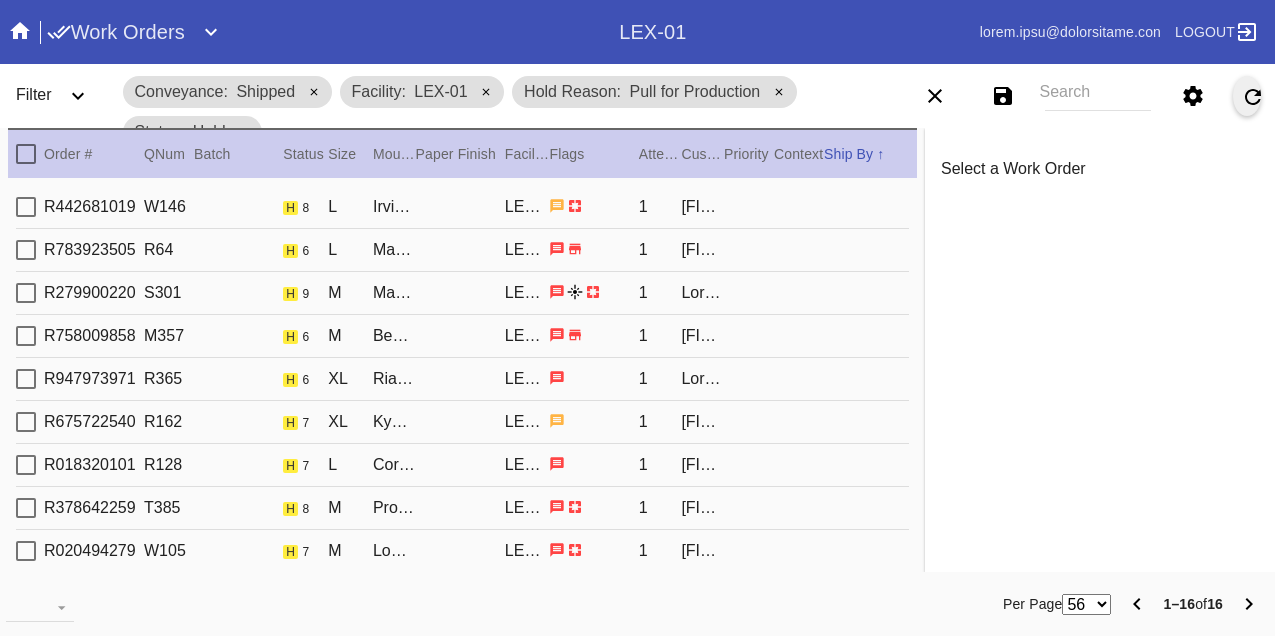 scroll, scrollTop: 0, scrollLeft: 0, axis: both 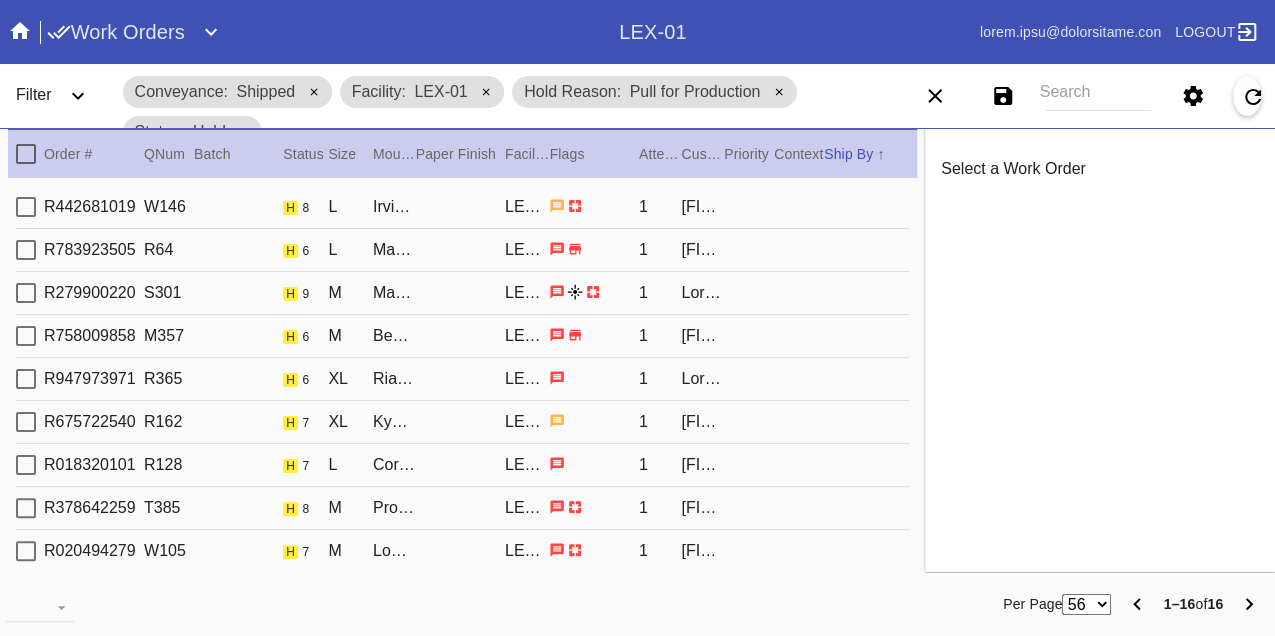 click on "R442681019 W146 h   8 L Irvine Slim / Fabric WhiteLEX-01 1 [FIRST] [LAST]" at bounding box center [462, 207] 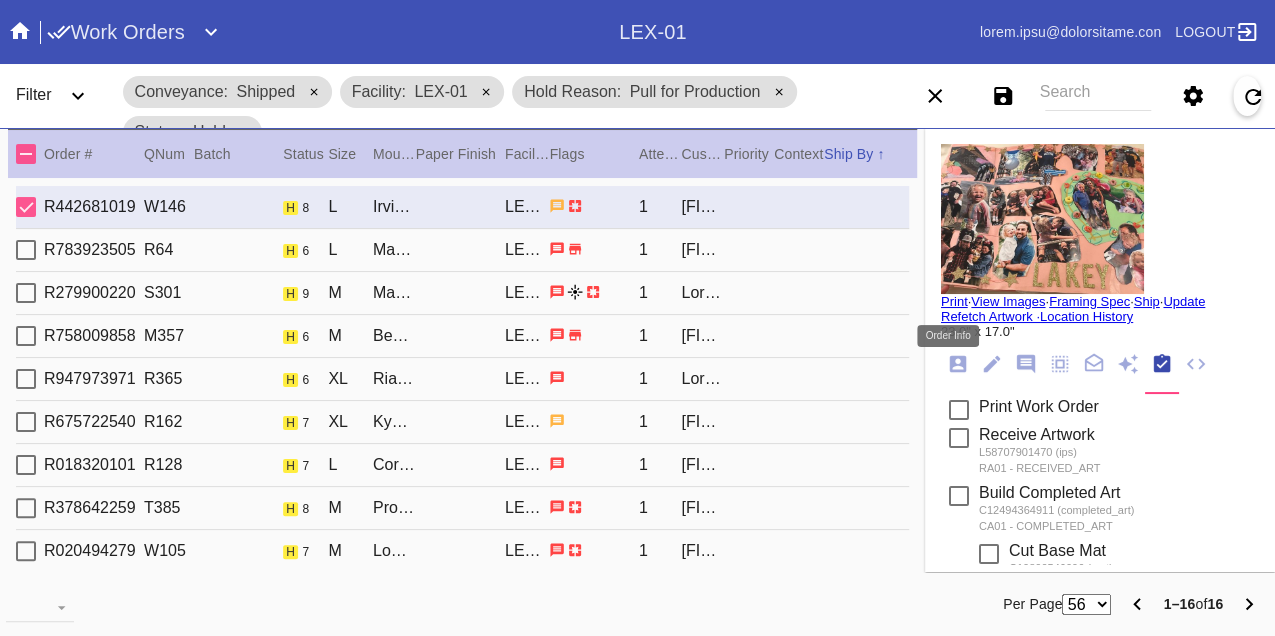 click at bounding box center (958, 364) 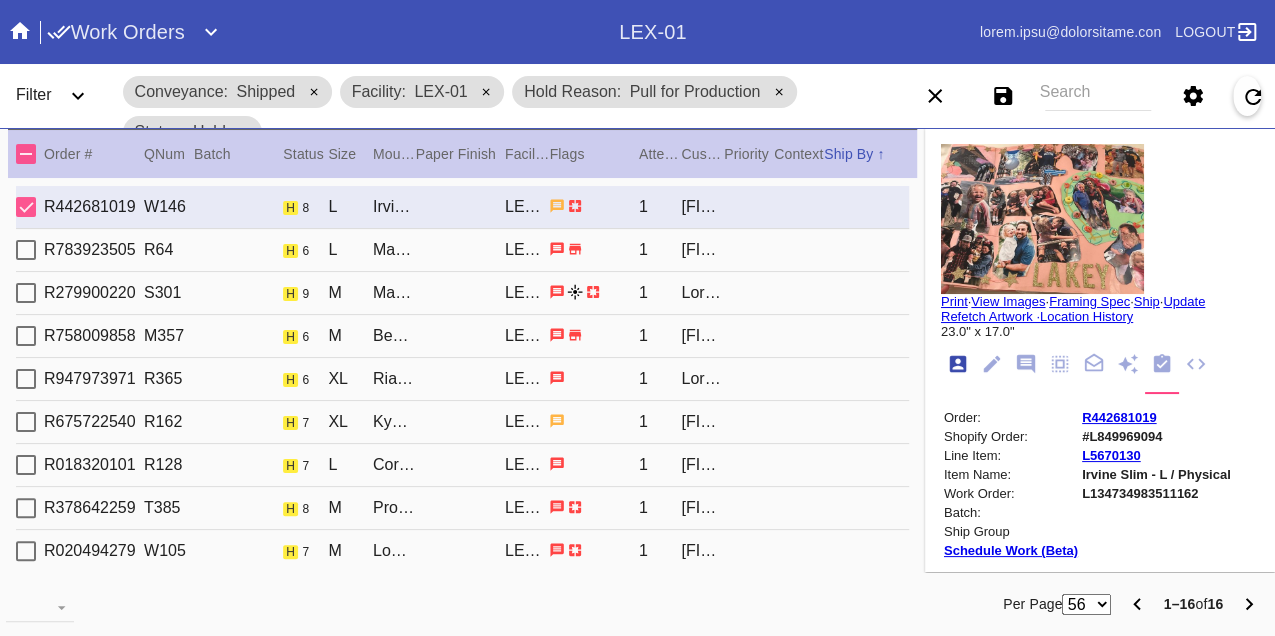 scroll, scrollTop: 24, scrollLeft: 0, axis: vertical 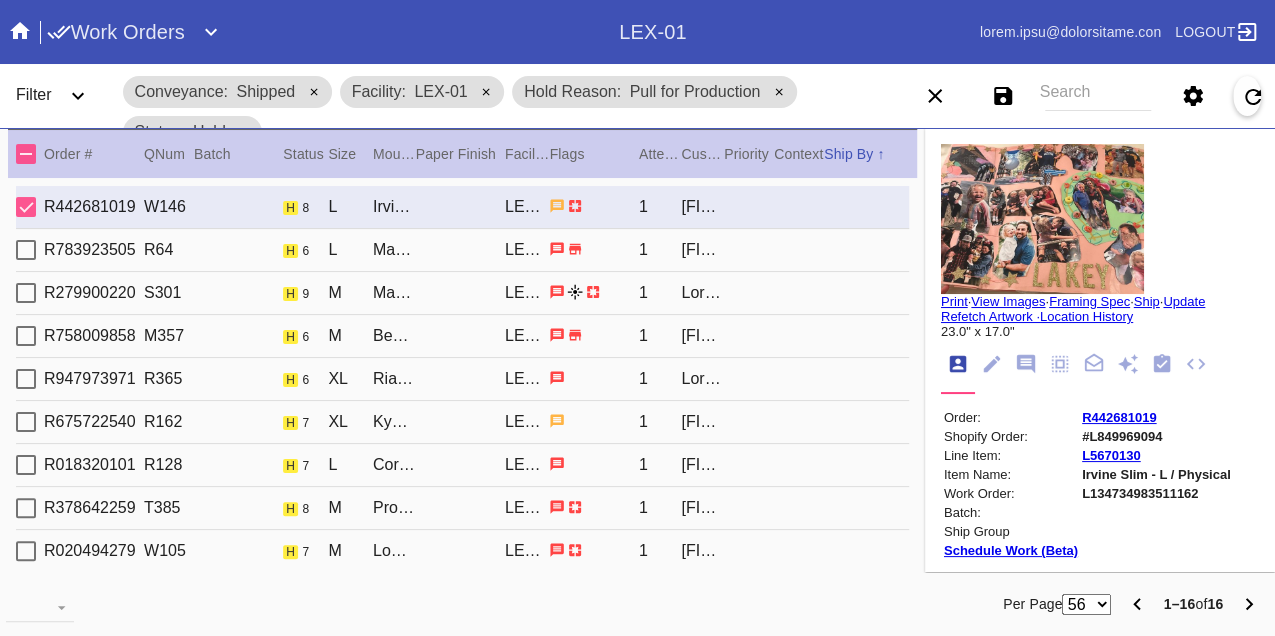 click on "L134734983511162" at bounding box center [1156, 493] 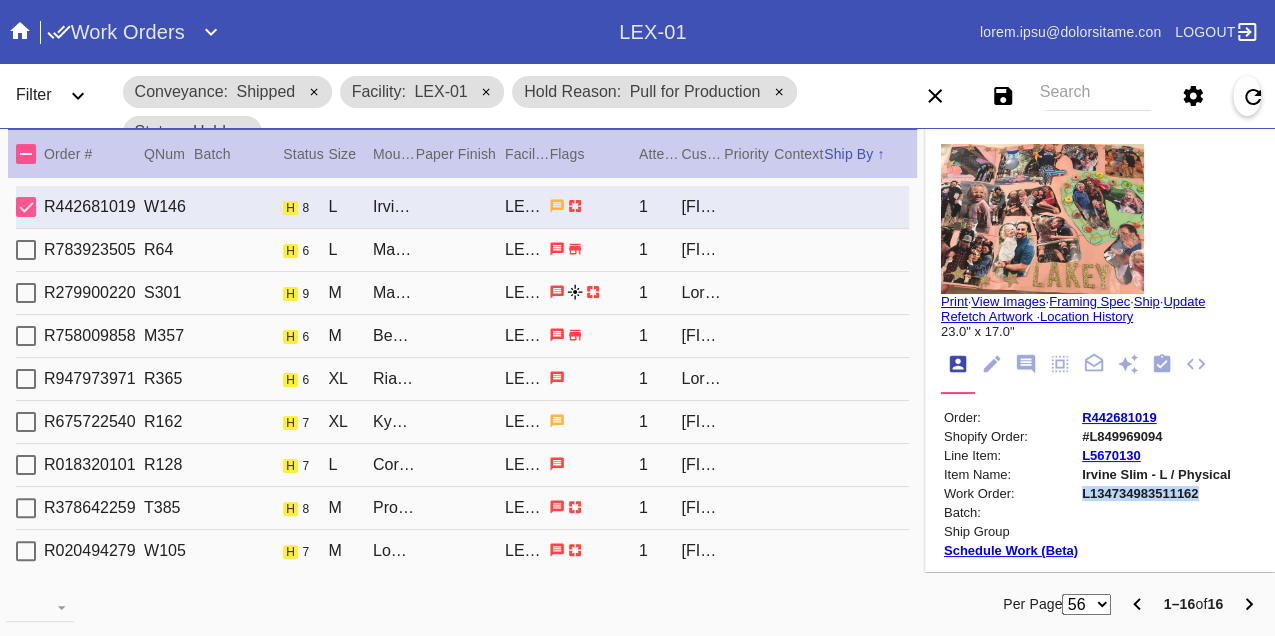 click on "L134734983511162" at bounding box center (1156, 493) 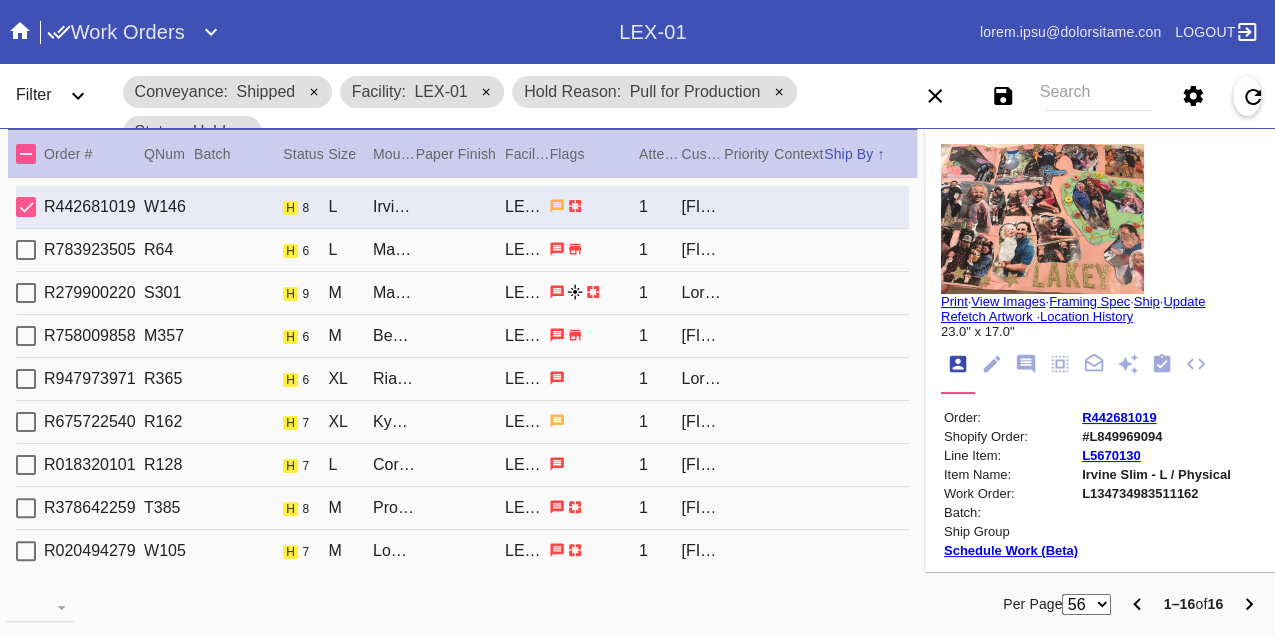 click on "R783923505 R64 h   6 L Mandalay / No Mat LEX-01 1 [FIRST] [LAST]" at bounding box center [462, 250] 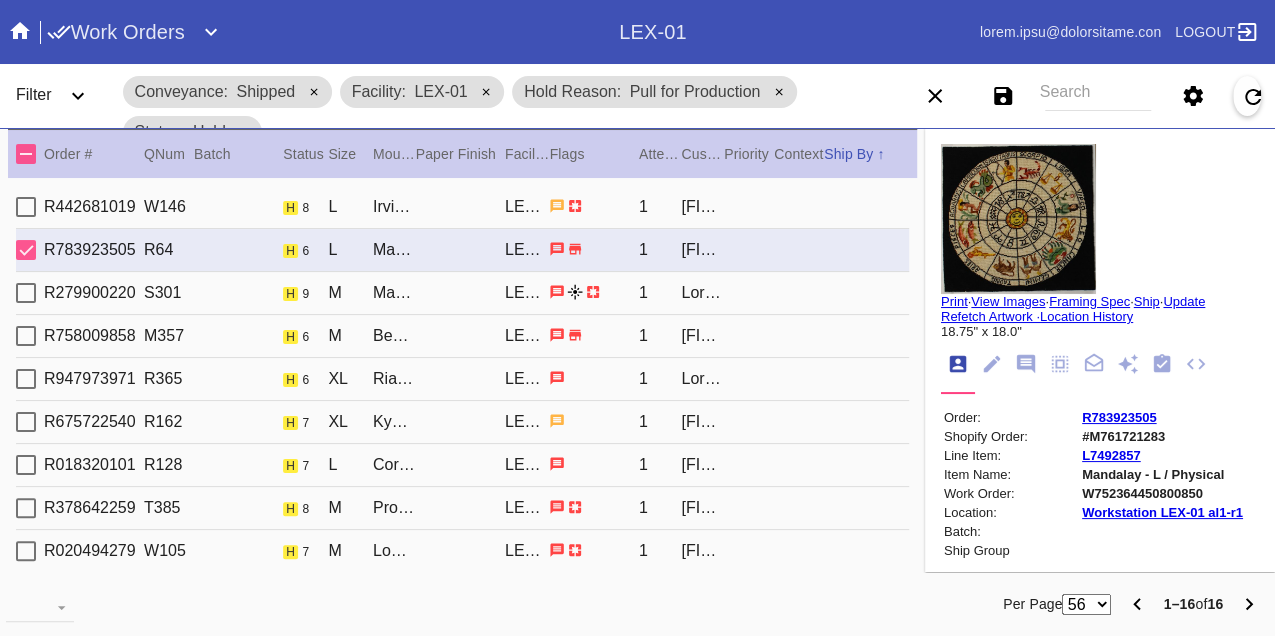 click on "W752364450800850" at bounding box center (1162, 493) 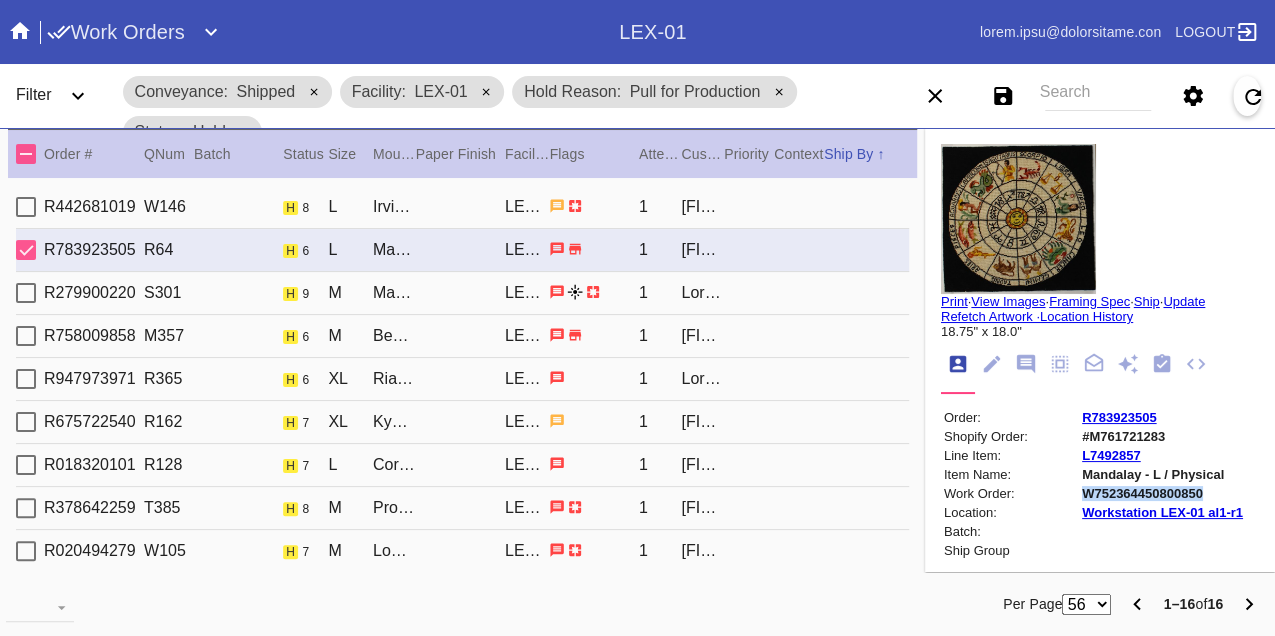 click on "W752364450800850" at bounding box center [1162, 493] 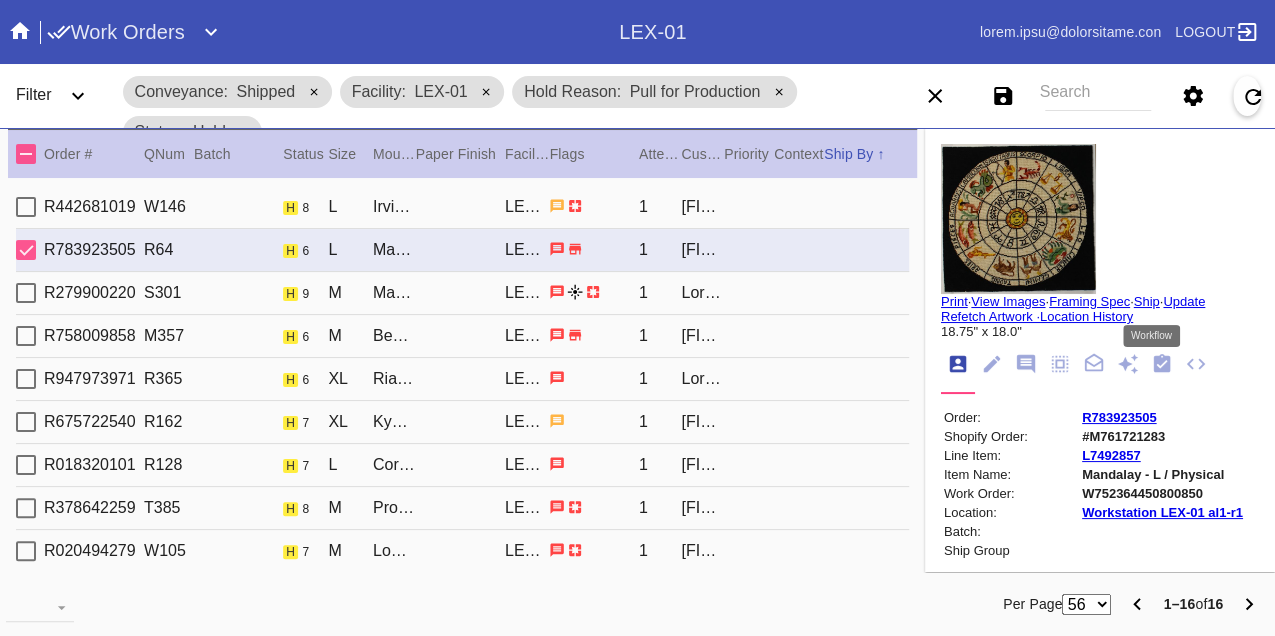 click at bounding box center (1162, 363) 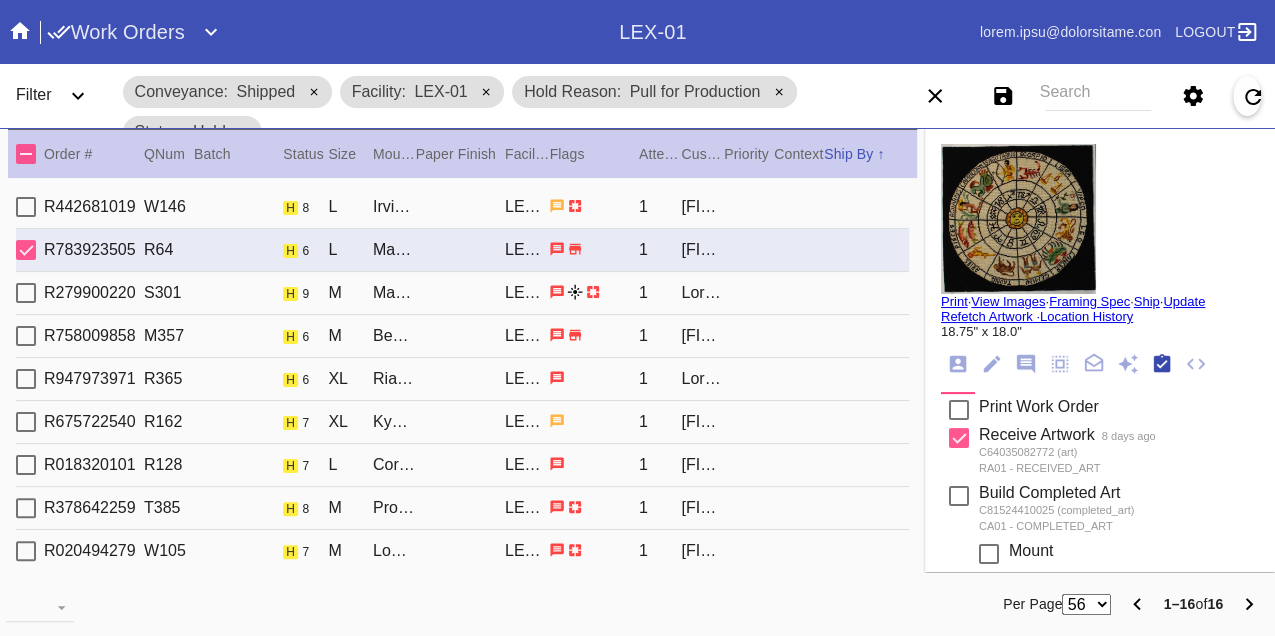scroll, scrollTop: 318, scrollLeft: 0, axis: vertical 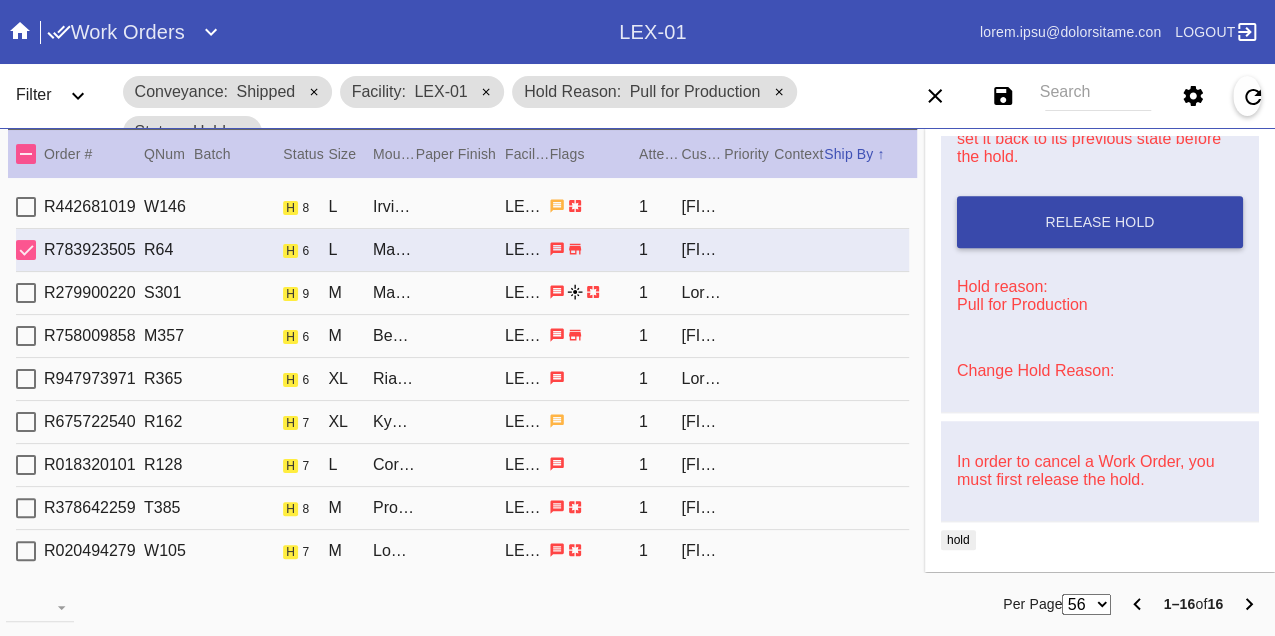 click on "Release Hold" at bounding box center [1100, 222] 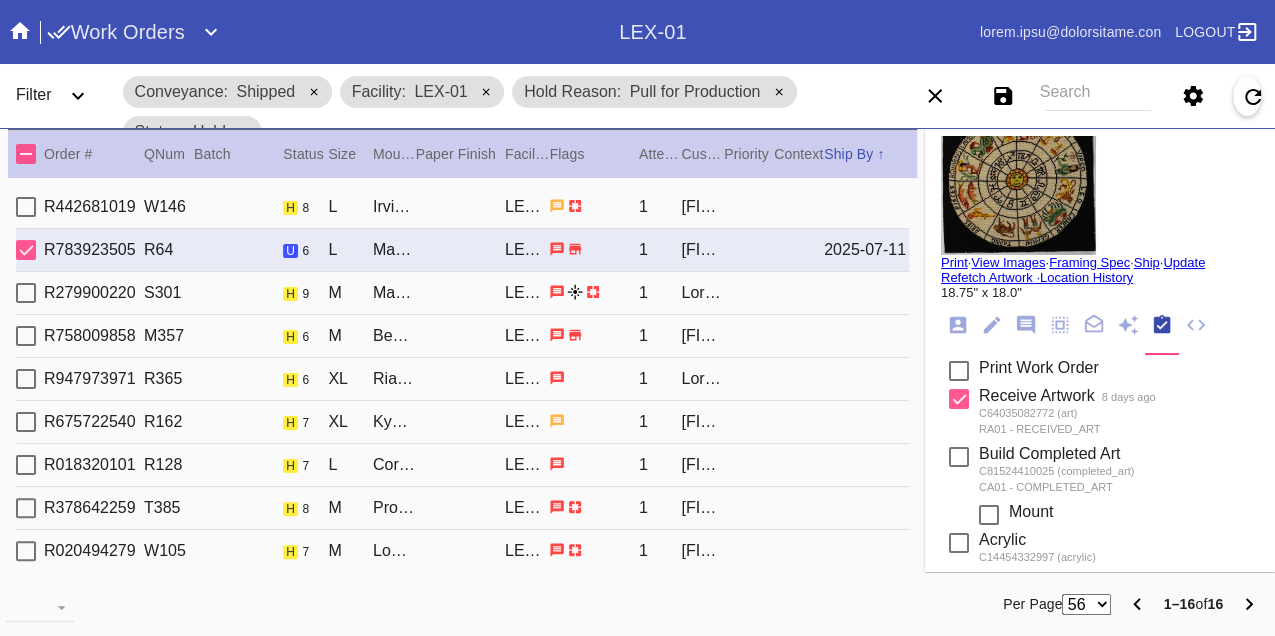 scroll, scrollTop: 0, scrollLeft: 0, axis: both 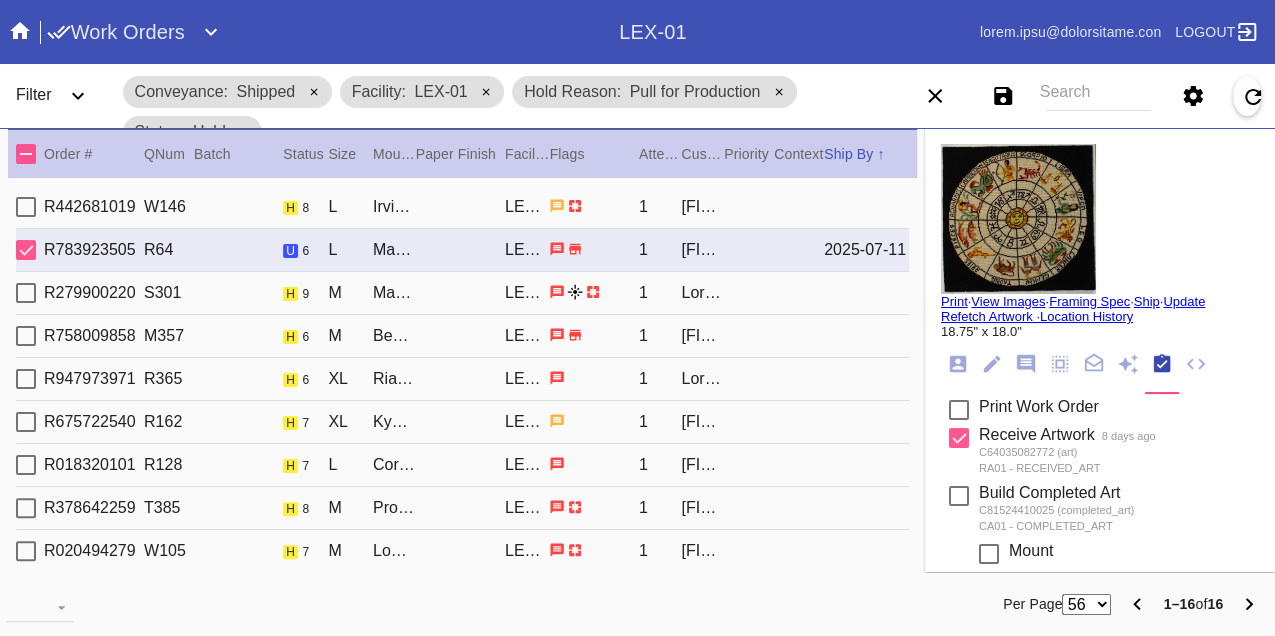 click on "Print" at bounding box center [954, 301] 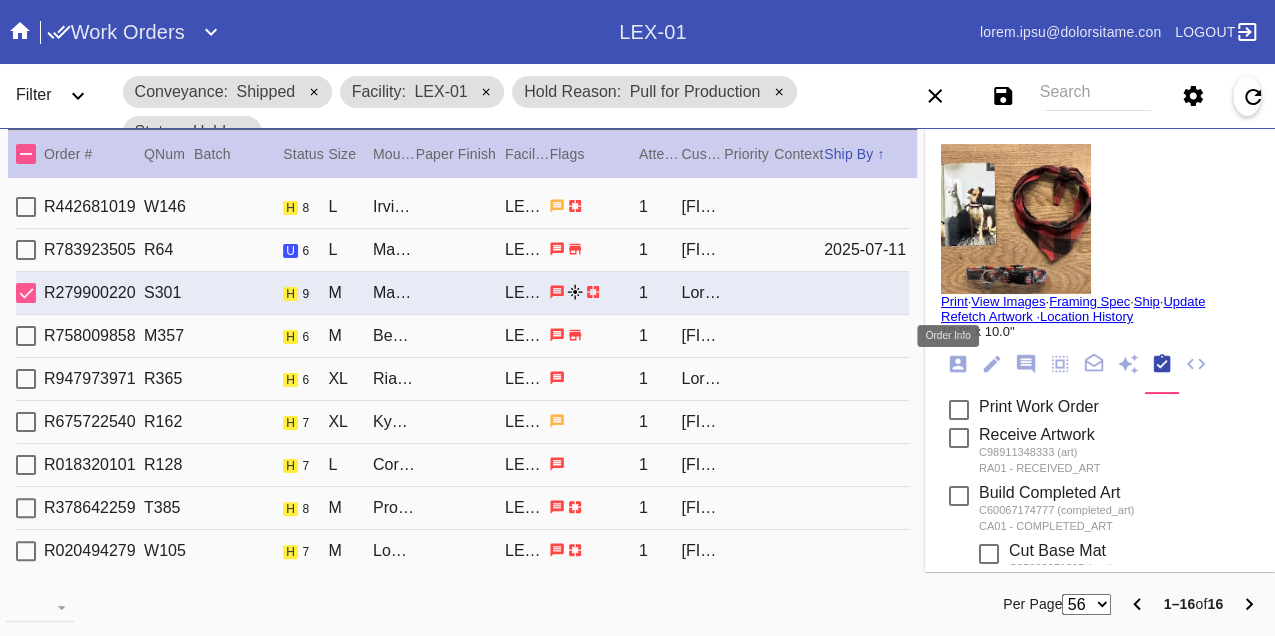 click at bounding box center [958, 364] 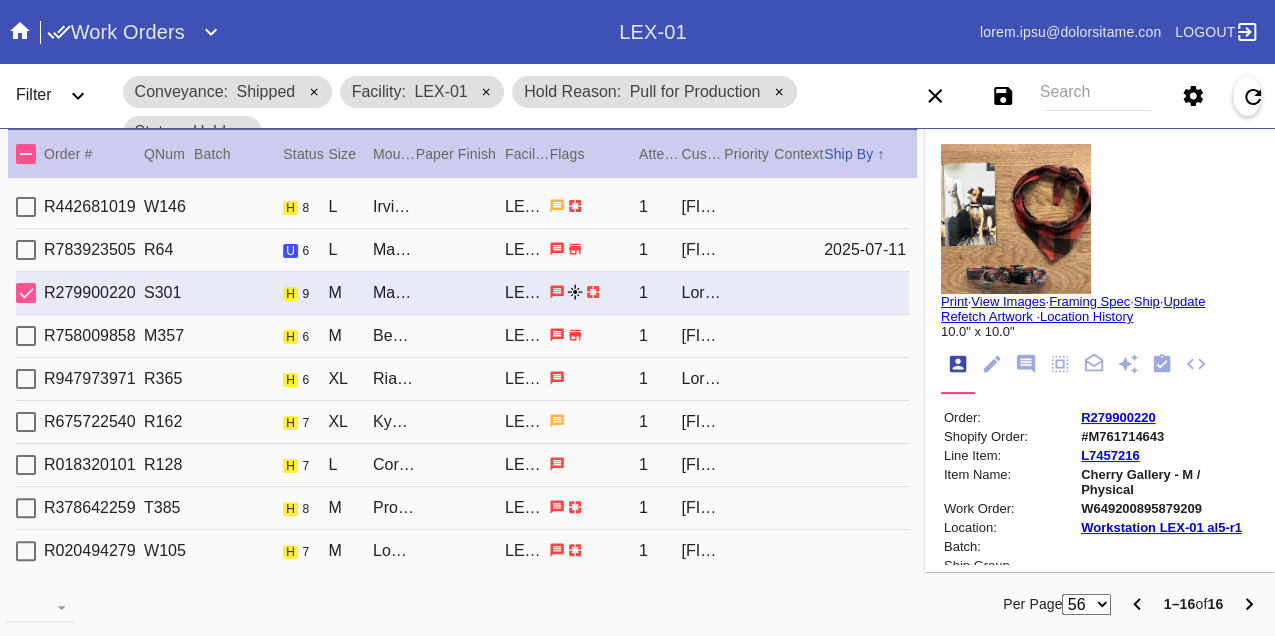 click on "W649200895879209" at bounding box center (1168, 508) 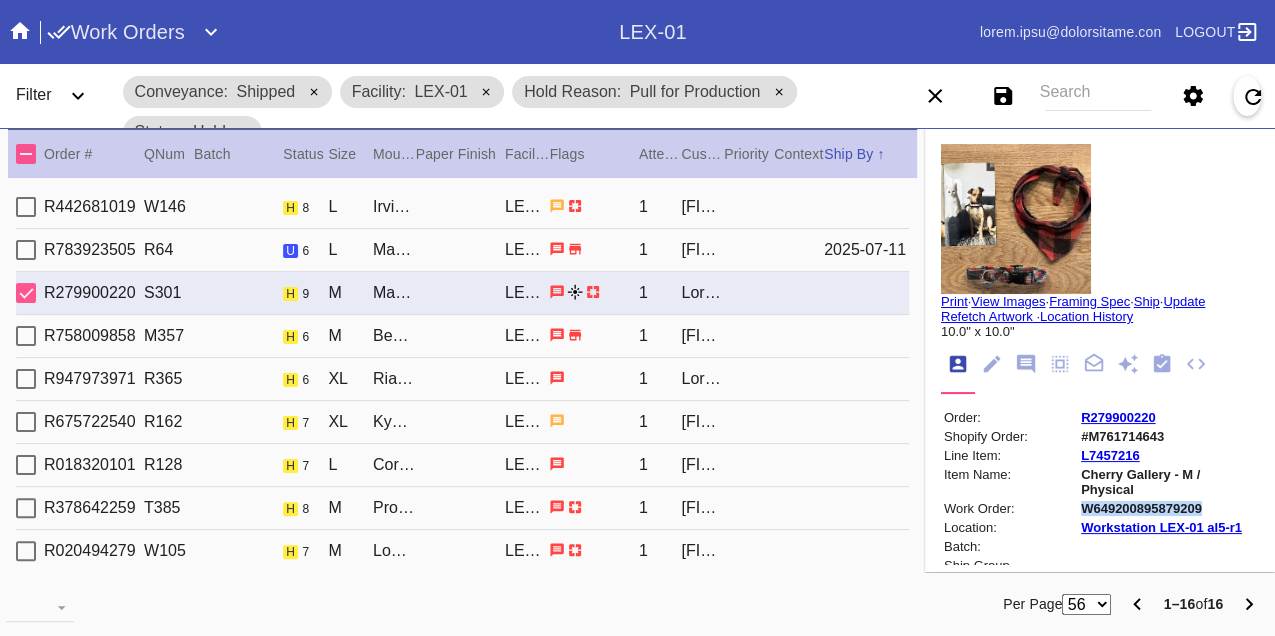 click on "W649200895879209" at bounding box center (1168, 508) 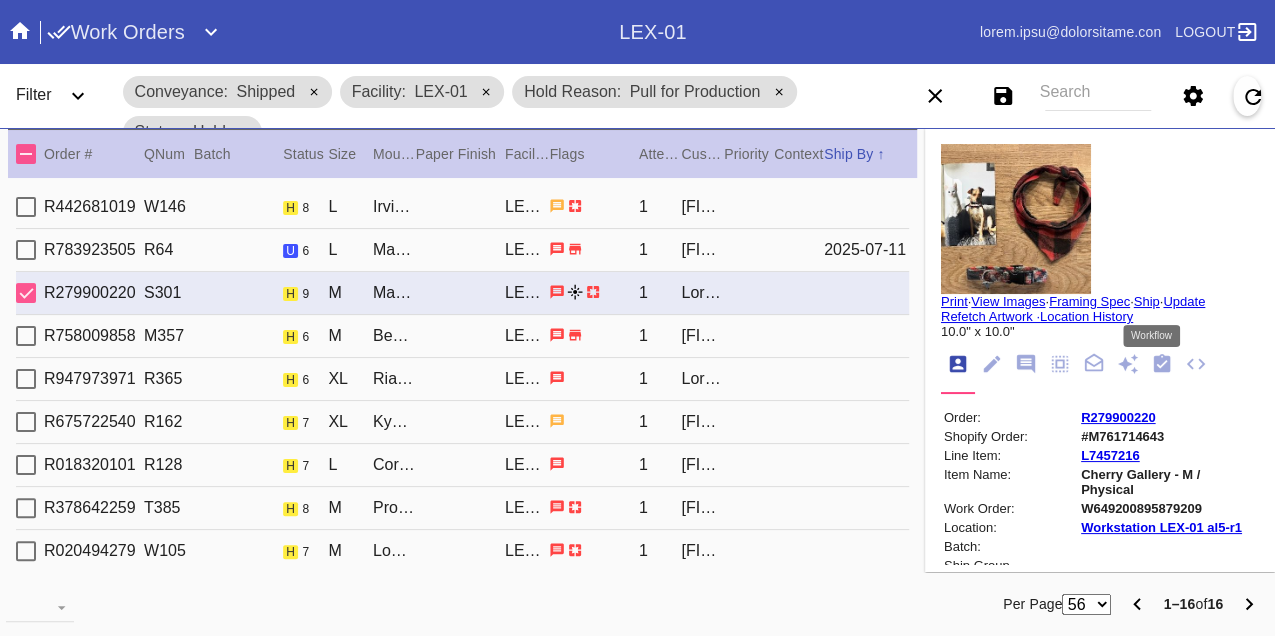 click at bounding box center (1162, 363) 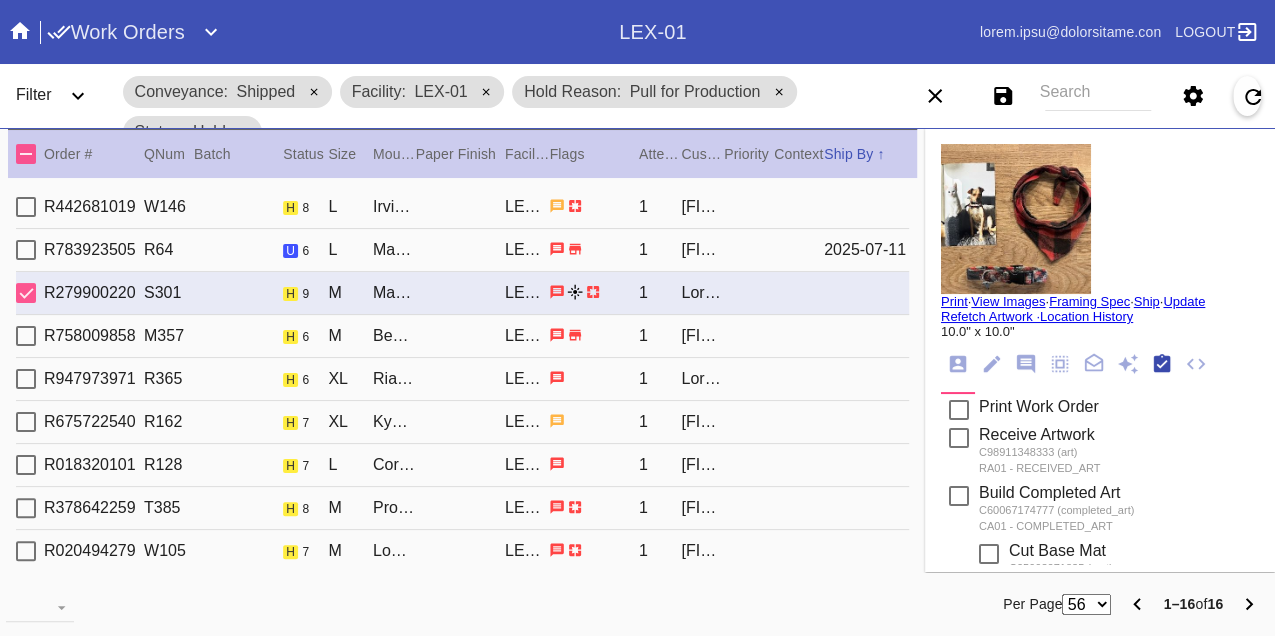 scroll, scrollTop: 318, scrollLeft: 0, axis: vertical 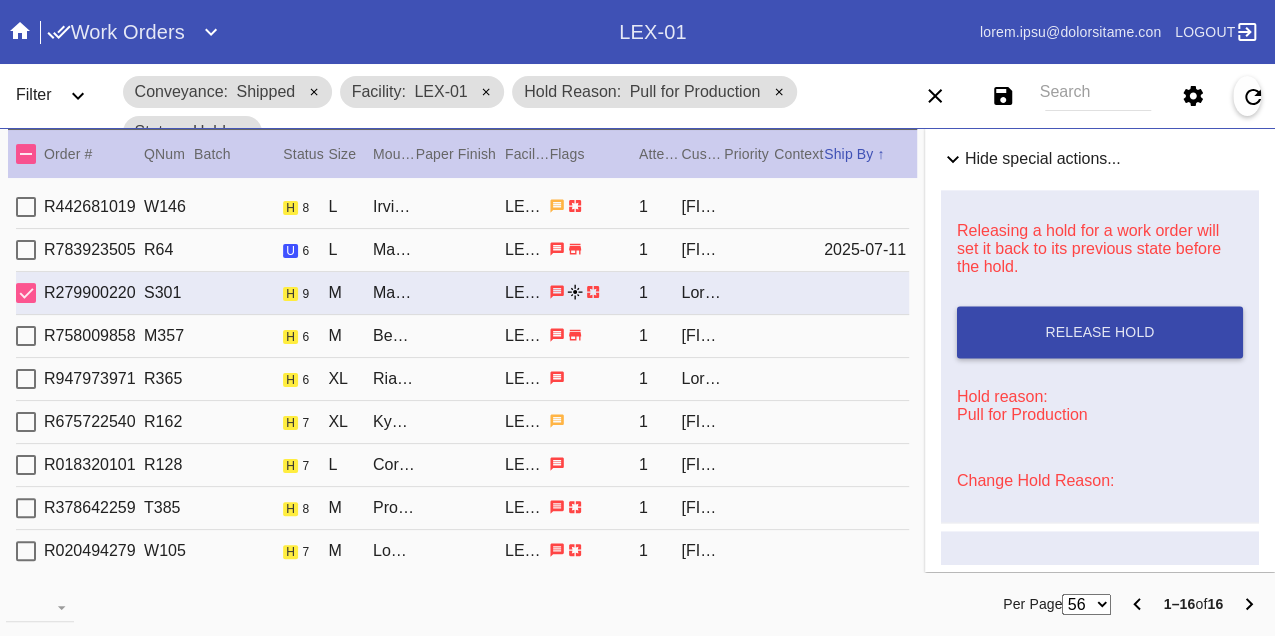 click on "Release Hold" at bounding box center [1100, 332] 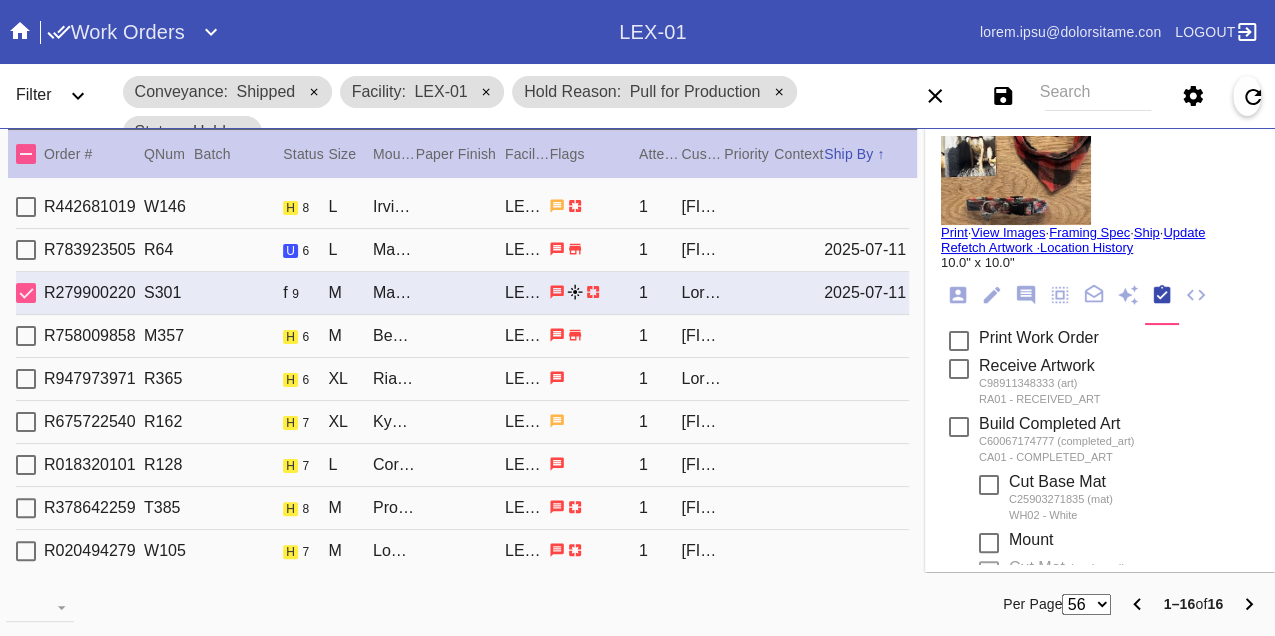 scroll, scrollTop: 0, scrollLeft: 0, axis: both 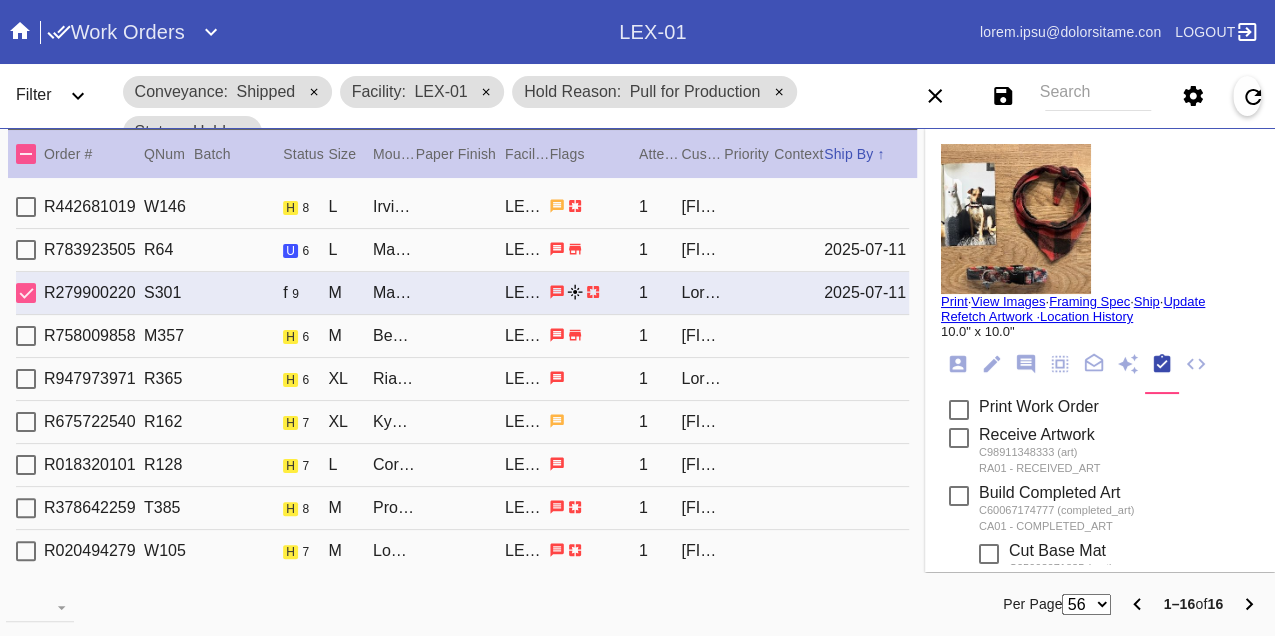 click on "Print" at bounding box center (954, 301) 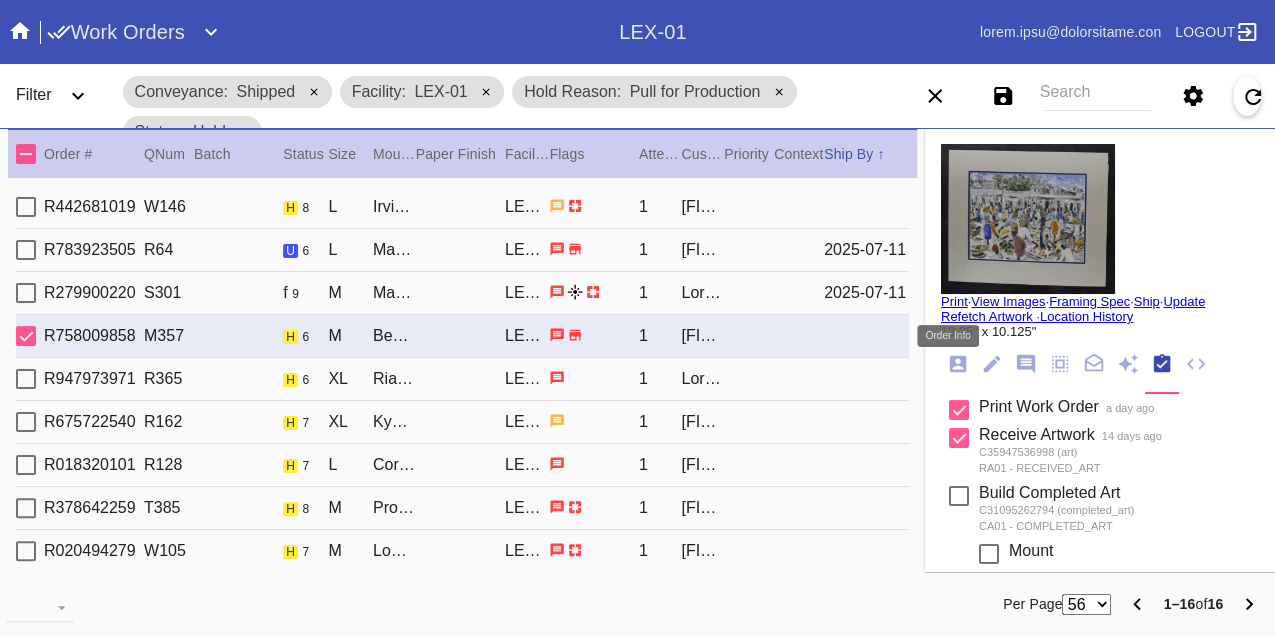 click at bounding box center [958, 364] 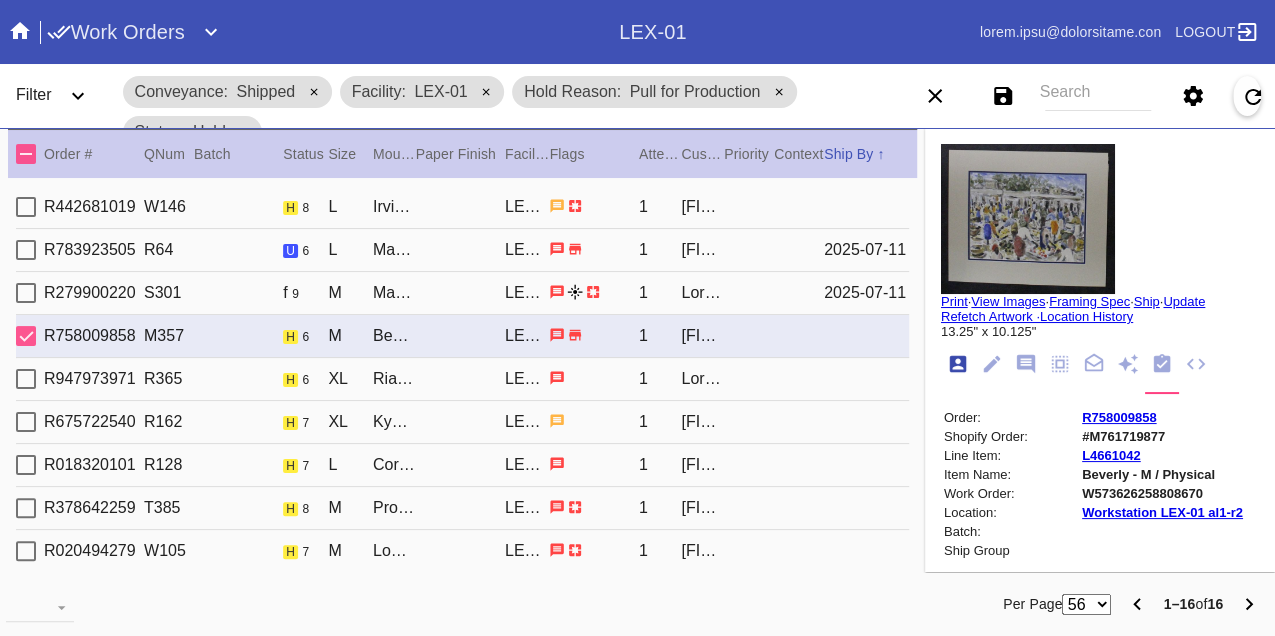 scroll, scrollTop: 24, scrollLeft: 0, axis: vertical 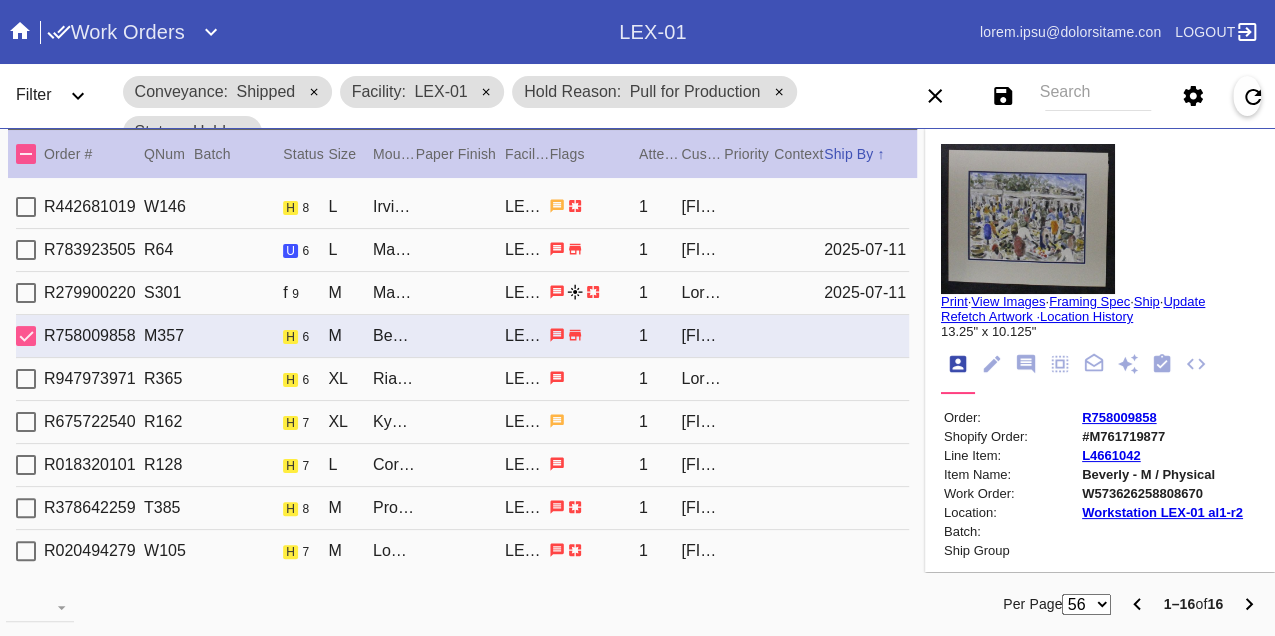 click on "W573626258808670" at bounding box center [1162, 493] 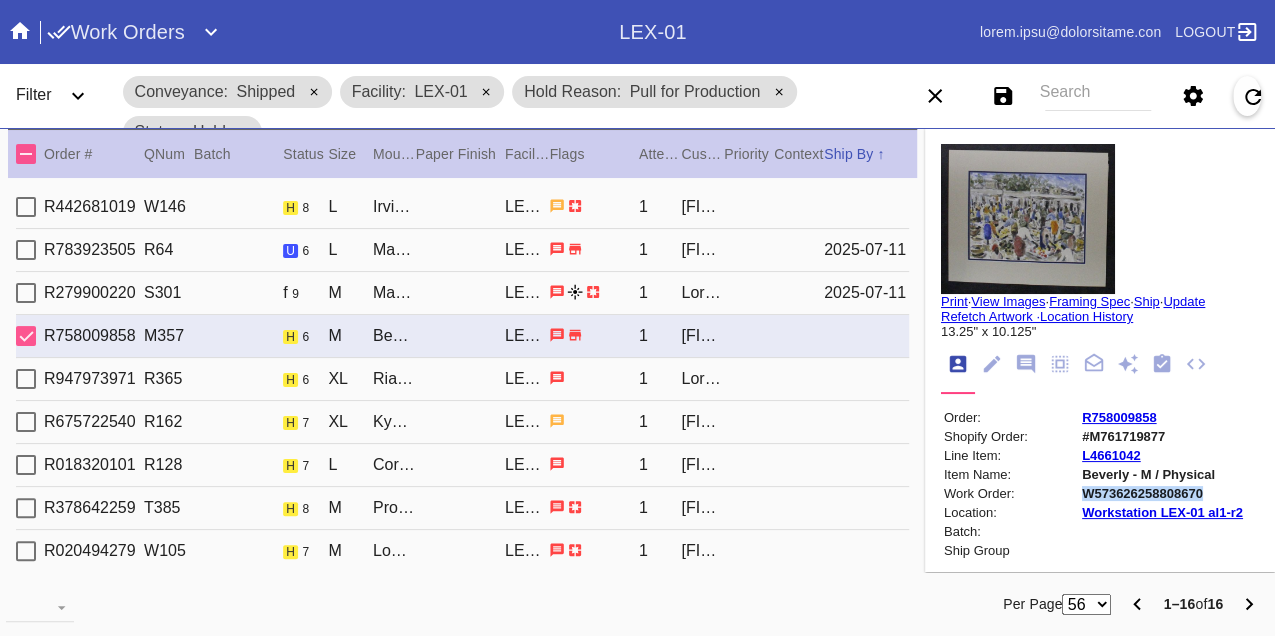 click on "W573626258808670" at bounding box center (1162, 493) 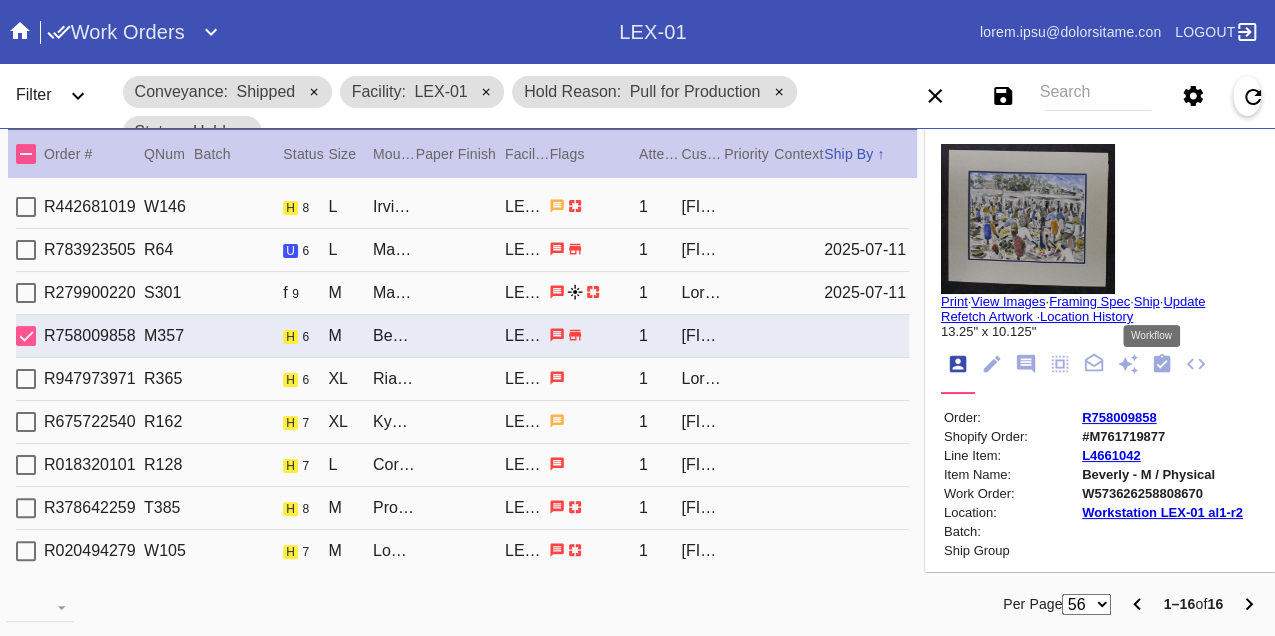 click at bounding box center (1162, 363) 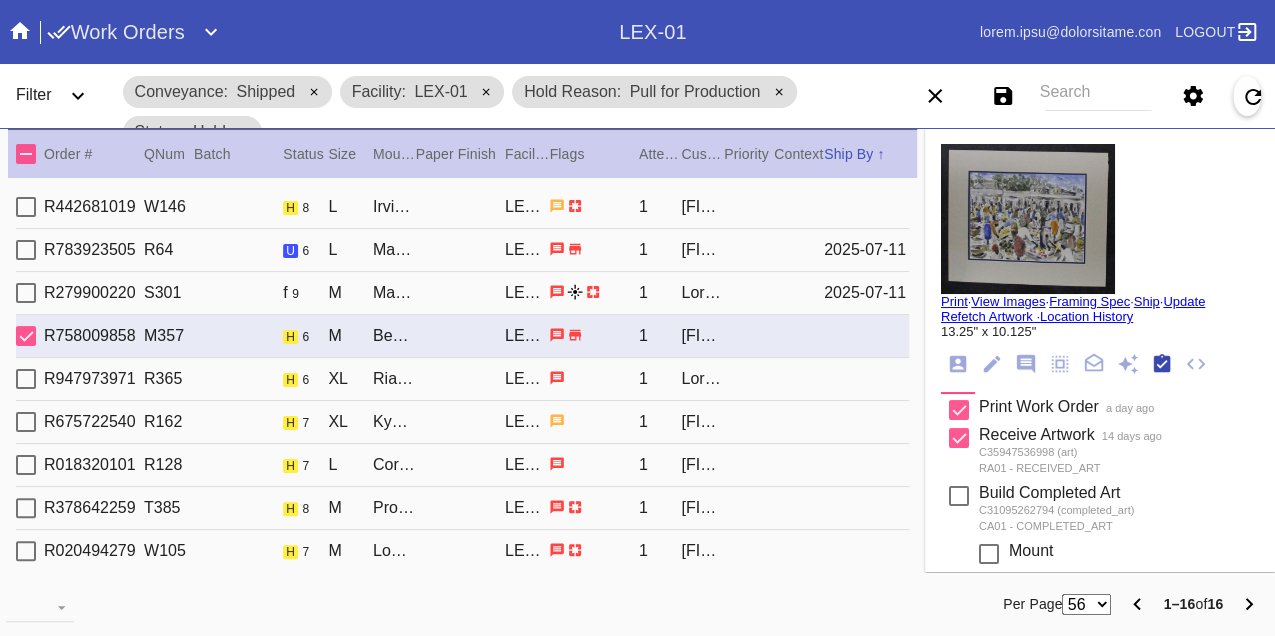 scroll, scrollTop: 318, scrollLeft: 0, axis: vertical 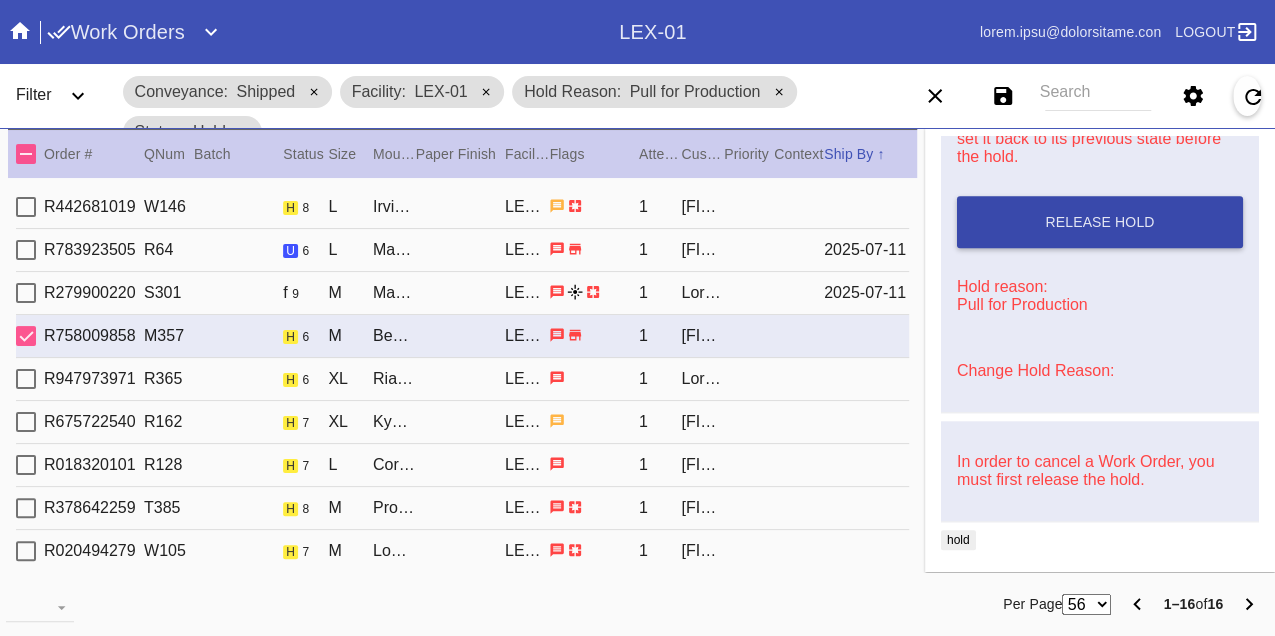 click on "Release Hold" at bounding box center [1100, 222] 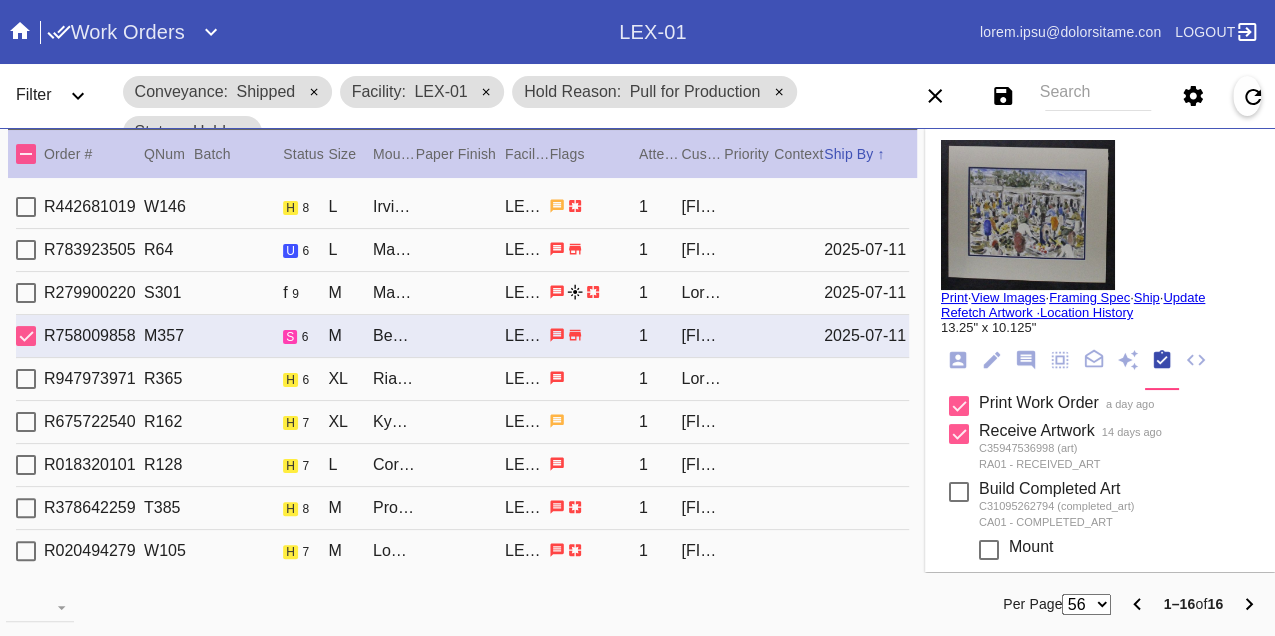 scroll, scrollTop: 0, scrollLeft: 0, axis: both 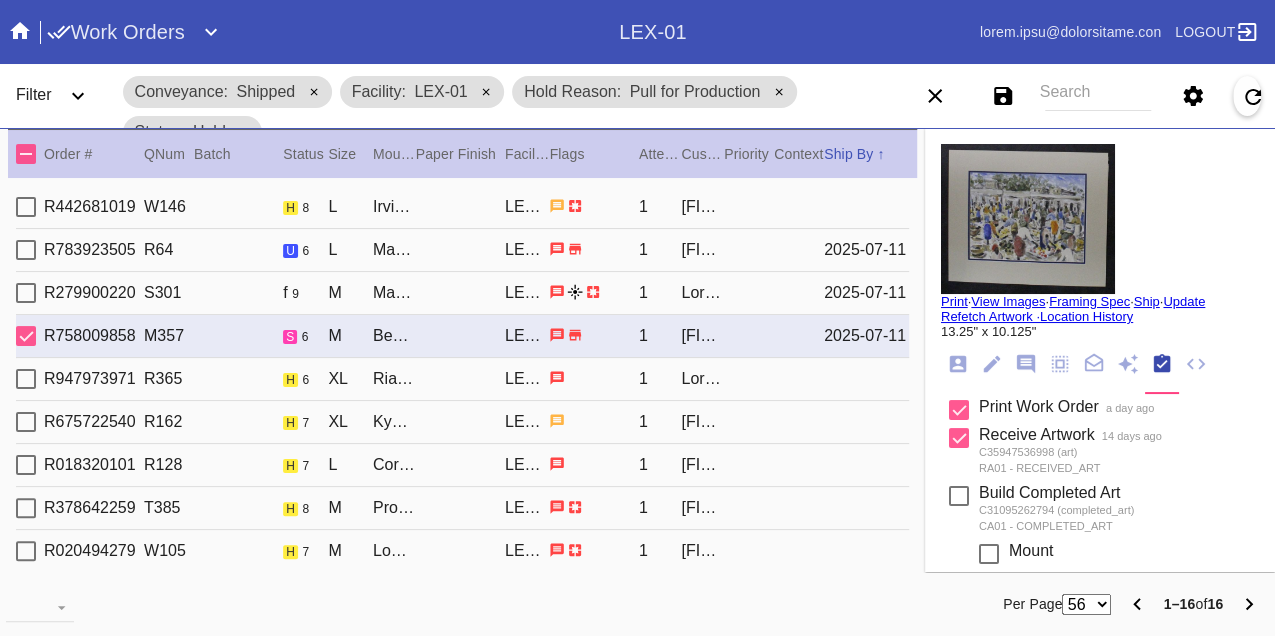 click on "Print" at bounding box center [954, 301] 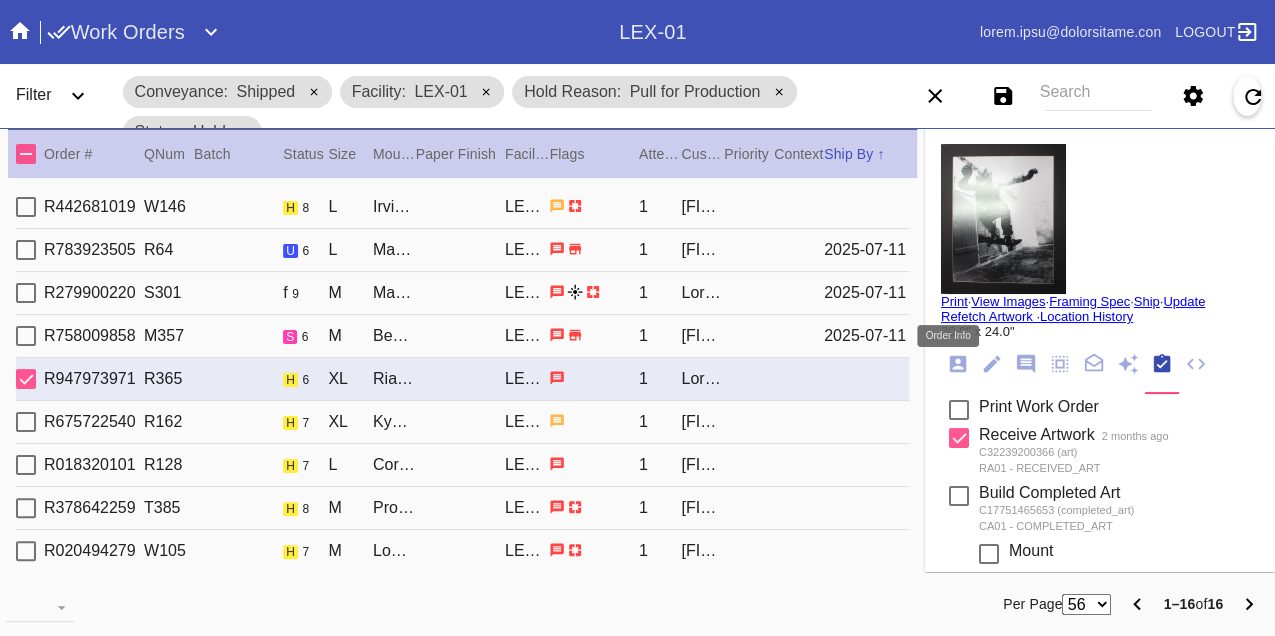click at bounding box center [958, 364] 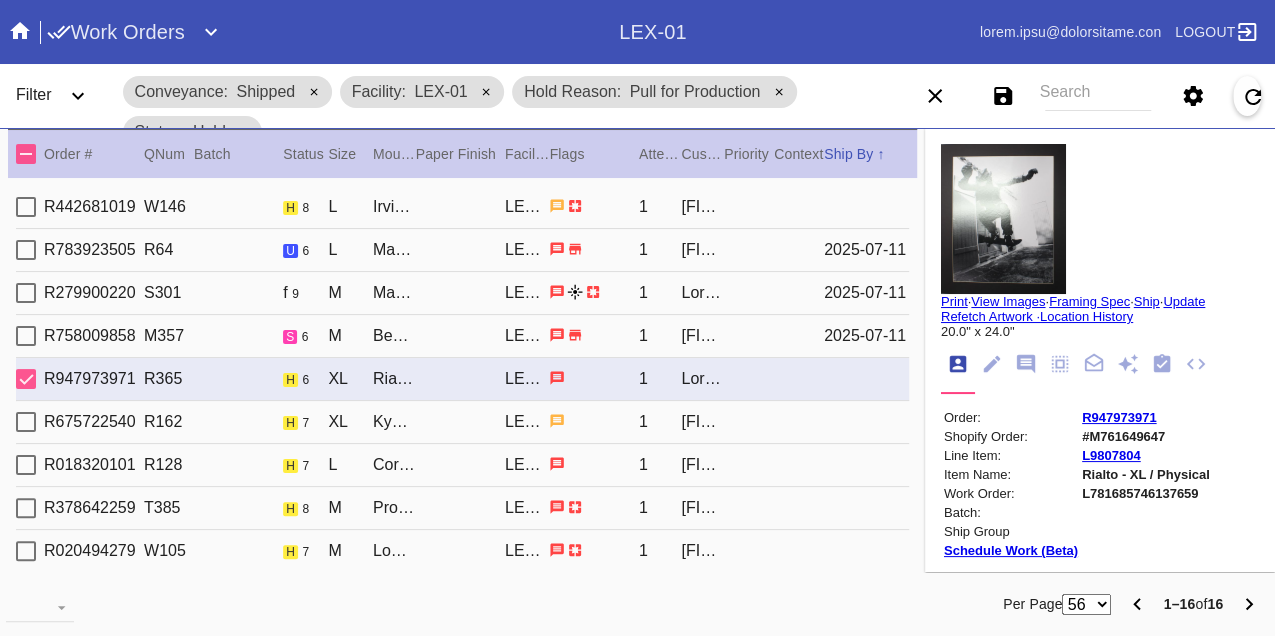 click on "L781685746137659" at bounding box center (1146, 493) 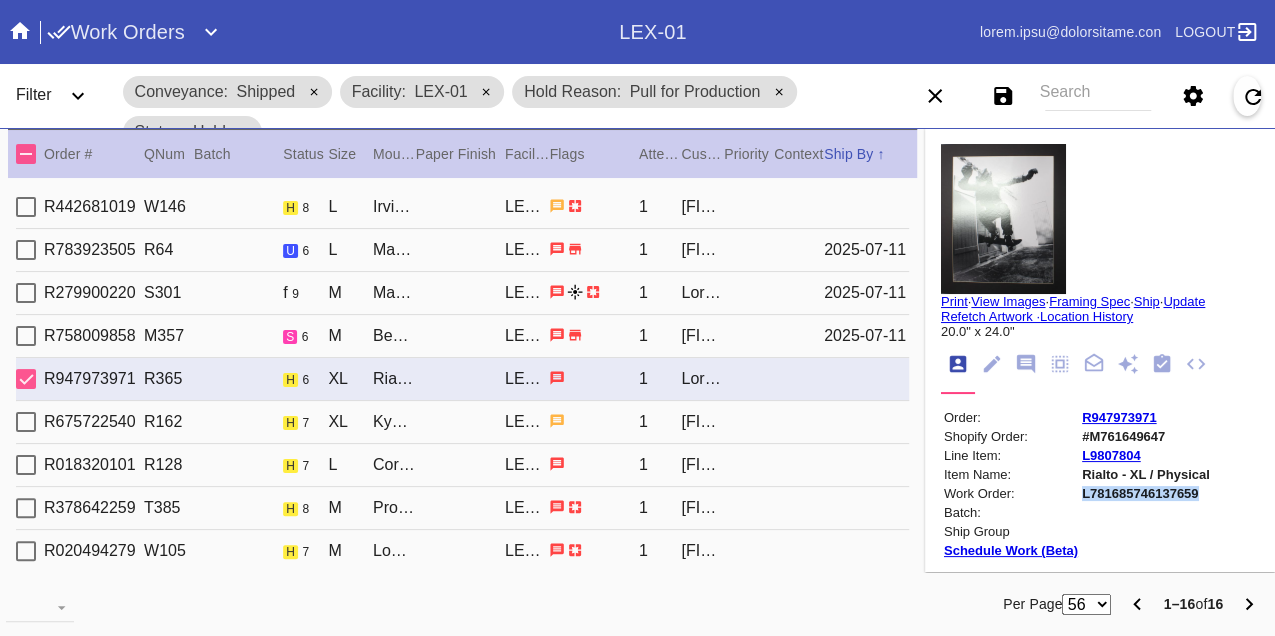 click on "L781685746137659" at bounding box center (1146, 493) 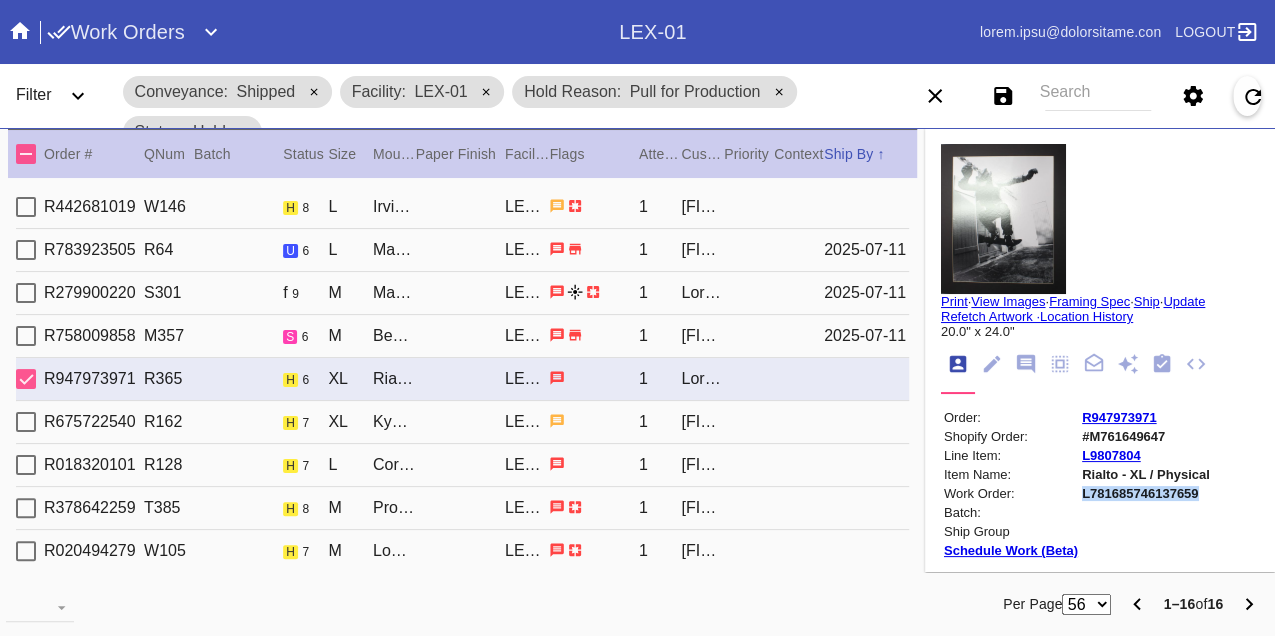 copy on "L781685746137659" 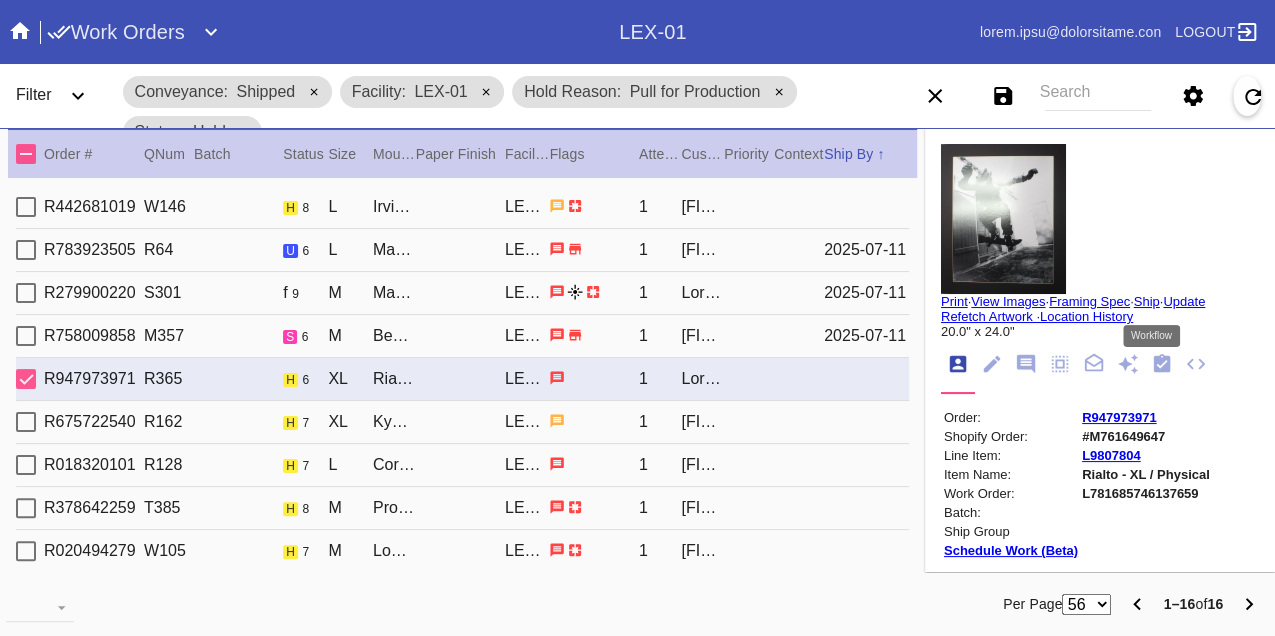 click at bounding box center [1162, 363] 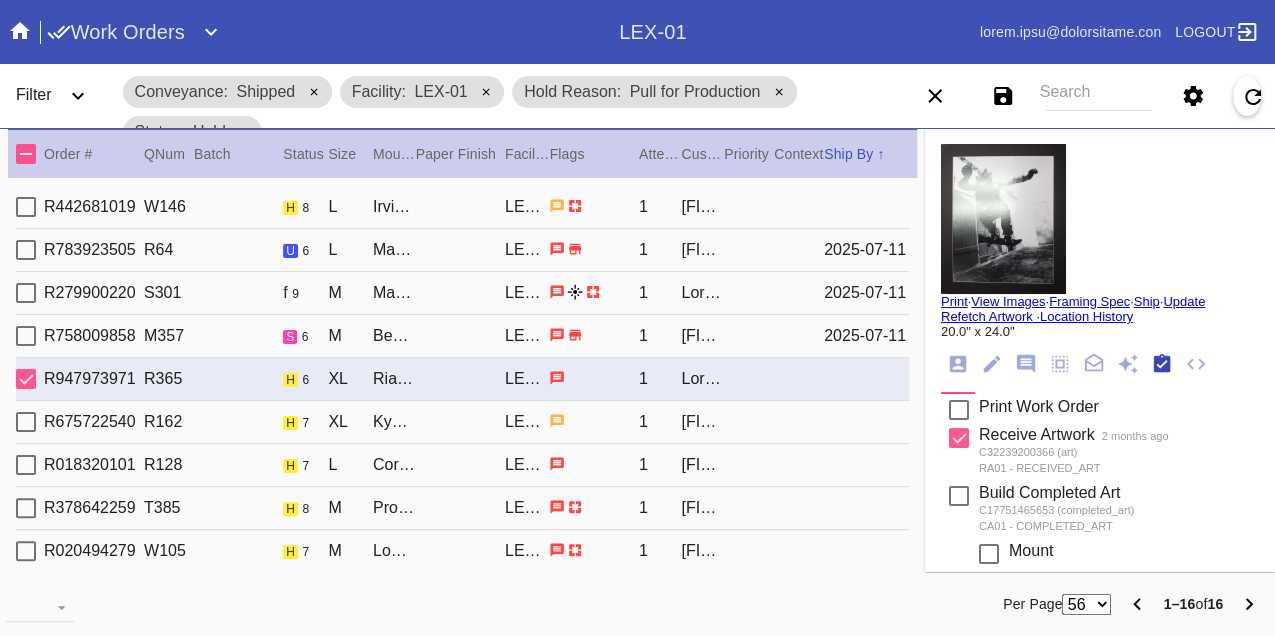 scroll, scrollTop: 318, scrollLeft: 0, axis: vertical 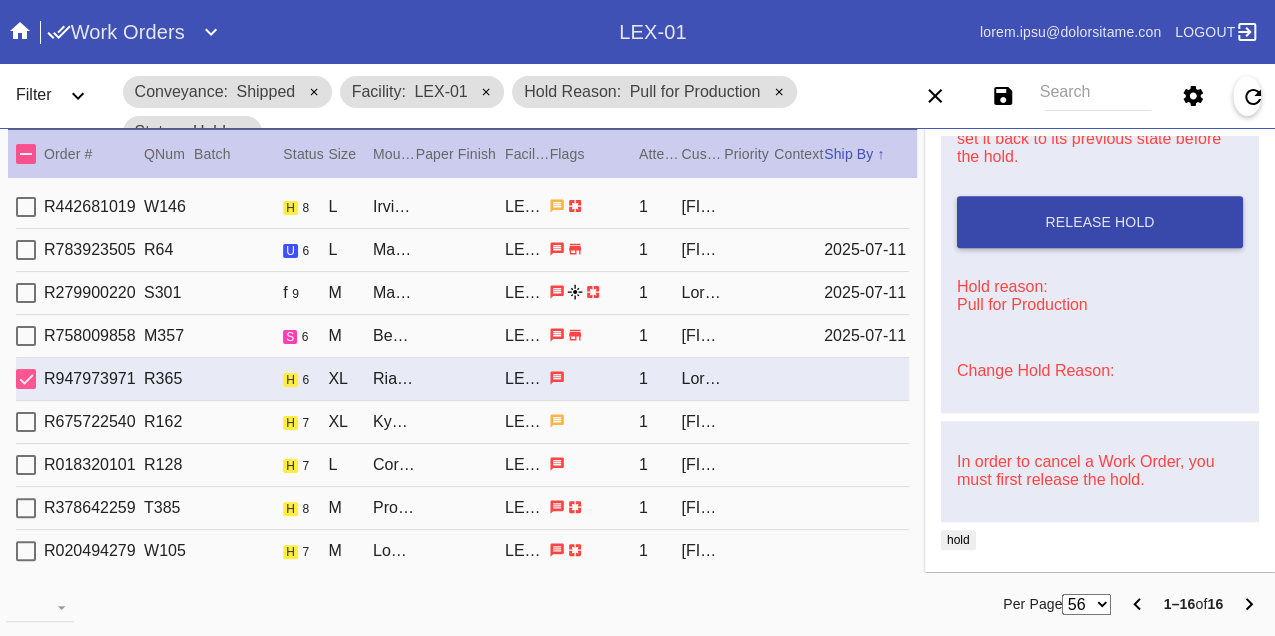 click on "Release Hold" at bounding box center (1099, 222) 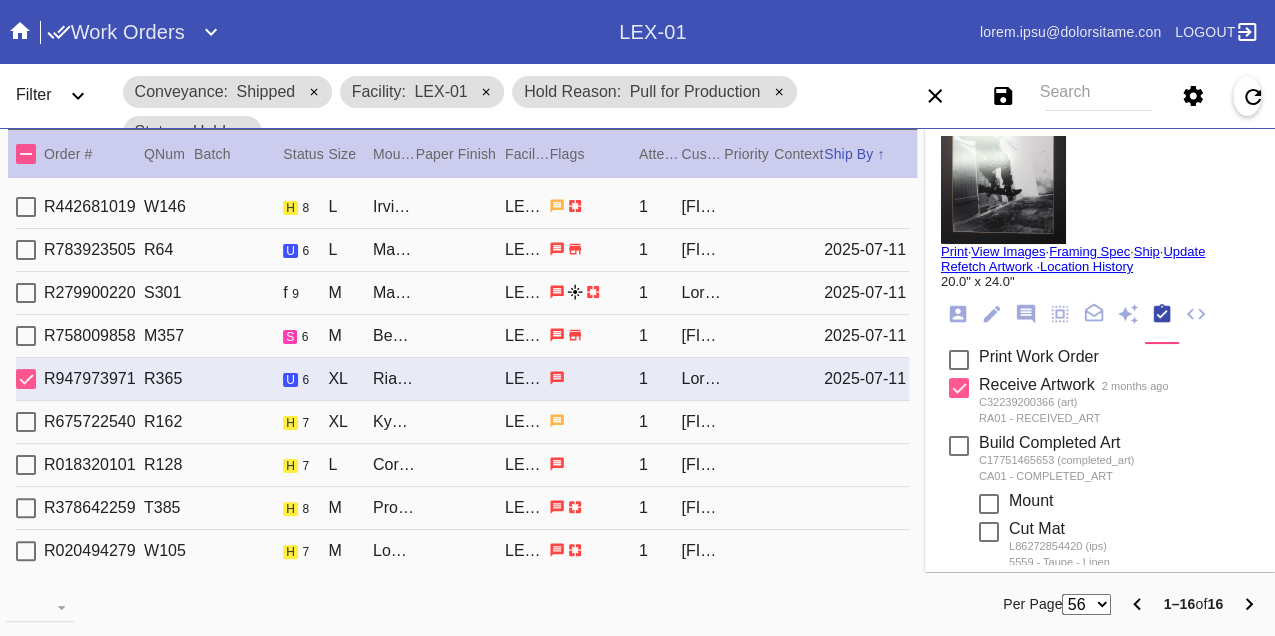 scroll, scrollTop: 0, scrollLeft: 0, axis: both 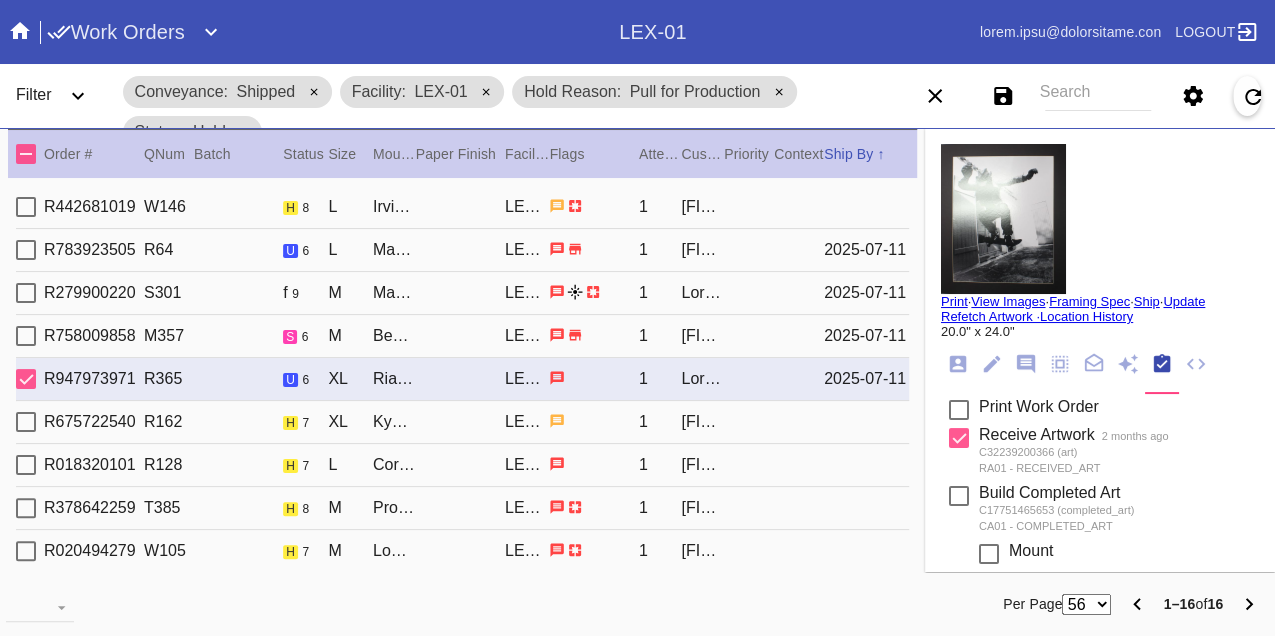 click on "Print" at bounding box center (954, 301) 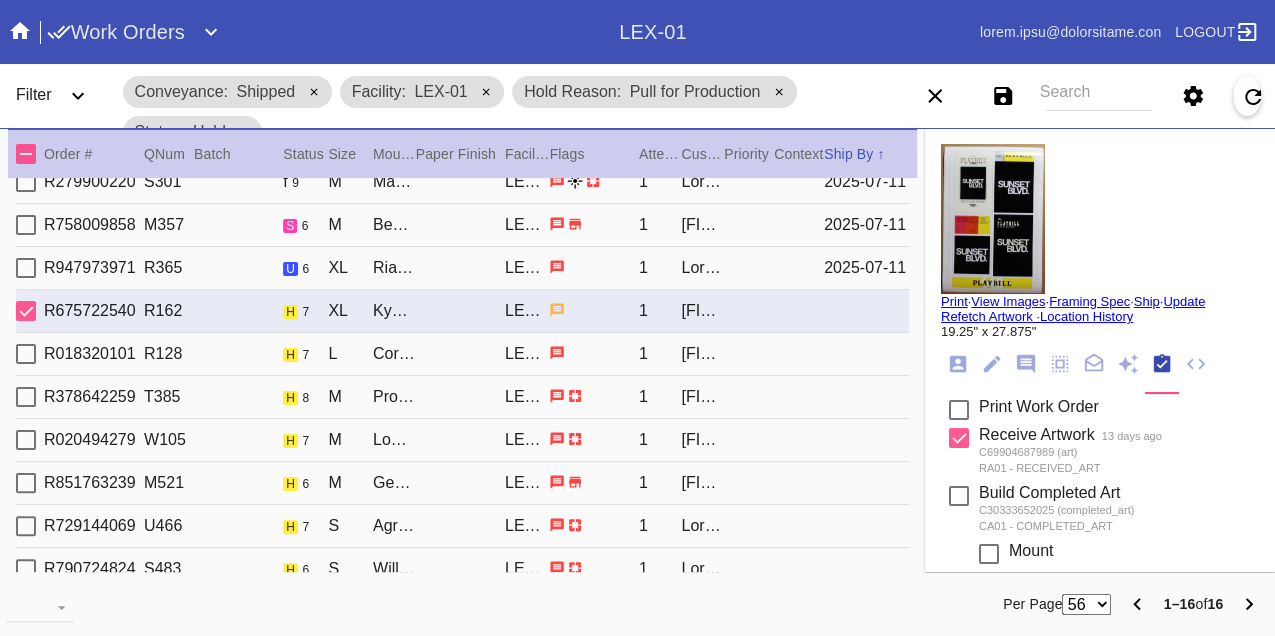 scroll, scrollTop: 222, scrollLeft: 0, axis: vertical 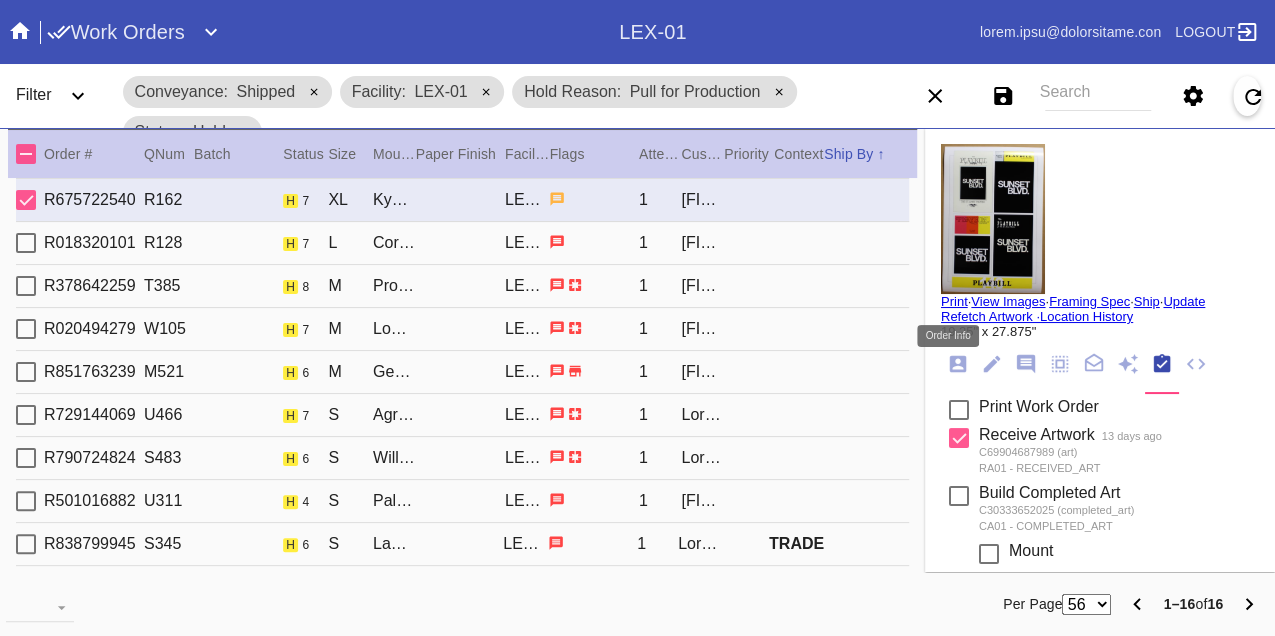 click at bounding box center [958, 364] 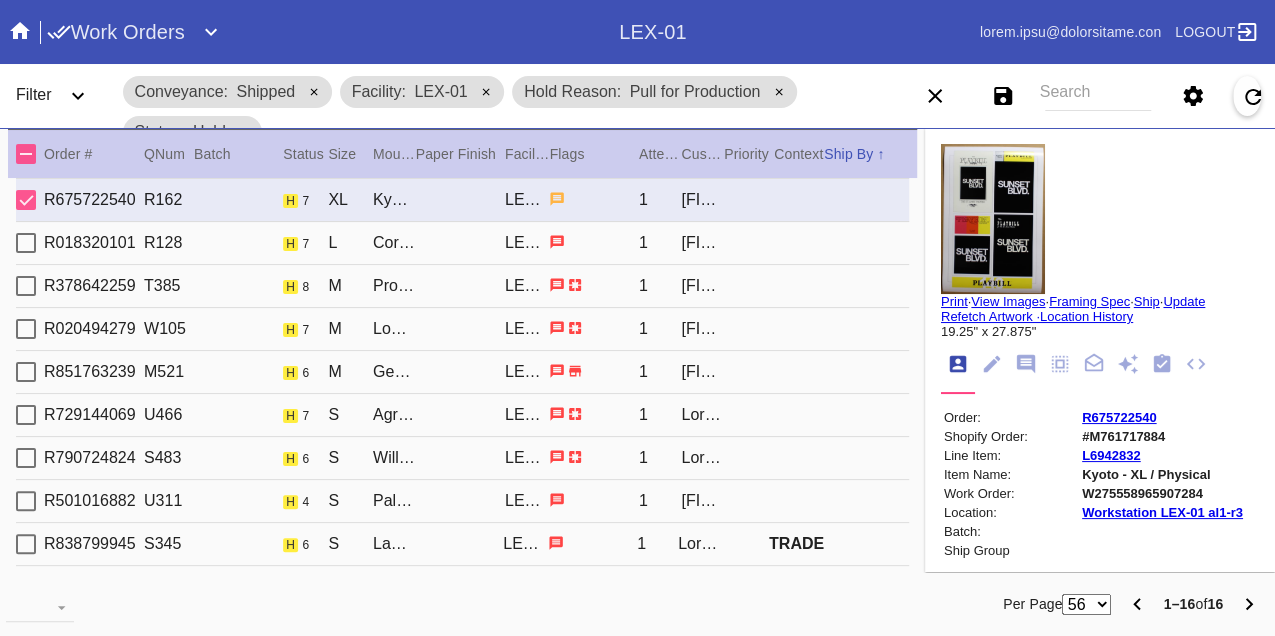 click on "W275558965907284" at bounding box center [1162, 493] 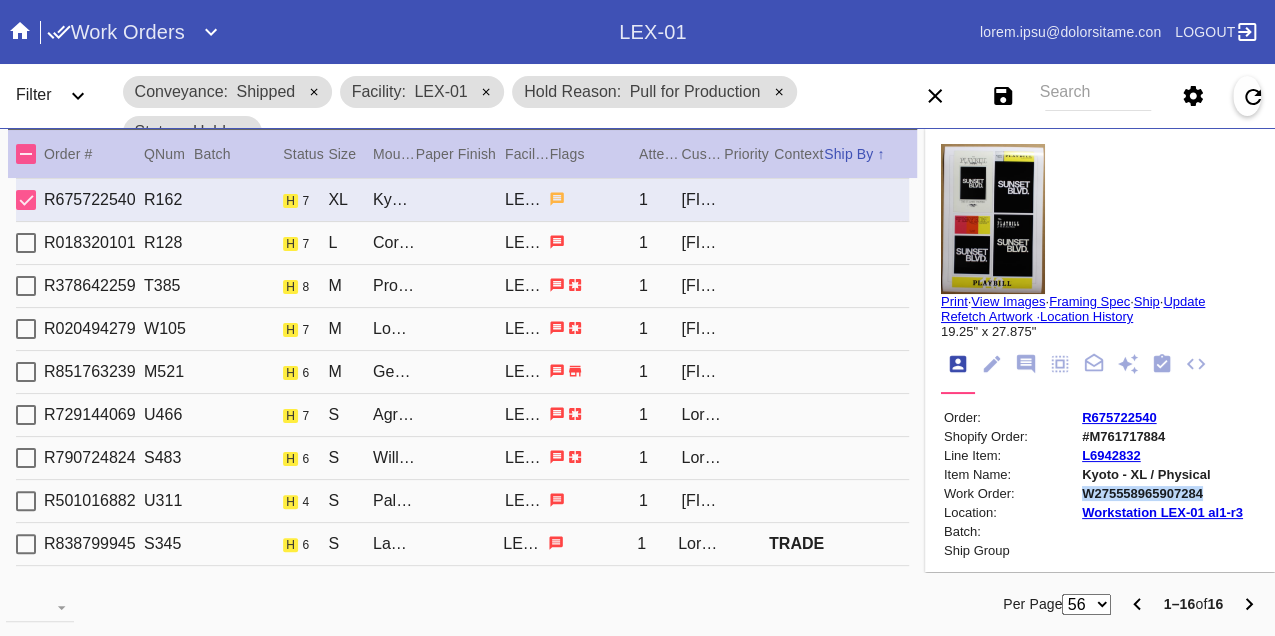 click on "W275558965907284" at bounding box center [1162, 493] 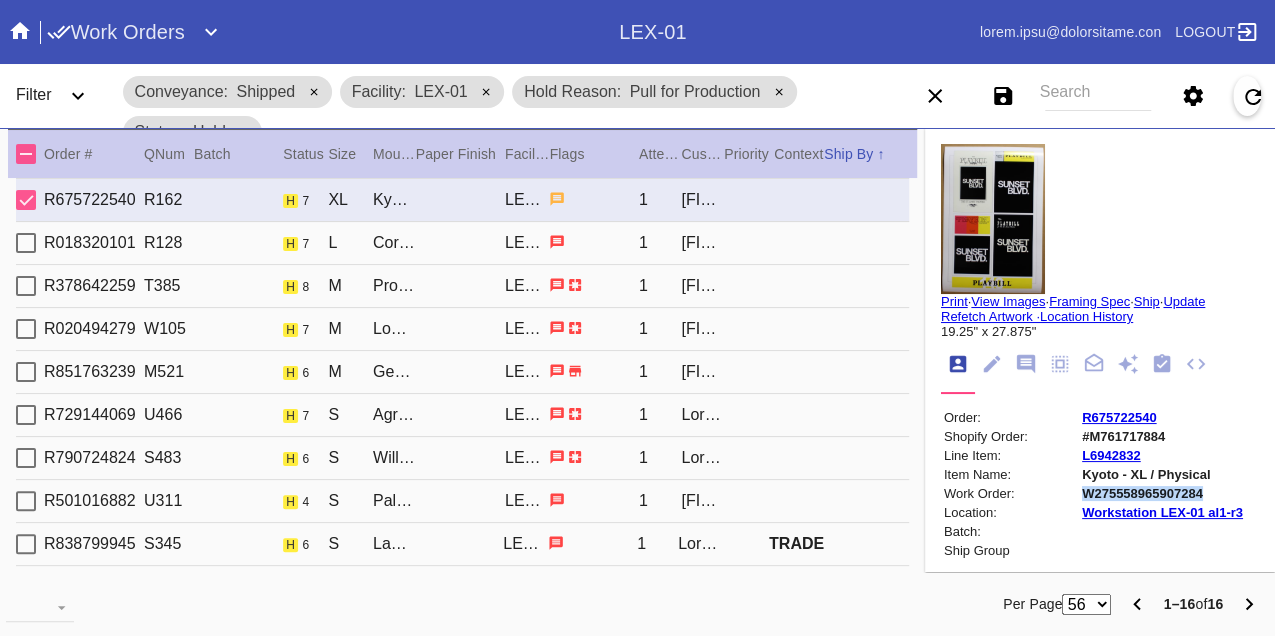 copy on "W275558965907284" 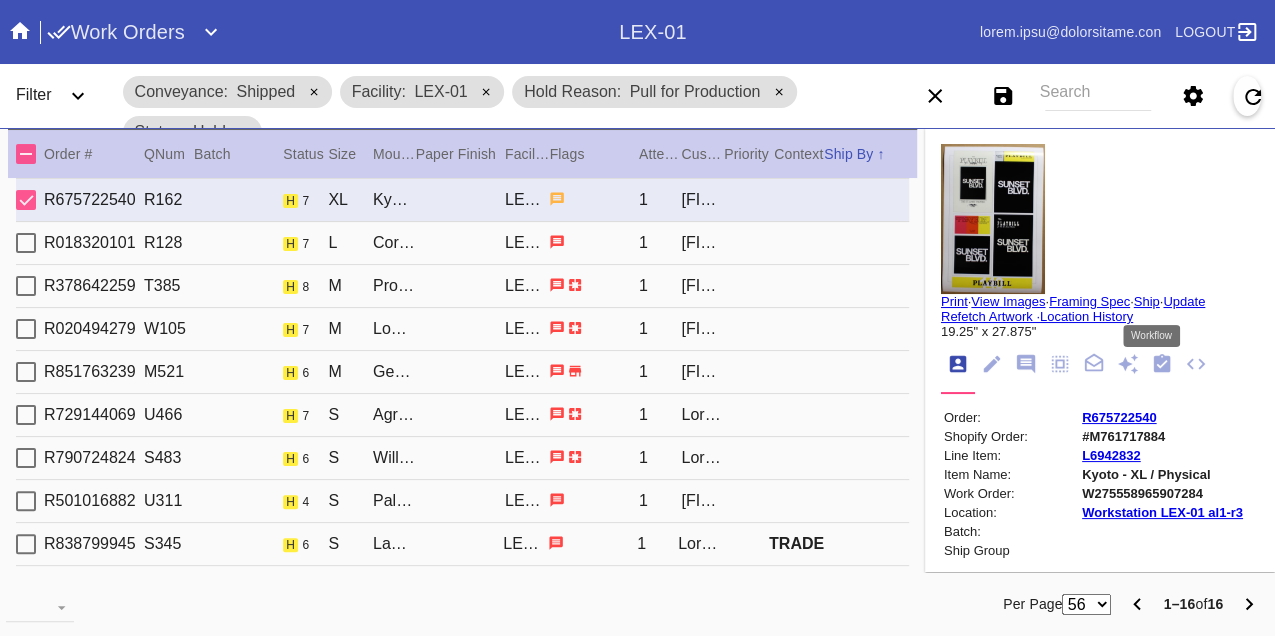 click at bounding box center (1162, 363) 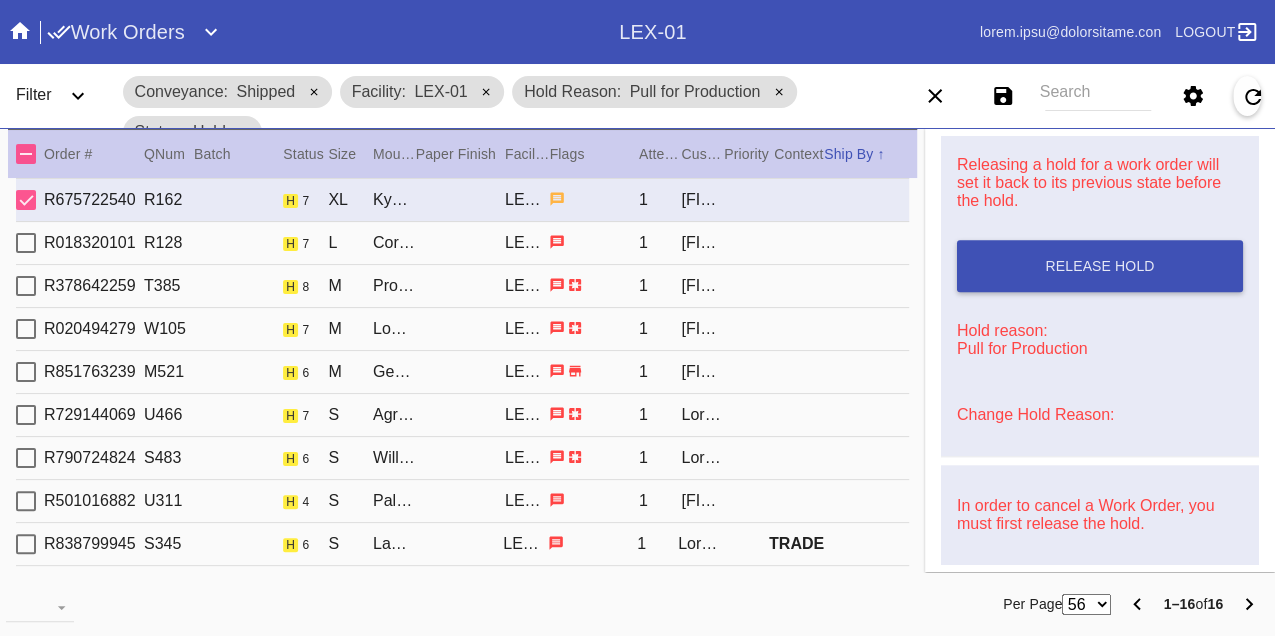 scroll, scrollTop: 888, scrollLeft: 0, axis: vertical 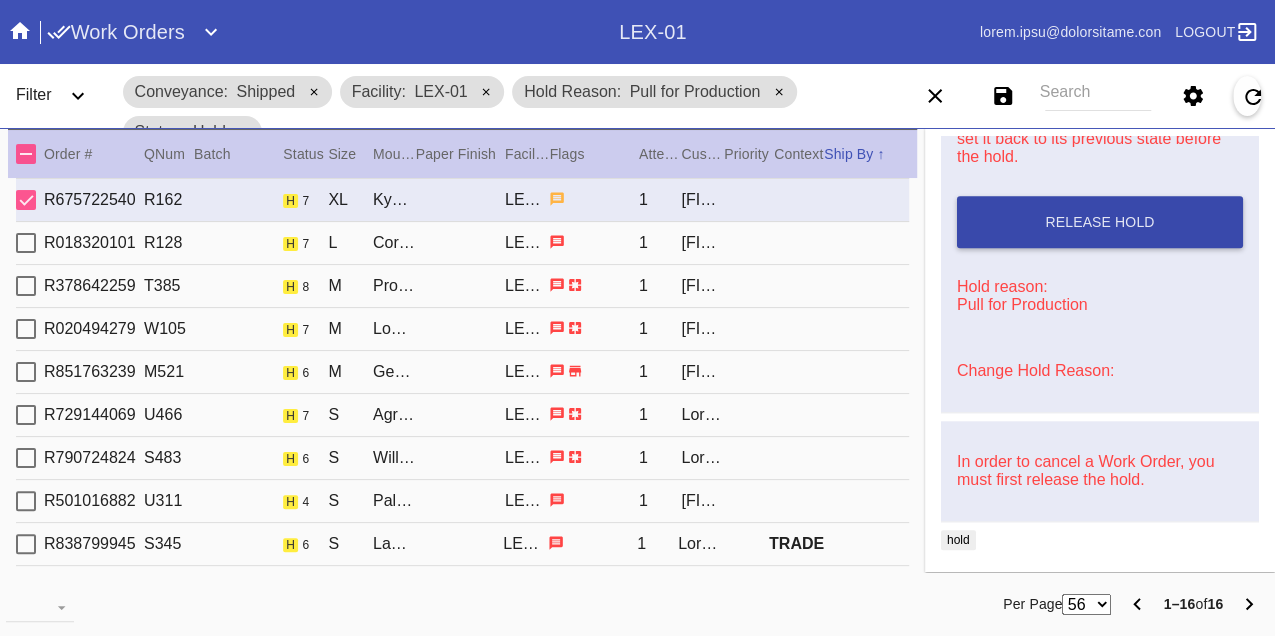 click on "Release Hold" at bounding box center [1100, 222] 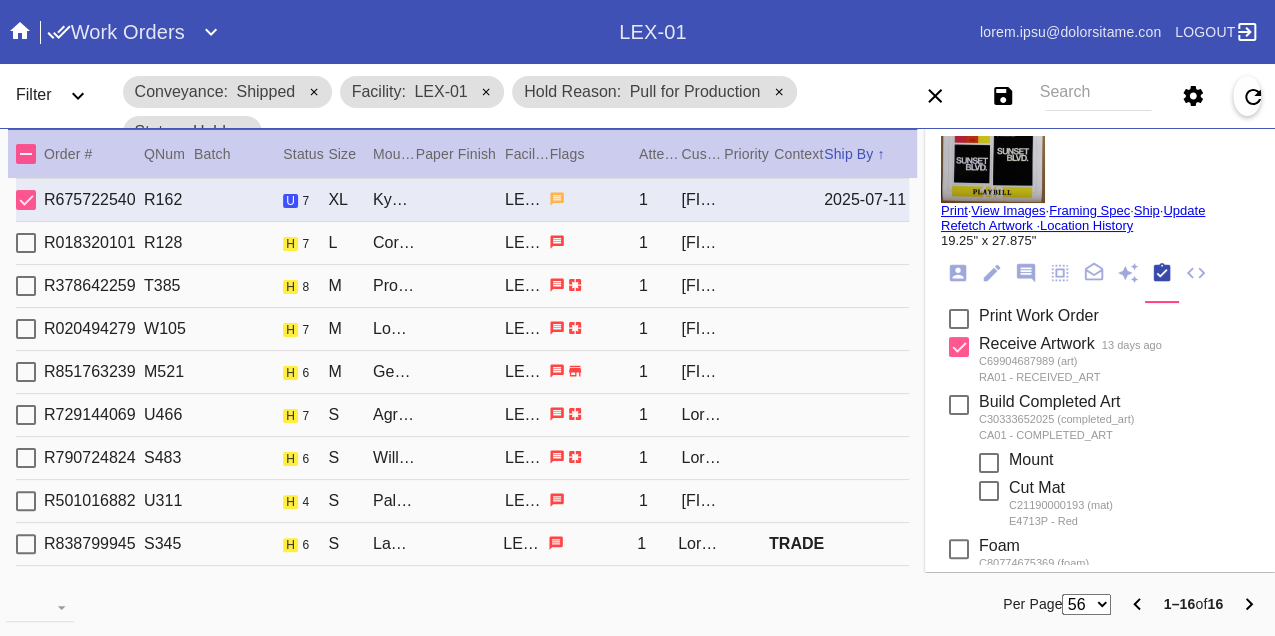 scroll, scrollTop: 0, scrollLeft: 0, axis: both 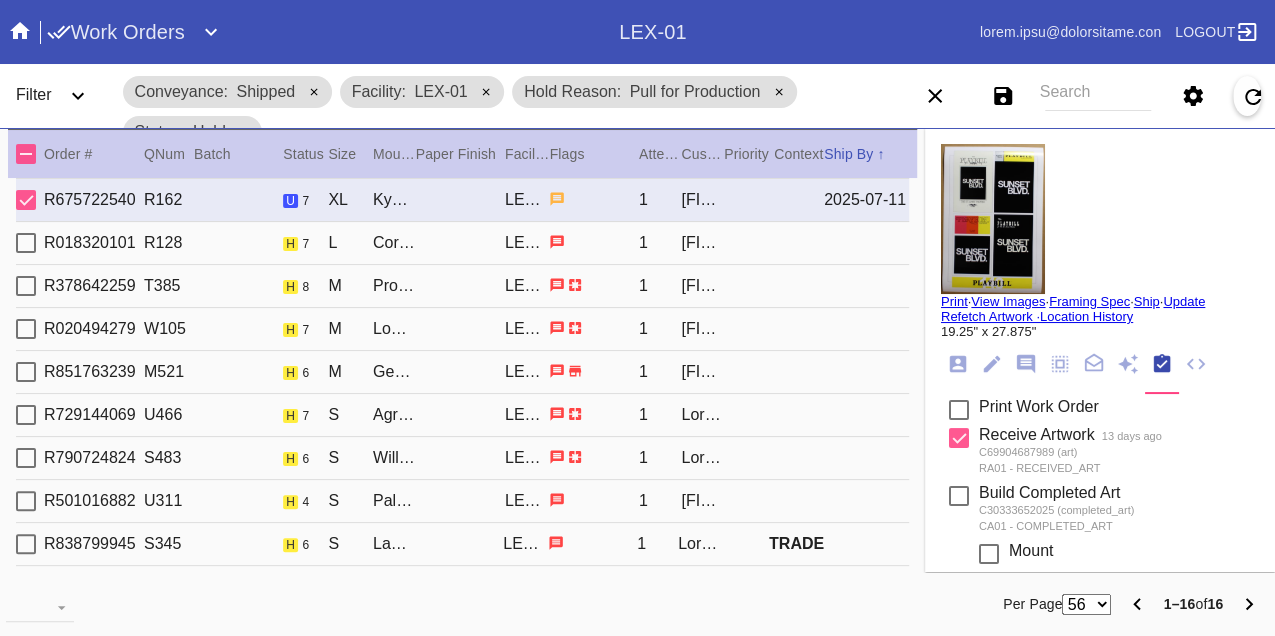click on "Print" at bounding box center [954, 301] 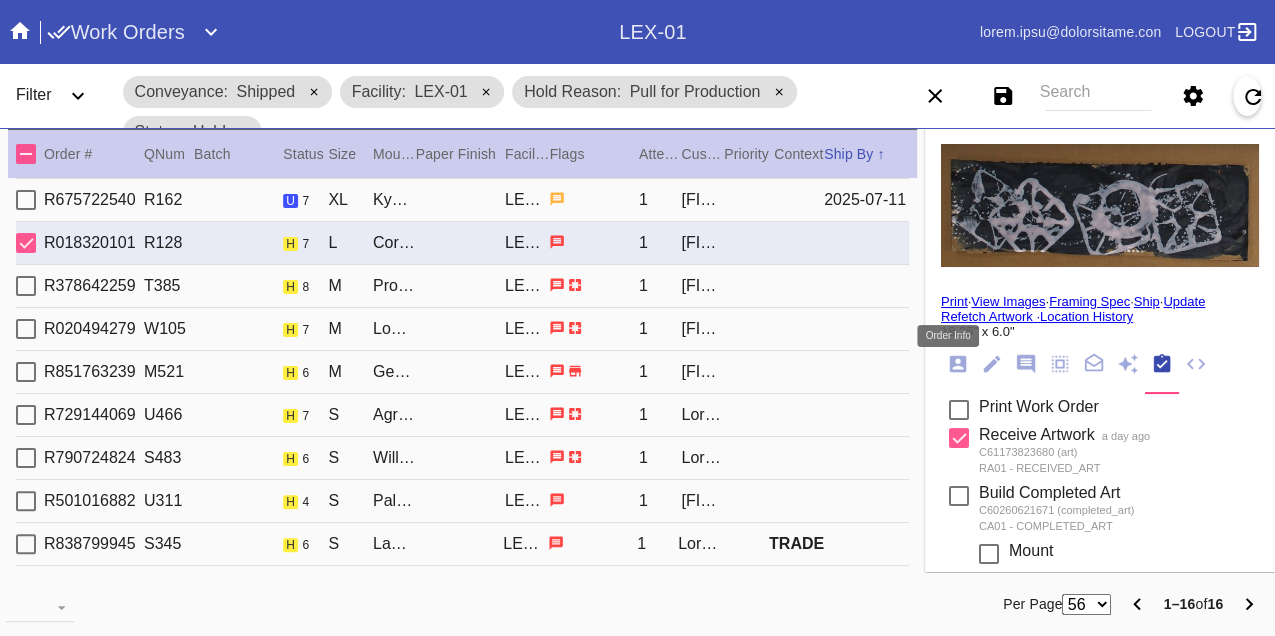 click at bounding box center [958, 364] 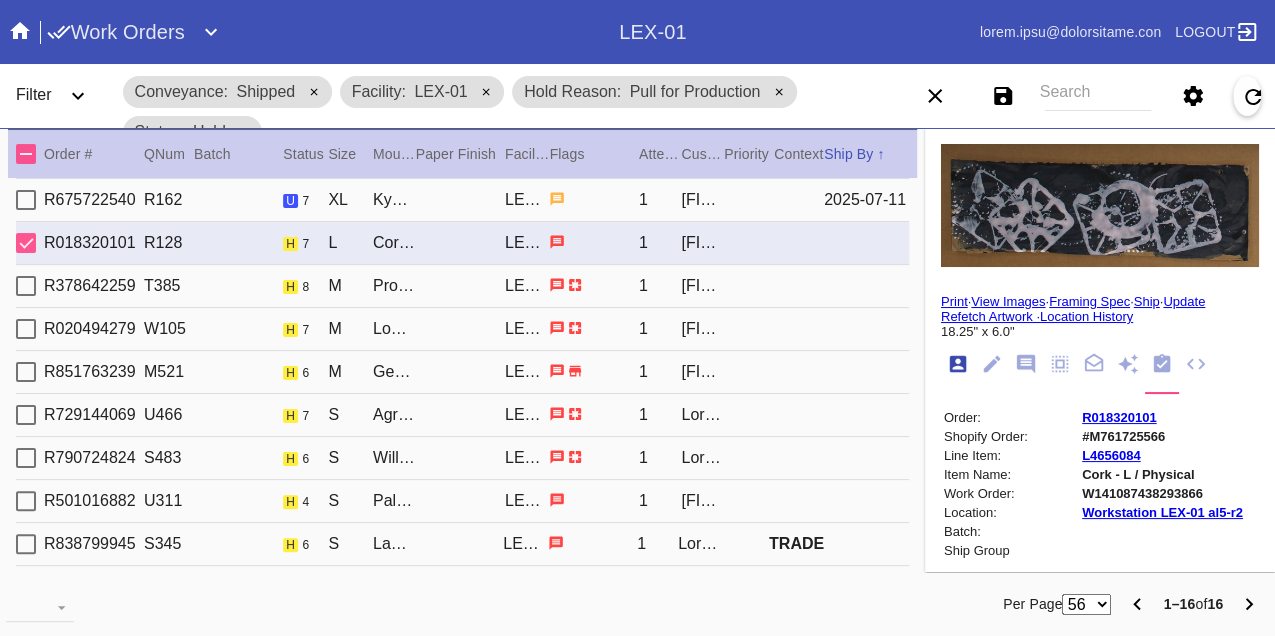 scroll, scrollTop: 24, scrollLeft: 0, axis: vertical 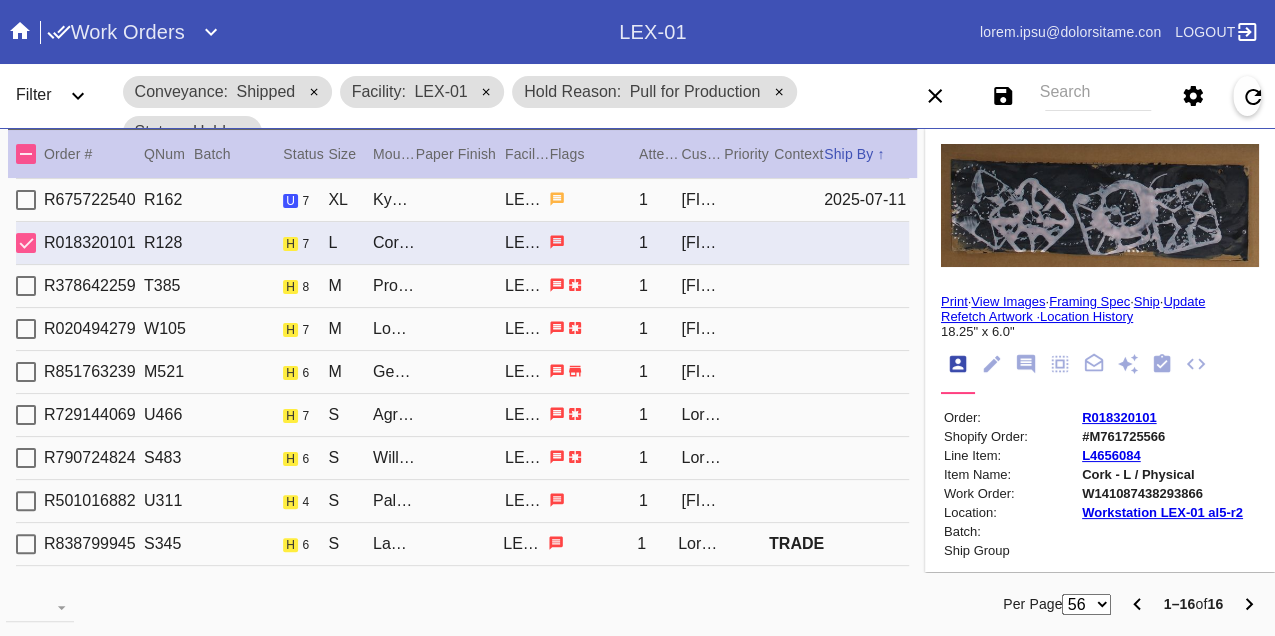 click on "W141087438293866" at bounding box center (1162, 493) 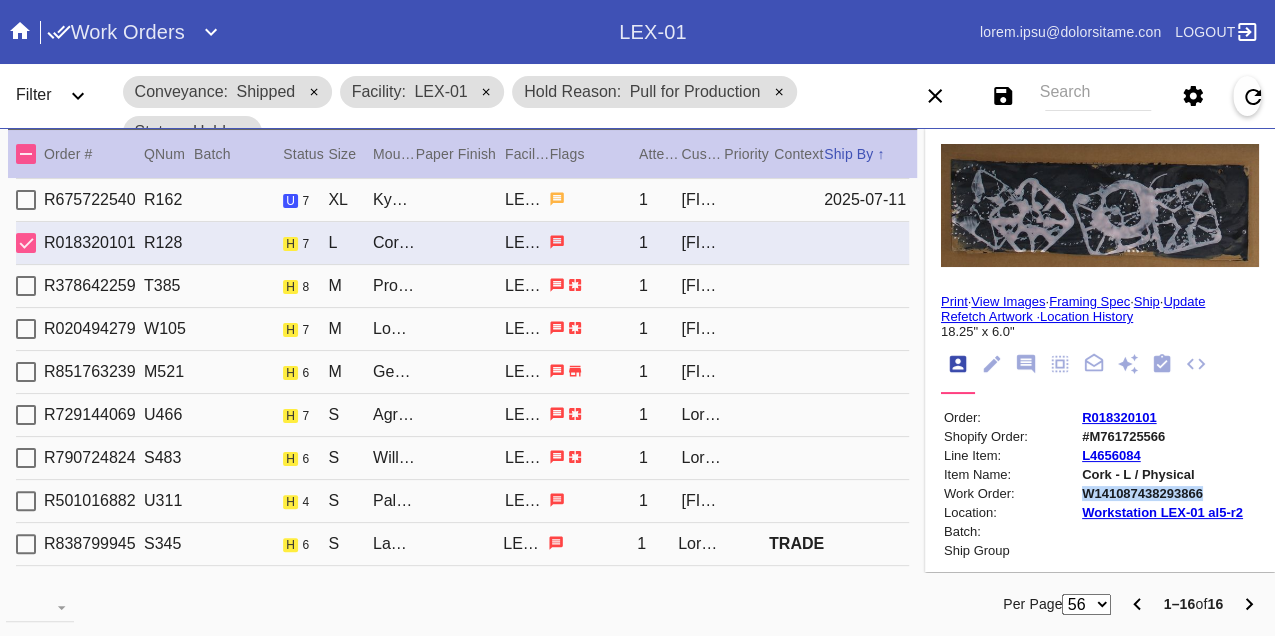 click on "W141087438293866" at bounding box center [1162, 493] 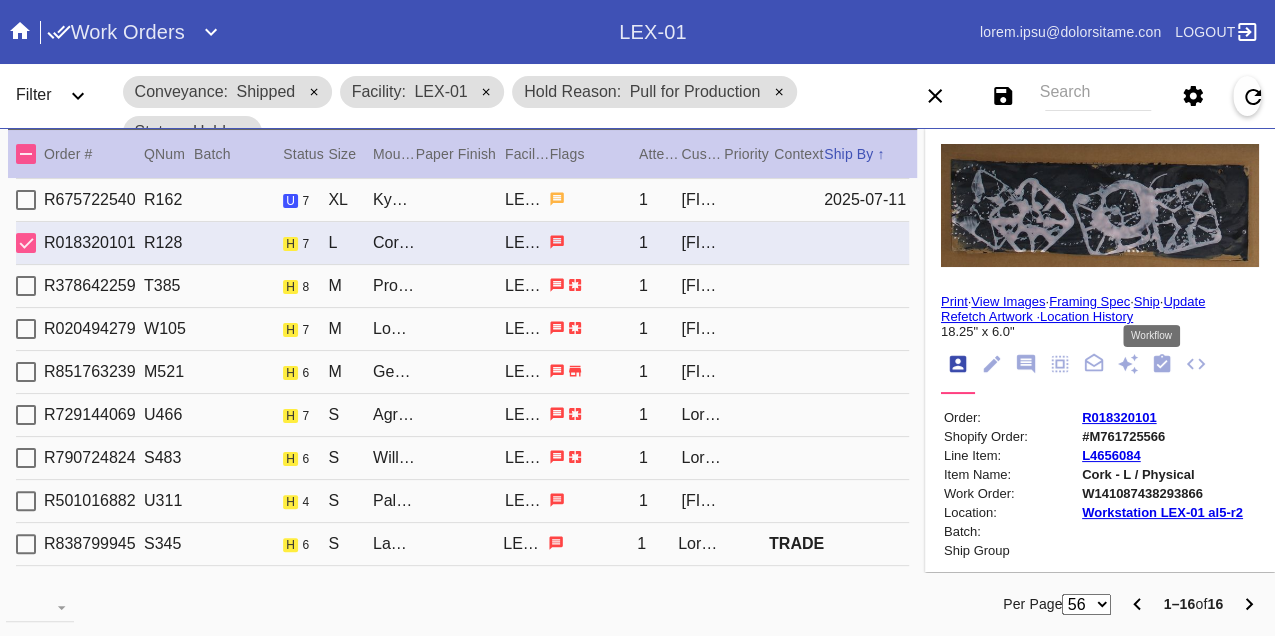 click at bounding box center [1162, 363] 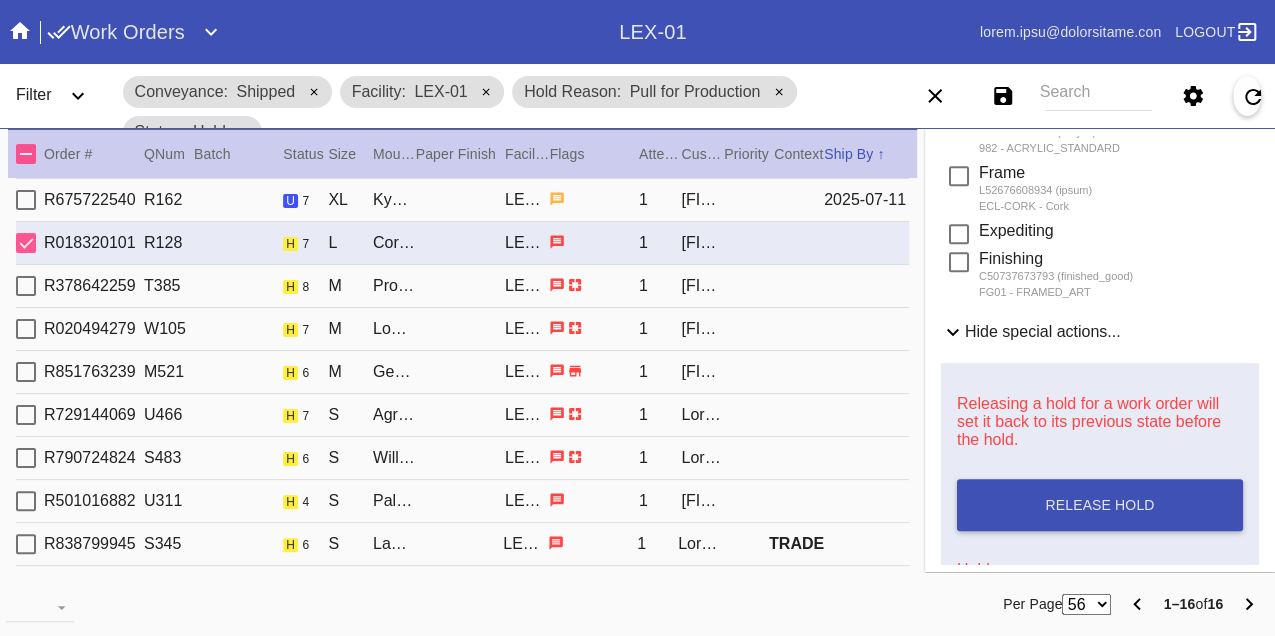 scroll, scrollTop: 888, scrollLeft: 0, axis: vertical 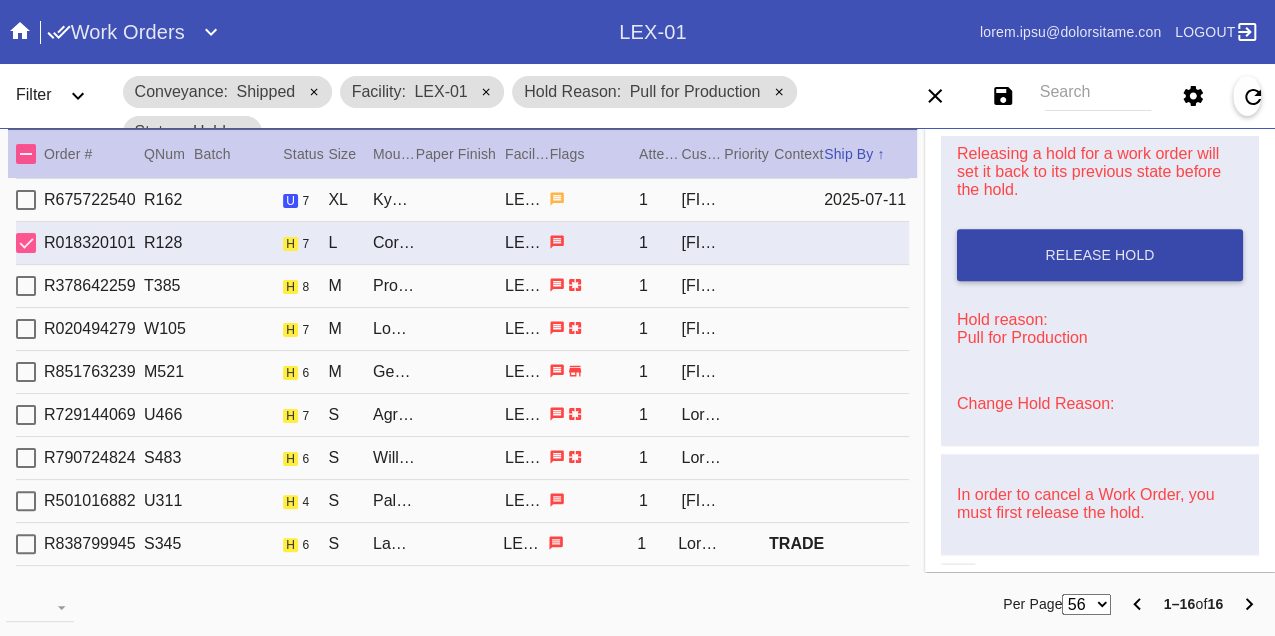 click on "Release Hold" at bounding box center [1100, 255] 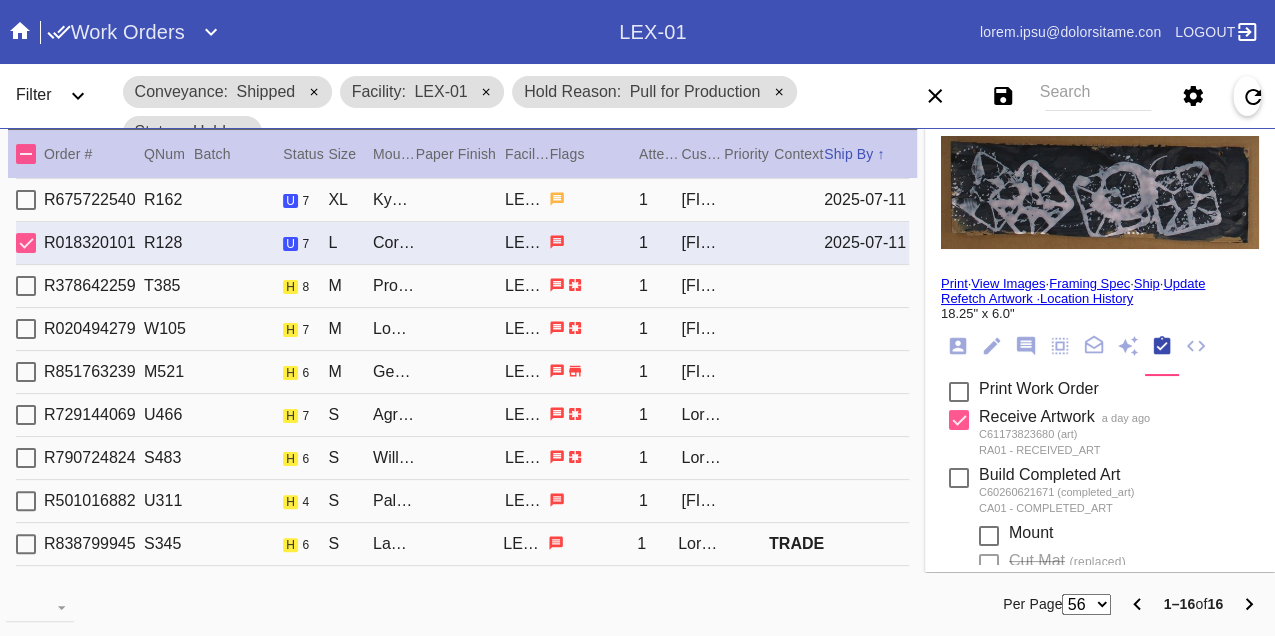 scroll, scrollTop: 0, scrollLeft: 0, axis: both 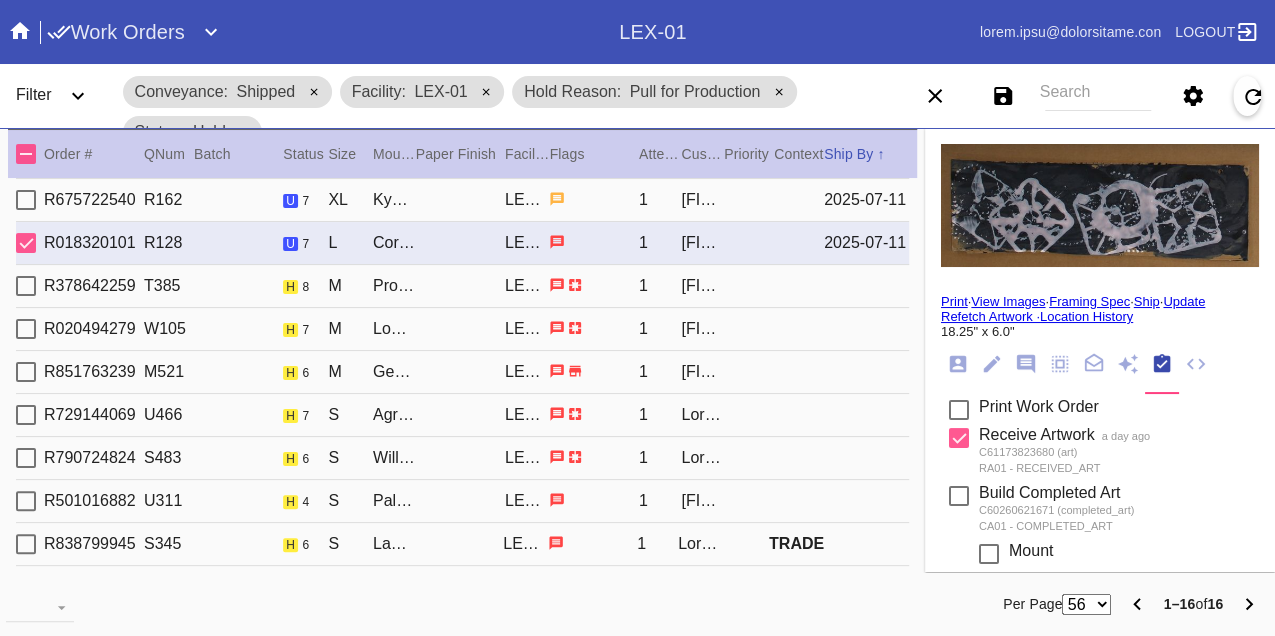 click on "Print" at bounding box center (954, 301) 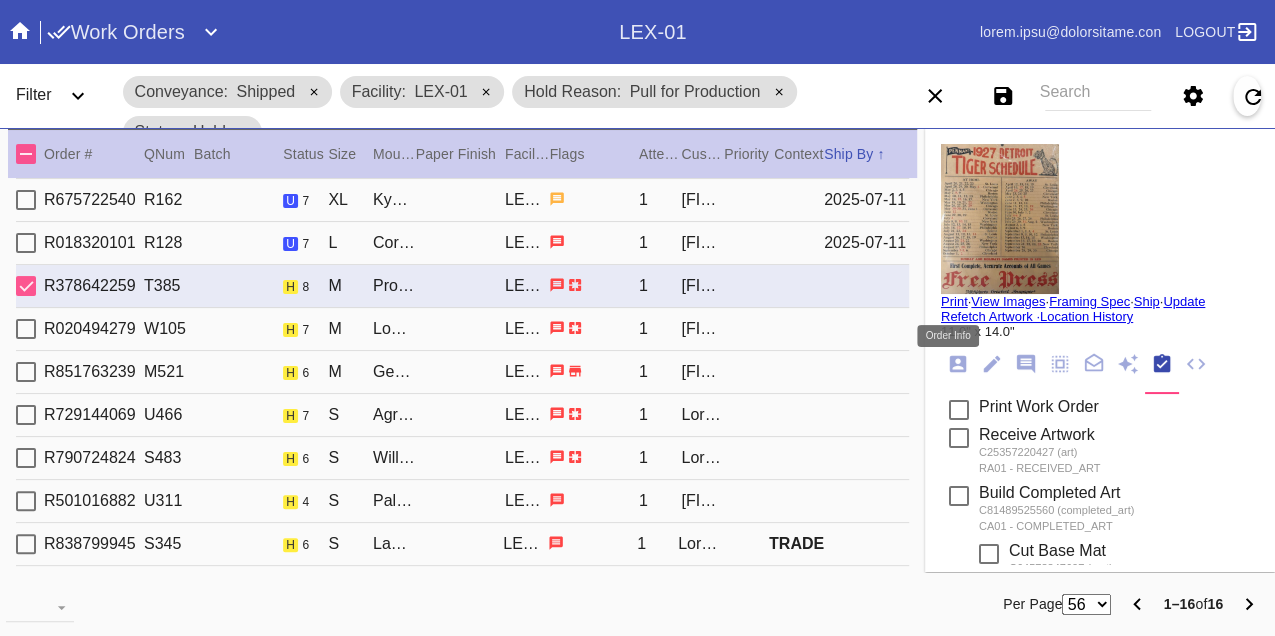 click at bounding box center (958, 364) 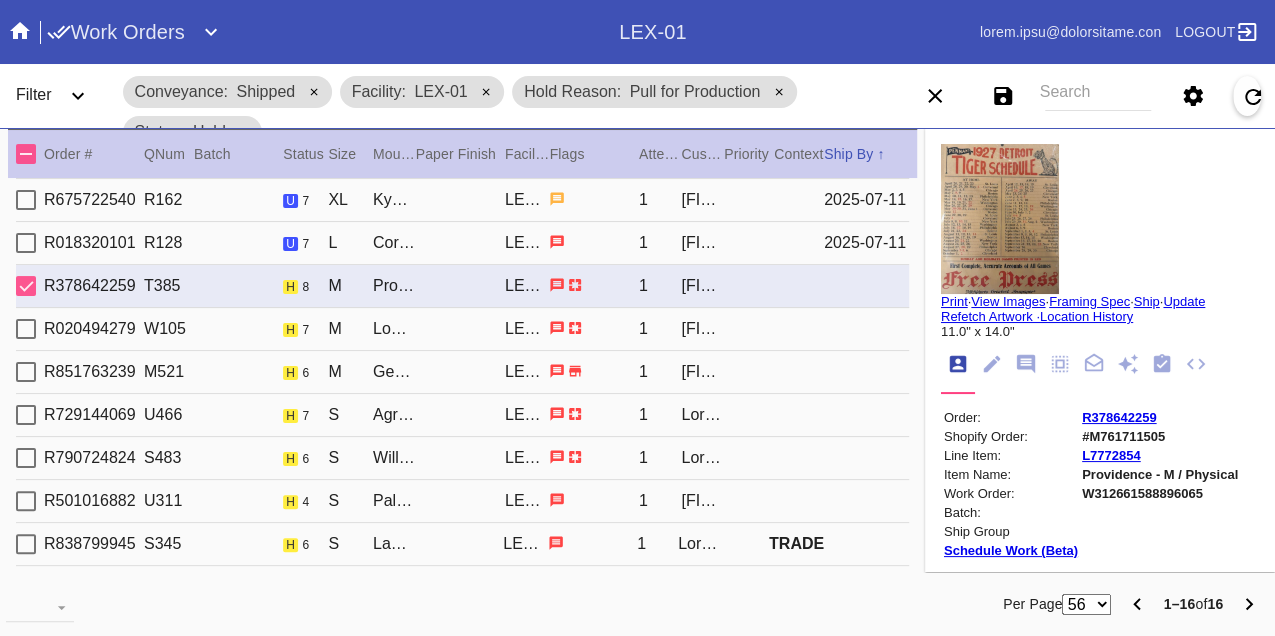 click on "W312661588896065" at bounding box center [1160, 493] 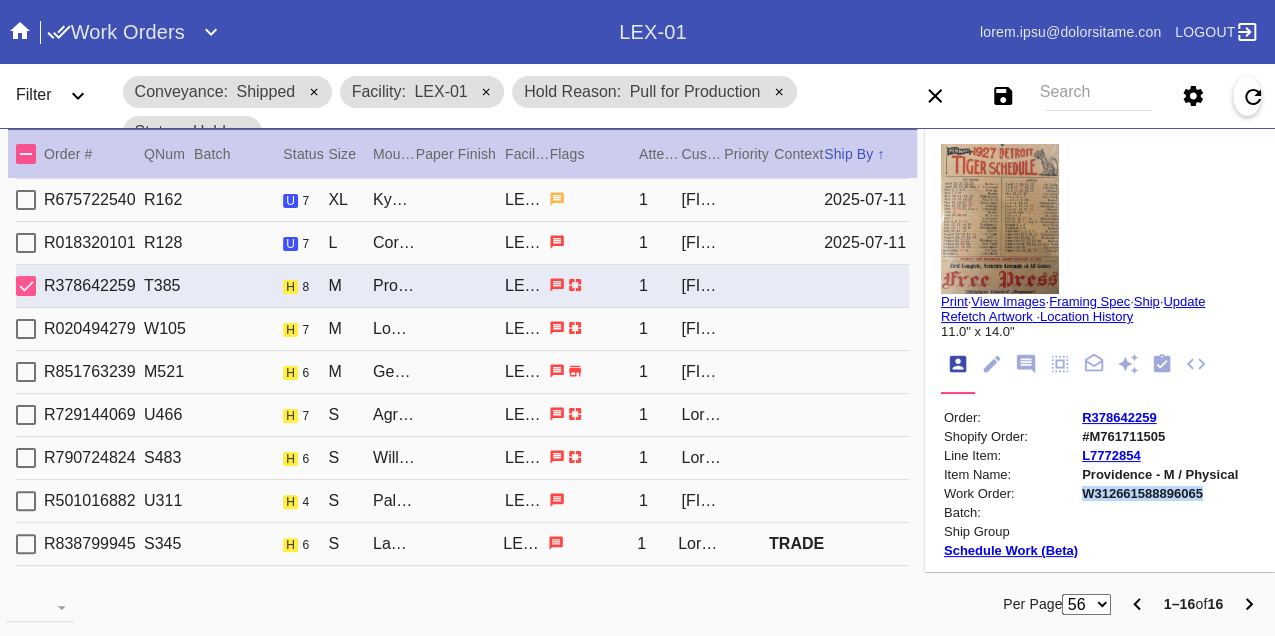 click on "W312661588896065" at bounding box center [1160, 493] 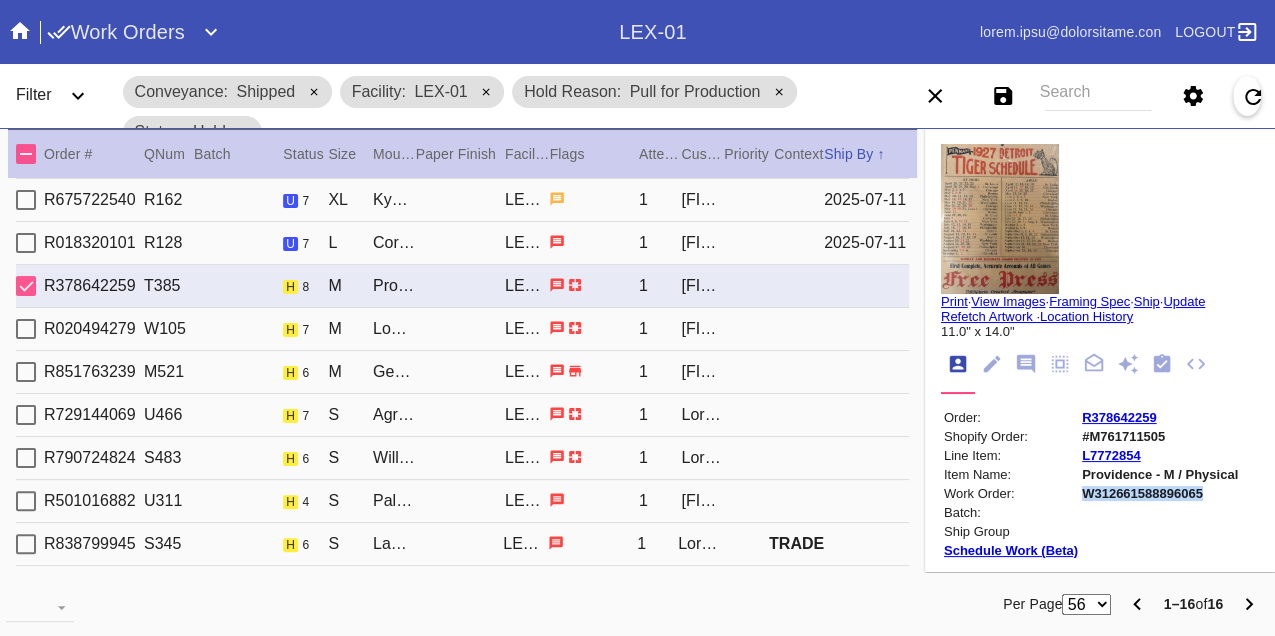 copy on "W312661588896065" 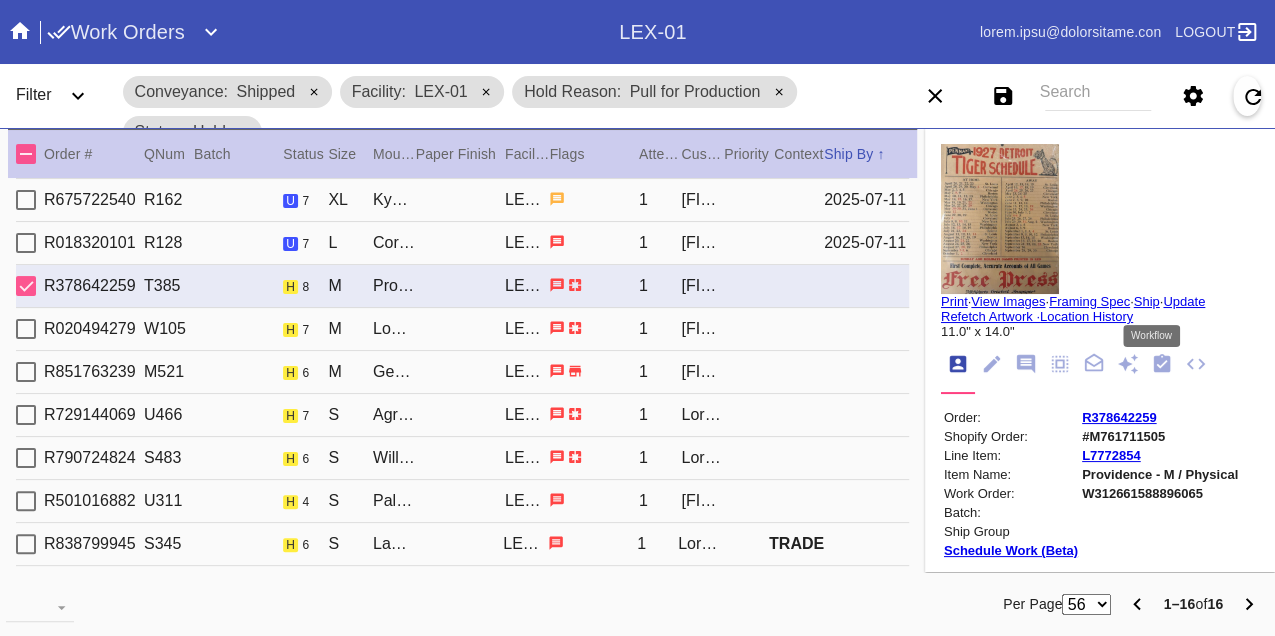 click at bounding box center [1162, 363] 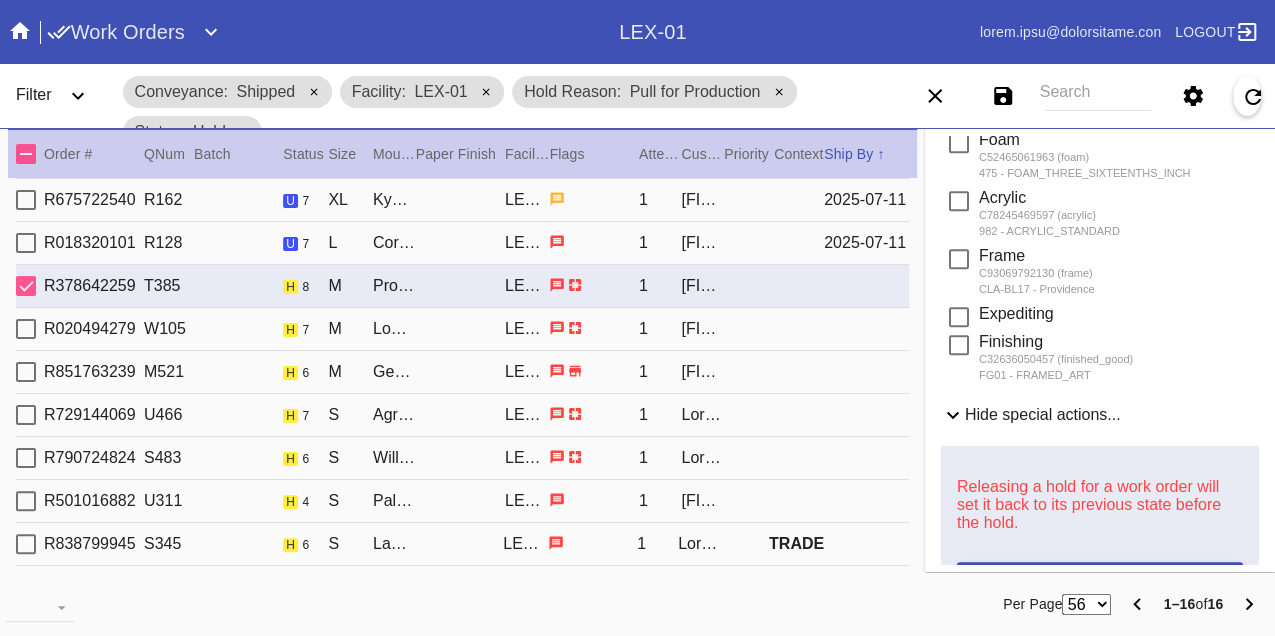 scroll, scrollTop: 948, scrollLeft: 0, axis: vertical 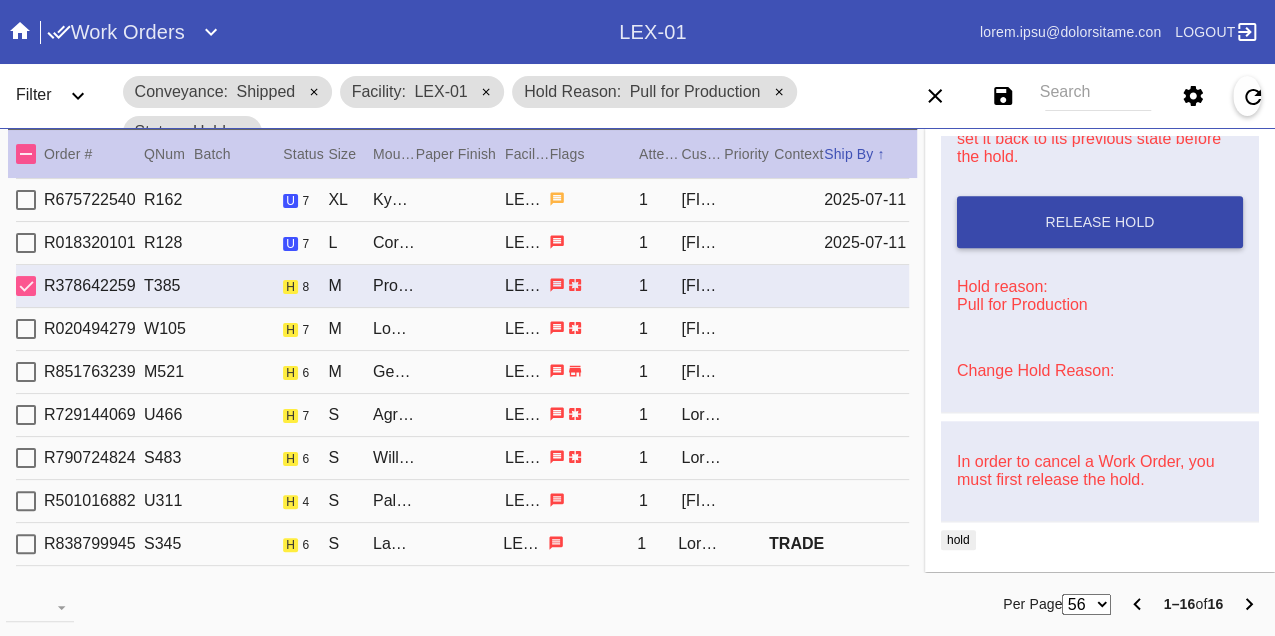 click on "Release Hold" at bounding box center [1099, 222] 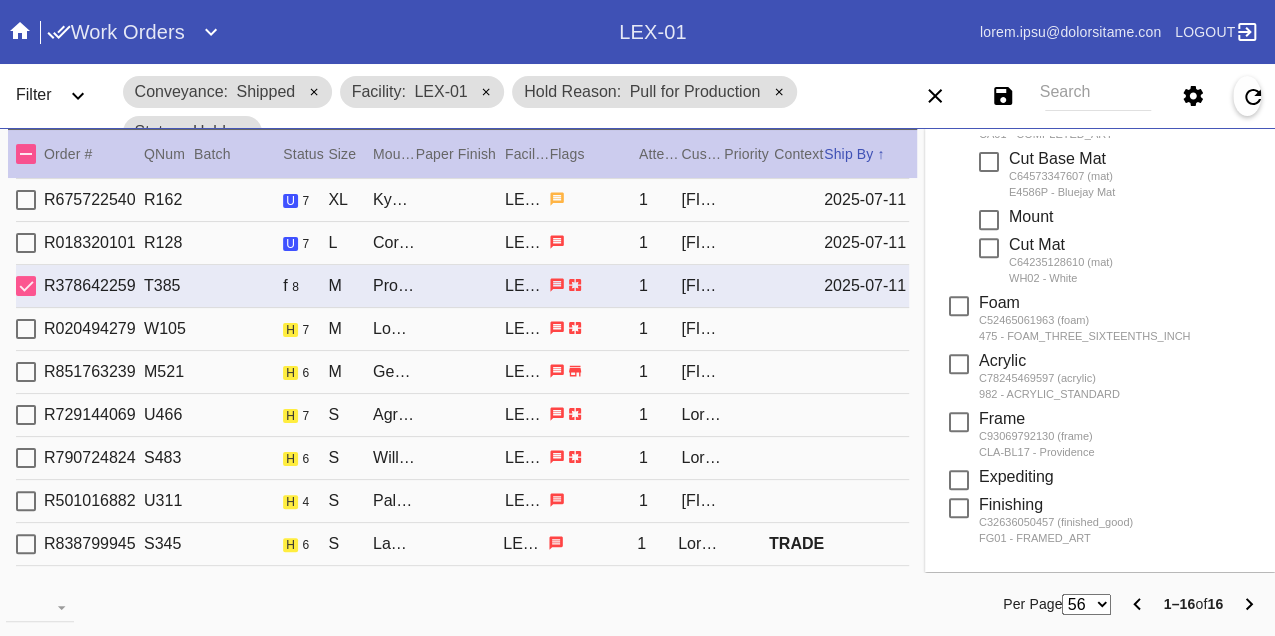 scroll, scrollTop: 0, scrollLeft: 0, axis: both 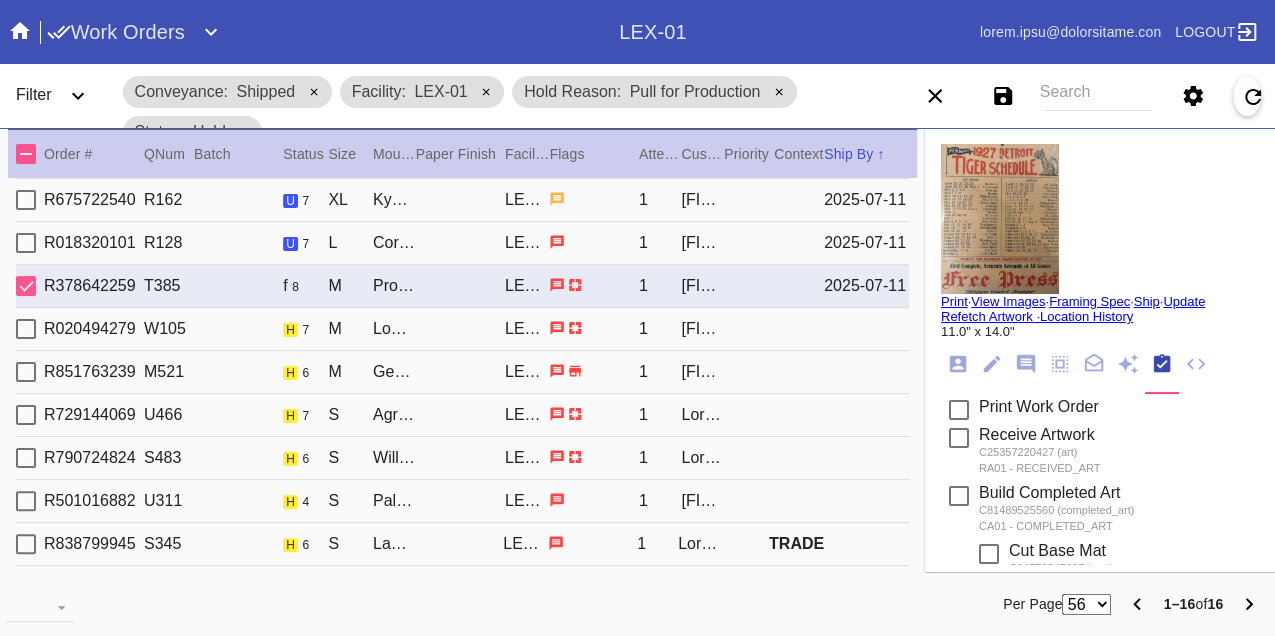 click on "Print" at bounding box center [954, 301] 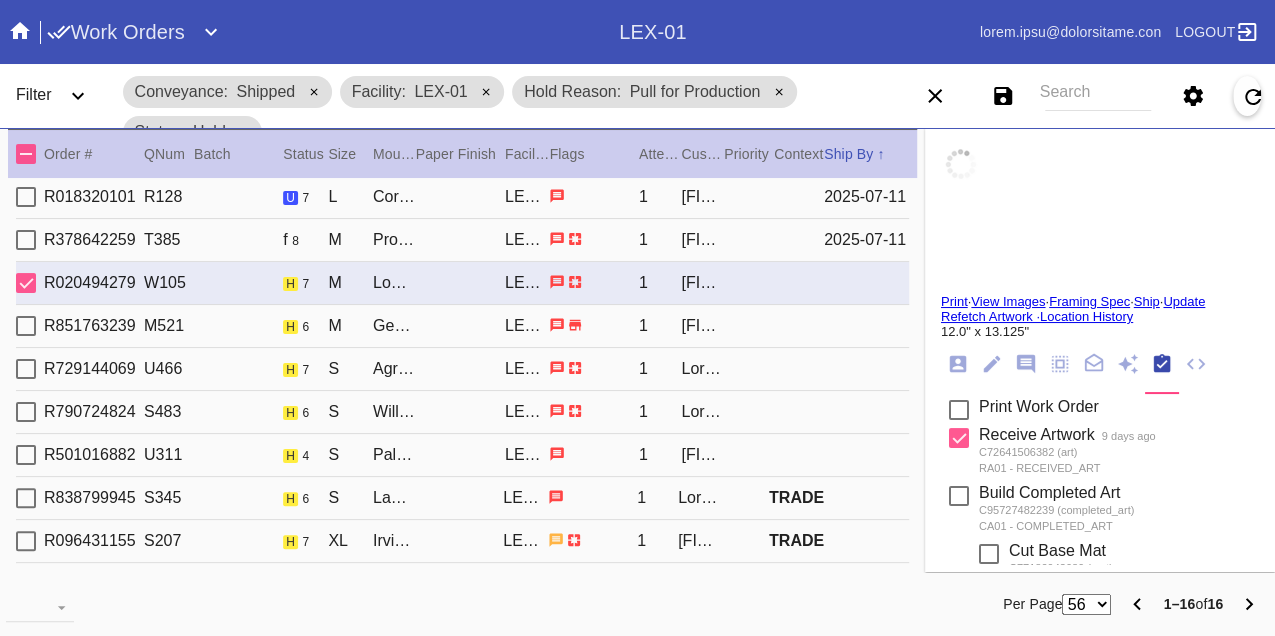 scroll, scrollTop: 304, scrollLeft: 0, axis: vertical 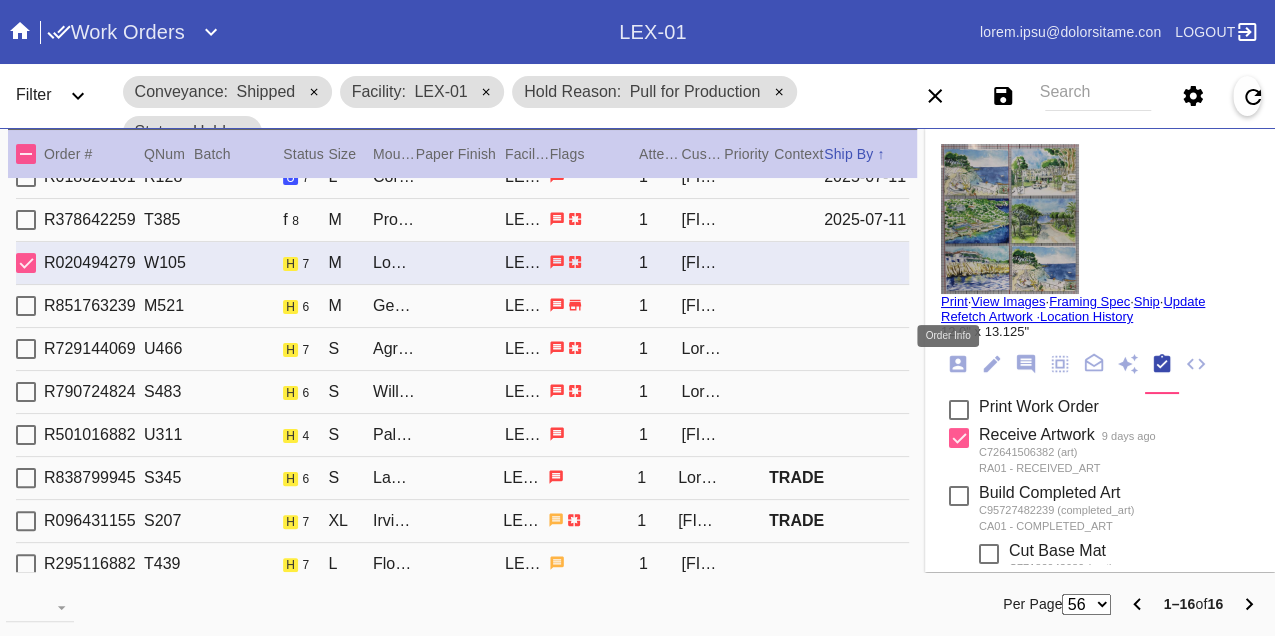 click at bounding box center (958, 364) 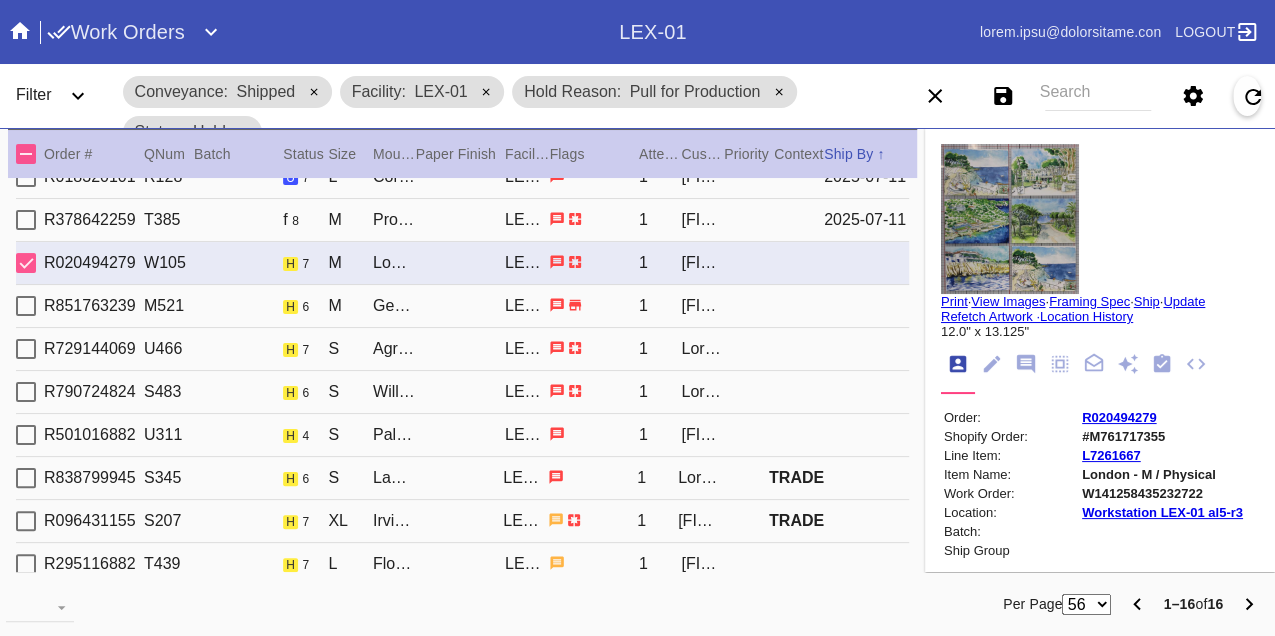 click on "W141258435232722" at bounding box center (1162, 493) 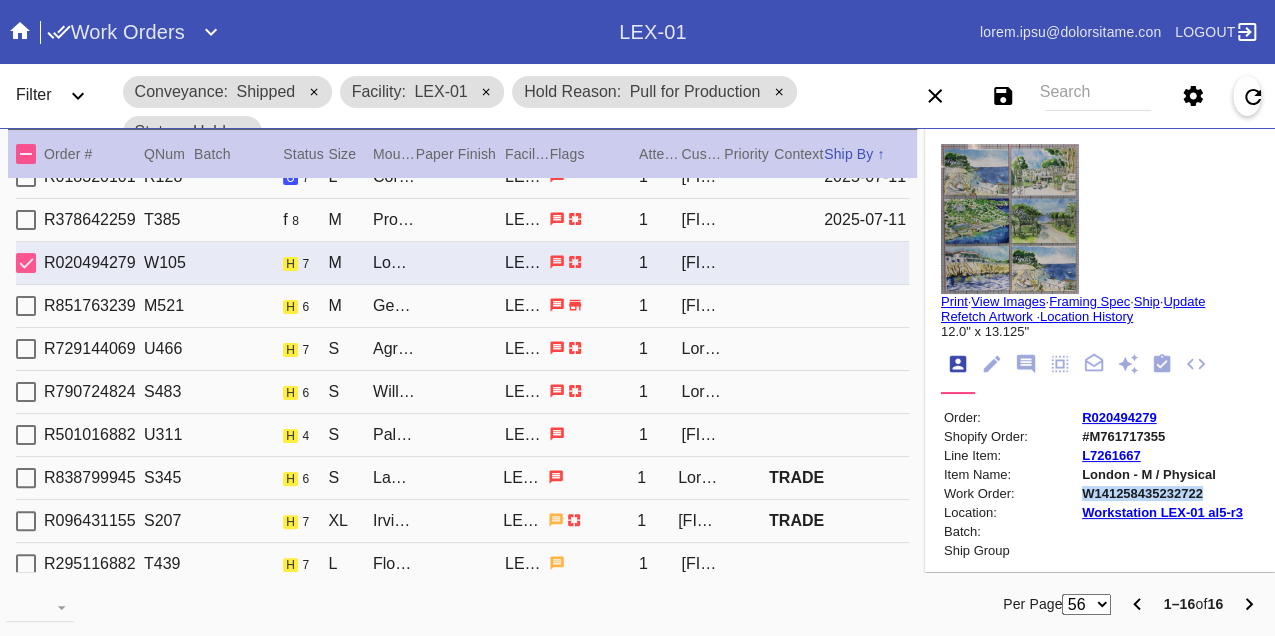 click on "W141258435232722" at bounding box center (1162, 493) 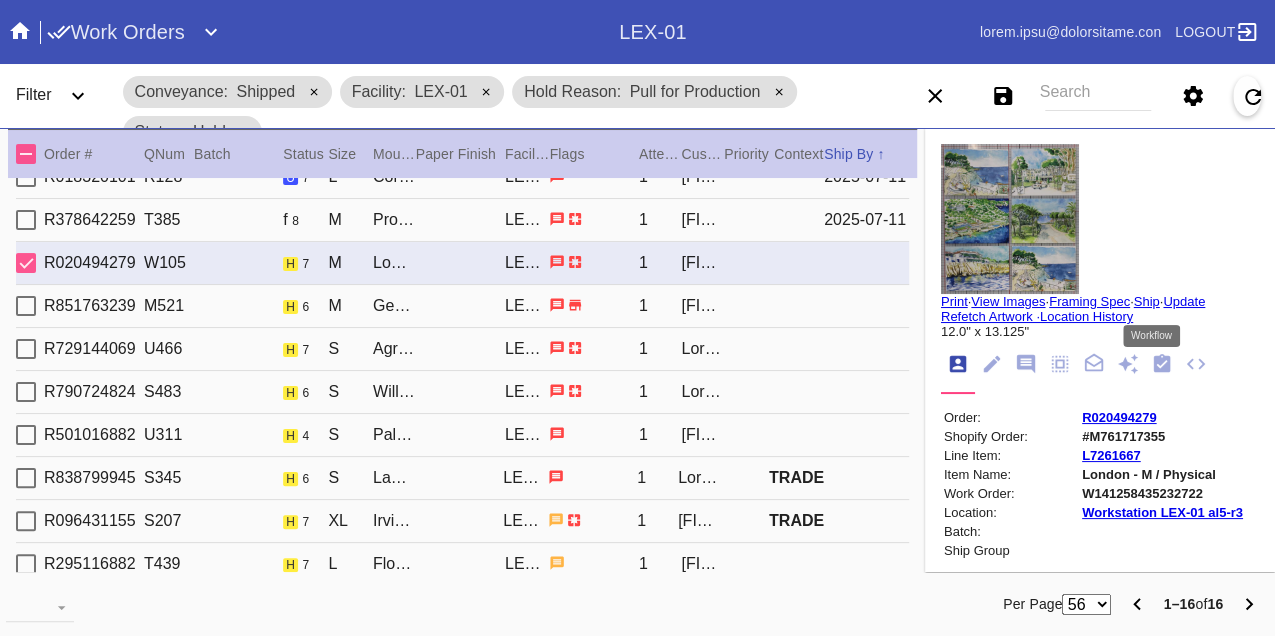 click at bounding box center (1162, 363) 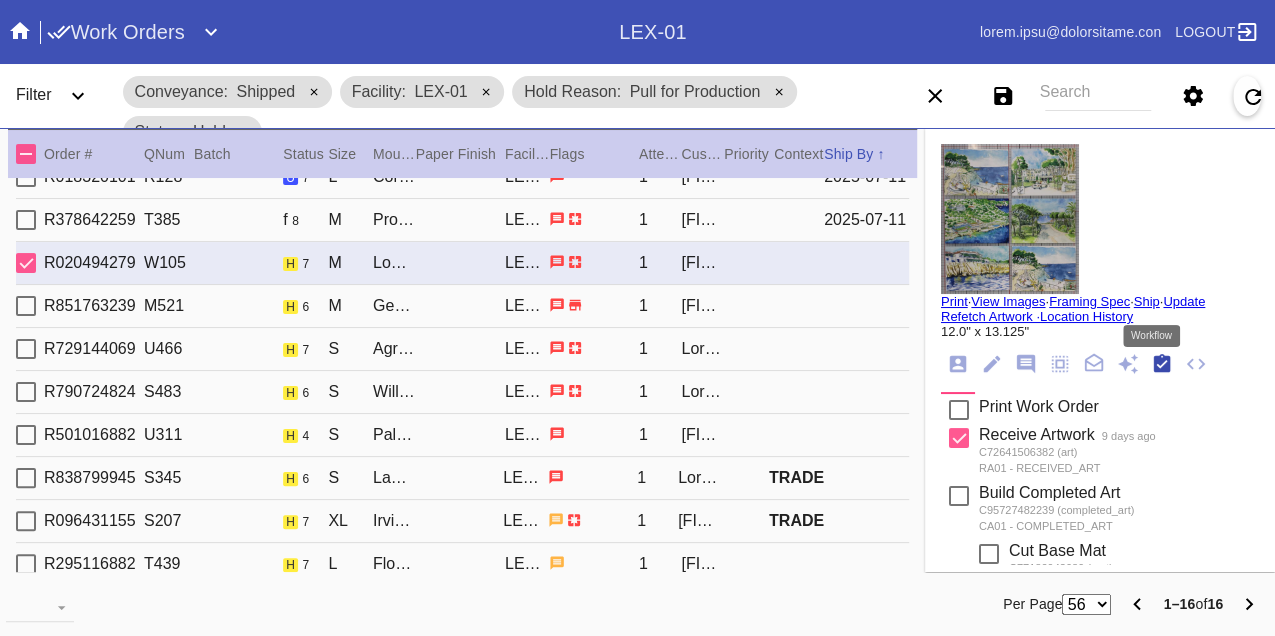 scroll, scrollTop: 318, scrollLeft: 0, axis: vertical 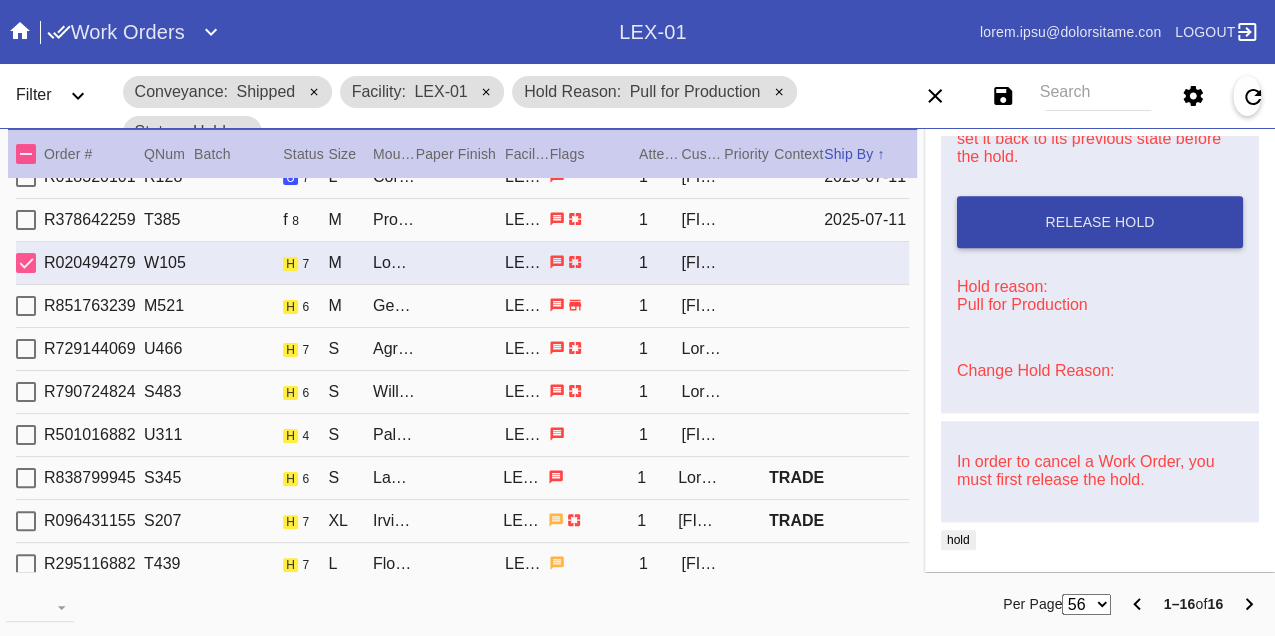 click on "Release Hold" at bounding box center (1100, 222) 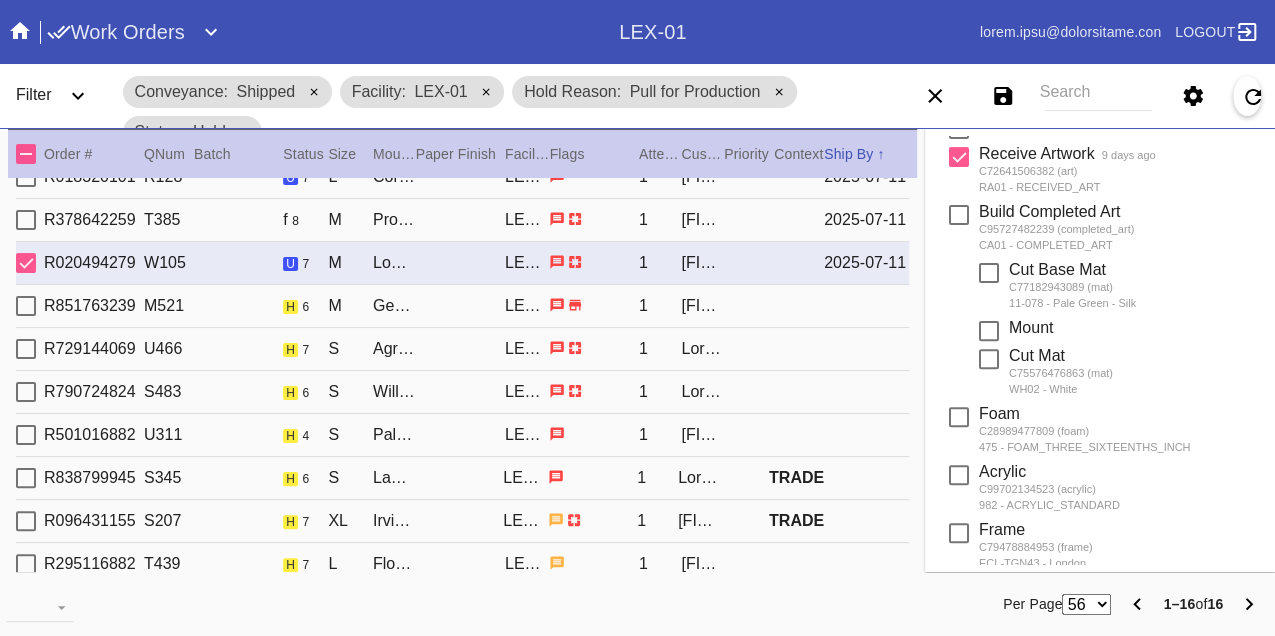 scroll, scrollTop: 0, scrollLeft: 0, axis: both 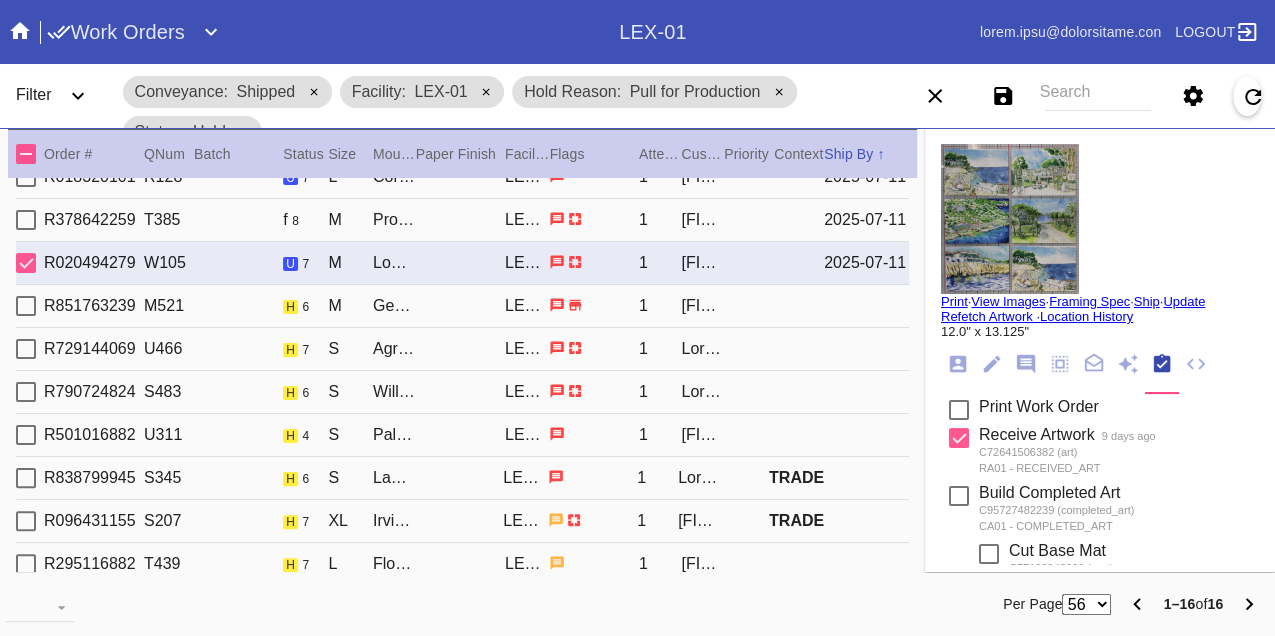 click on "Print" at bounding box center [954, 301] 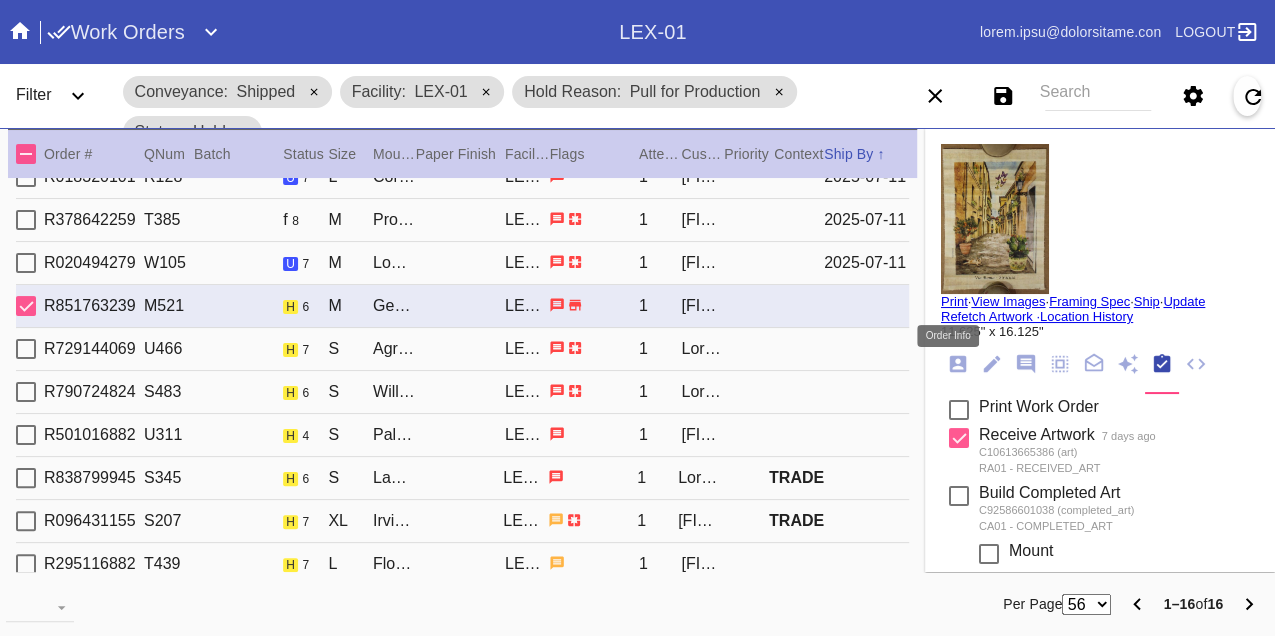 click at bounding box center [958, 364] 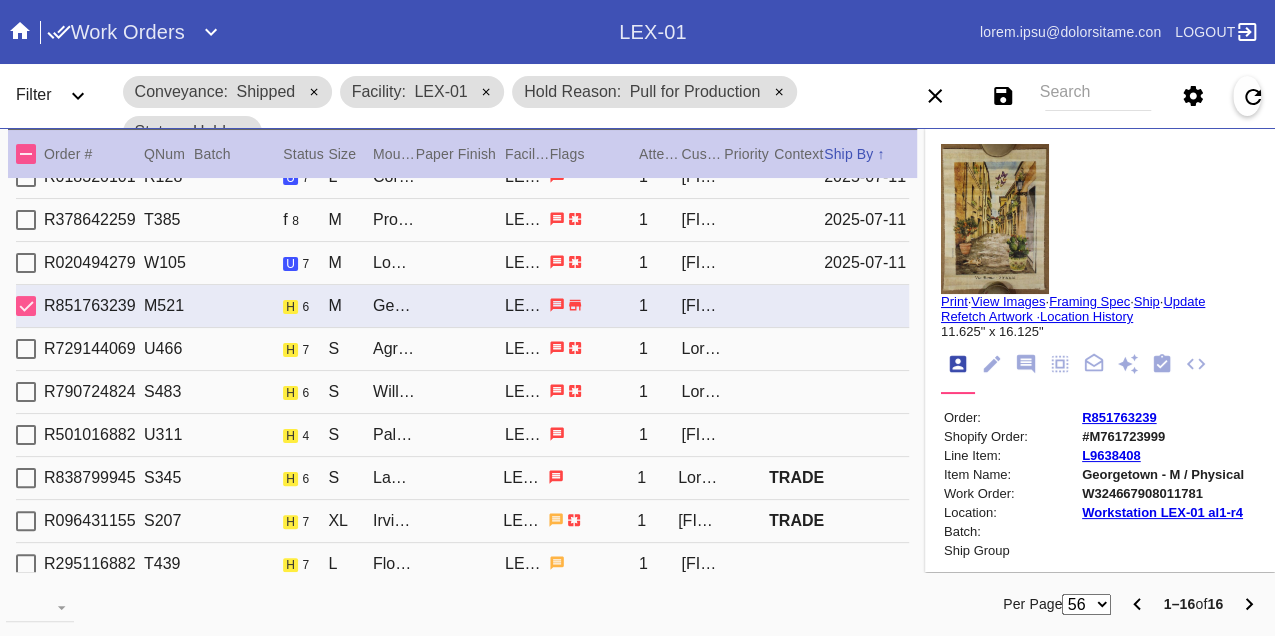 click on "W324667908011781" at bounding box center [1163, 493] 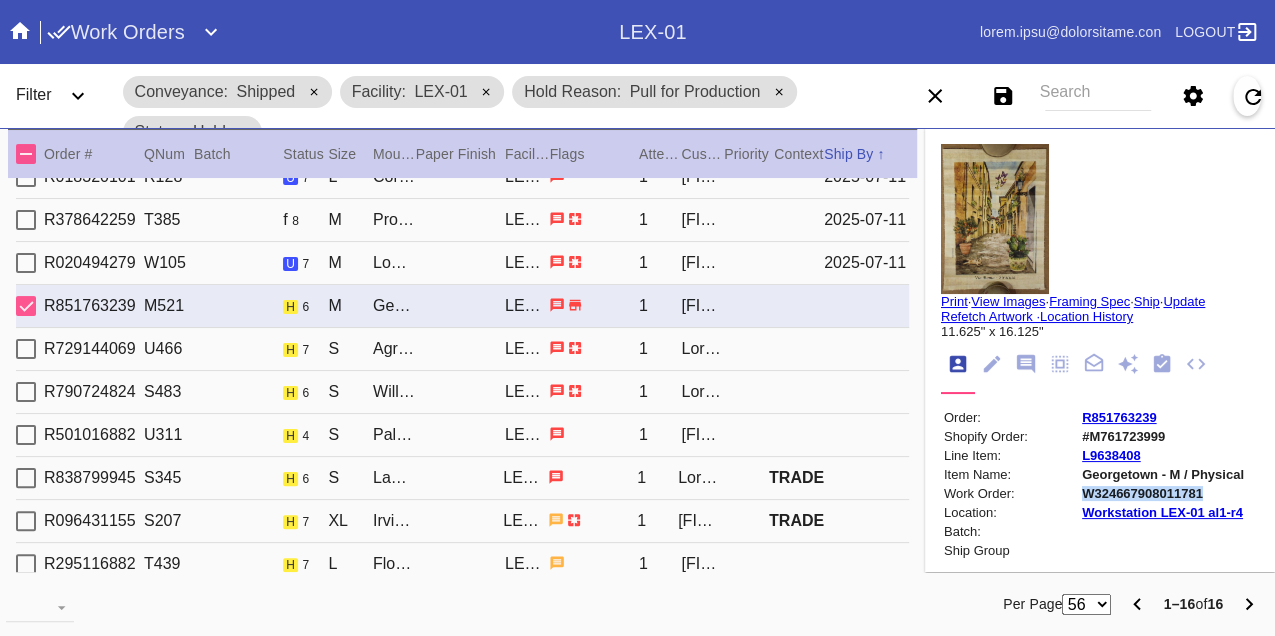 click on "W324667908011781" at bounding box center [1163, 493] 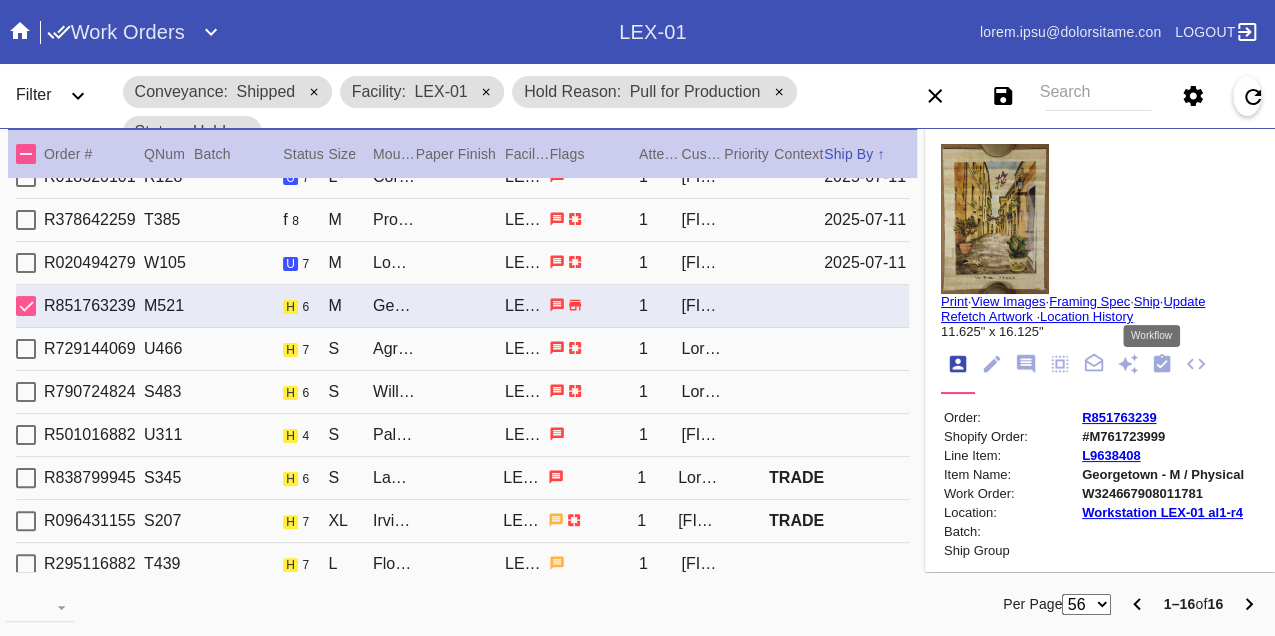 click at bounding box center [1162, 363] 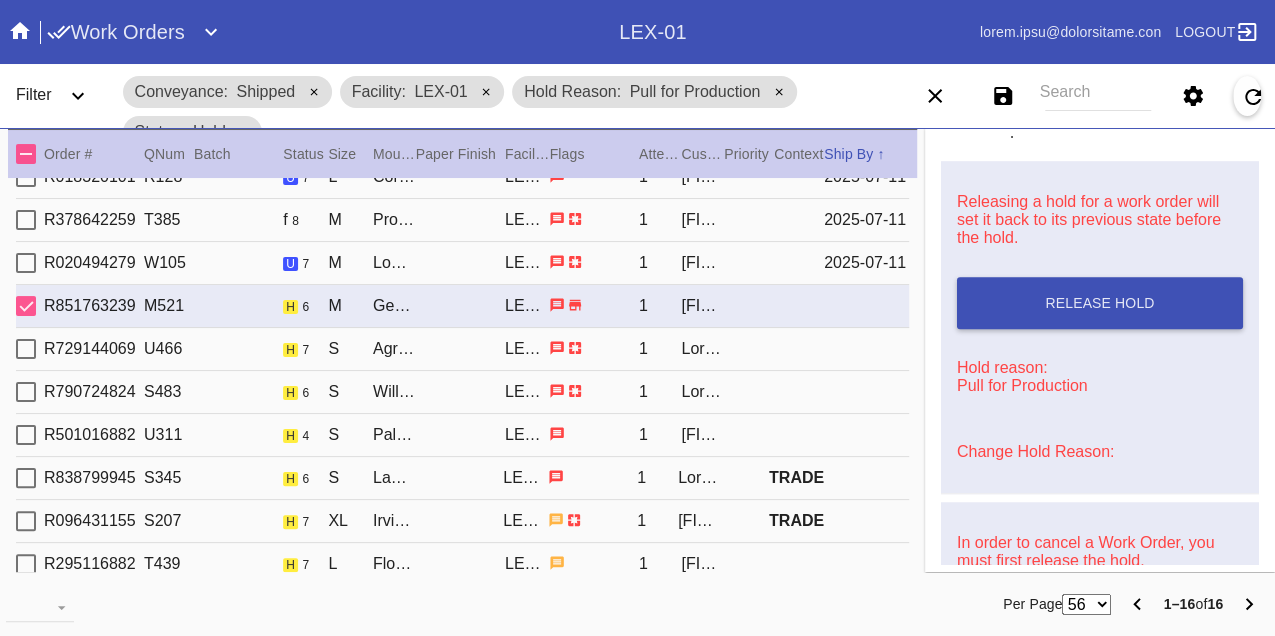 scroll, scrollTop: 770, scrollLeft: 0, axis: vertical 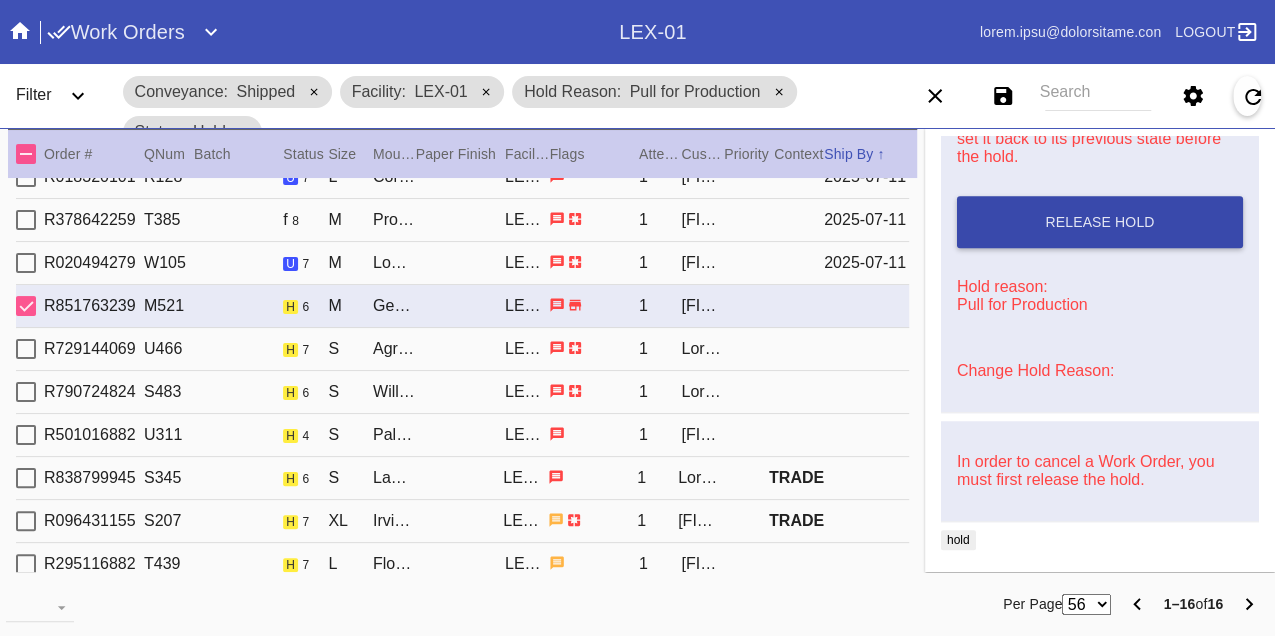 click on "Release Hold" at bounding box center (1100, 222) 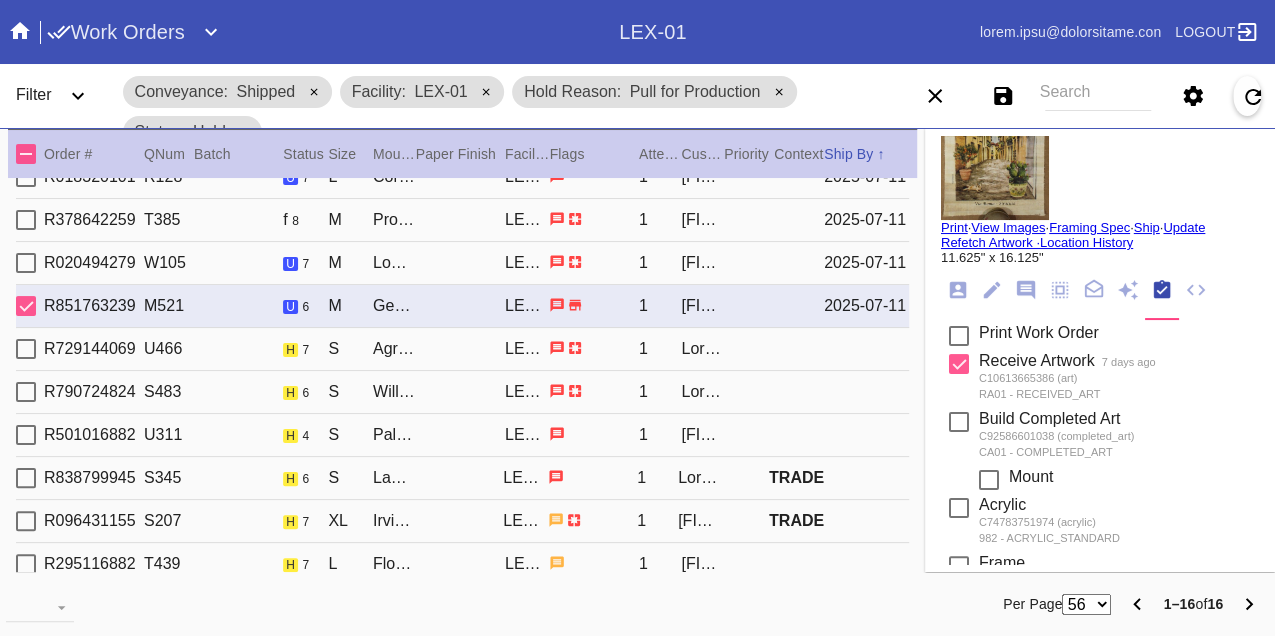 scroll, scrollTop: 0, scrollLeft: 0, axis: both 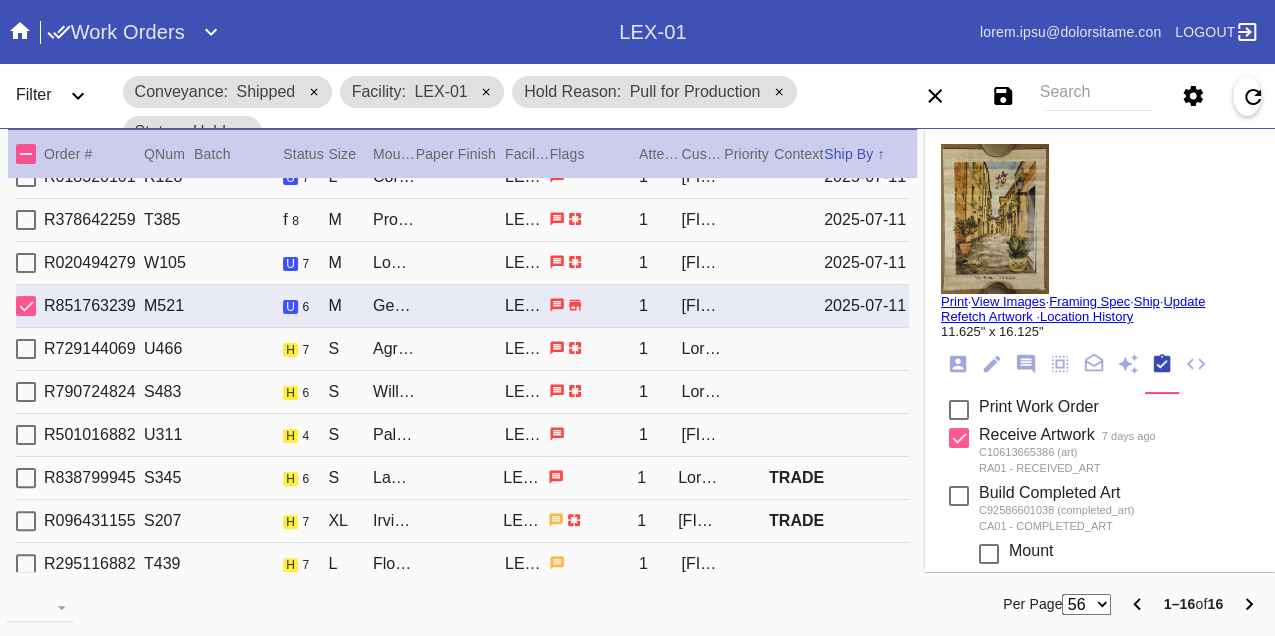 click on "Print" at bounding box center [954, 301] 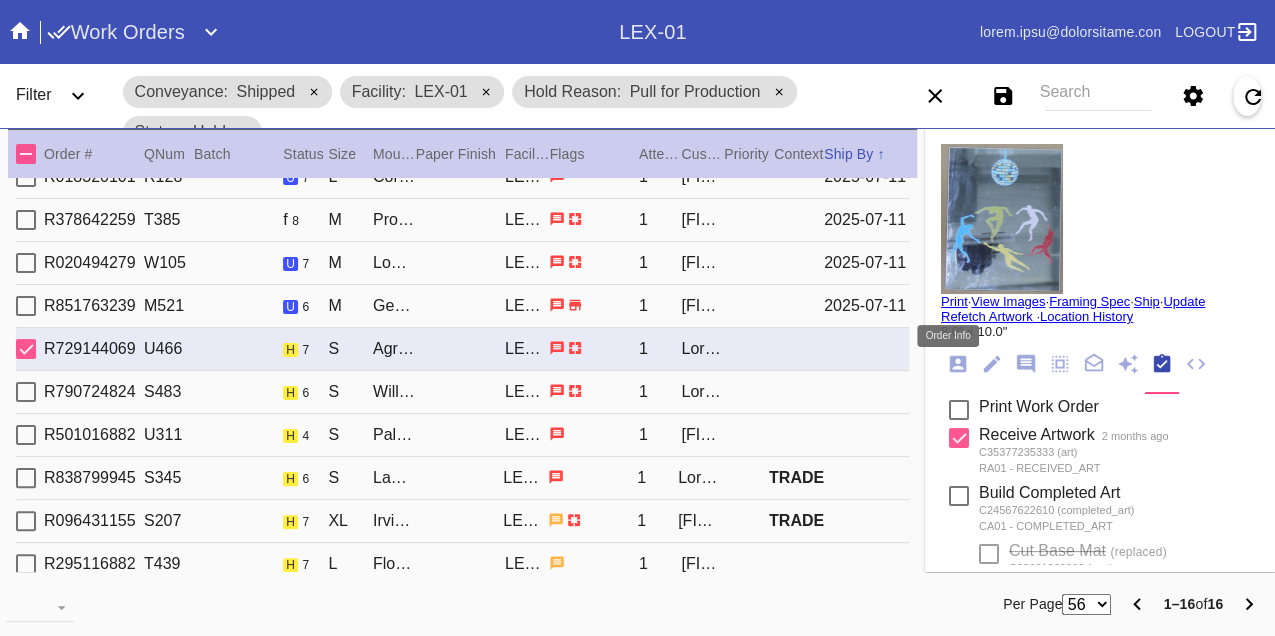 click at bounding box center (958, 364) 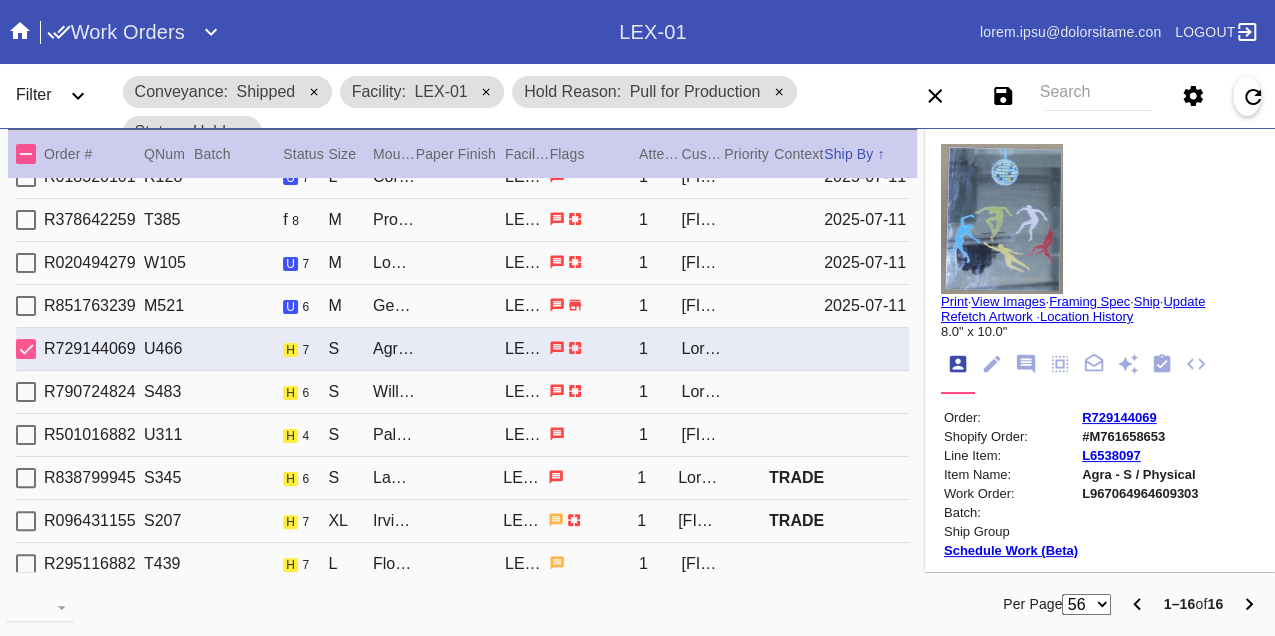 click on "L967064964609303" at bounding box center (1140, 493) 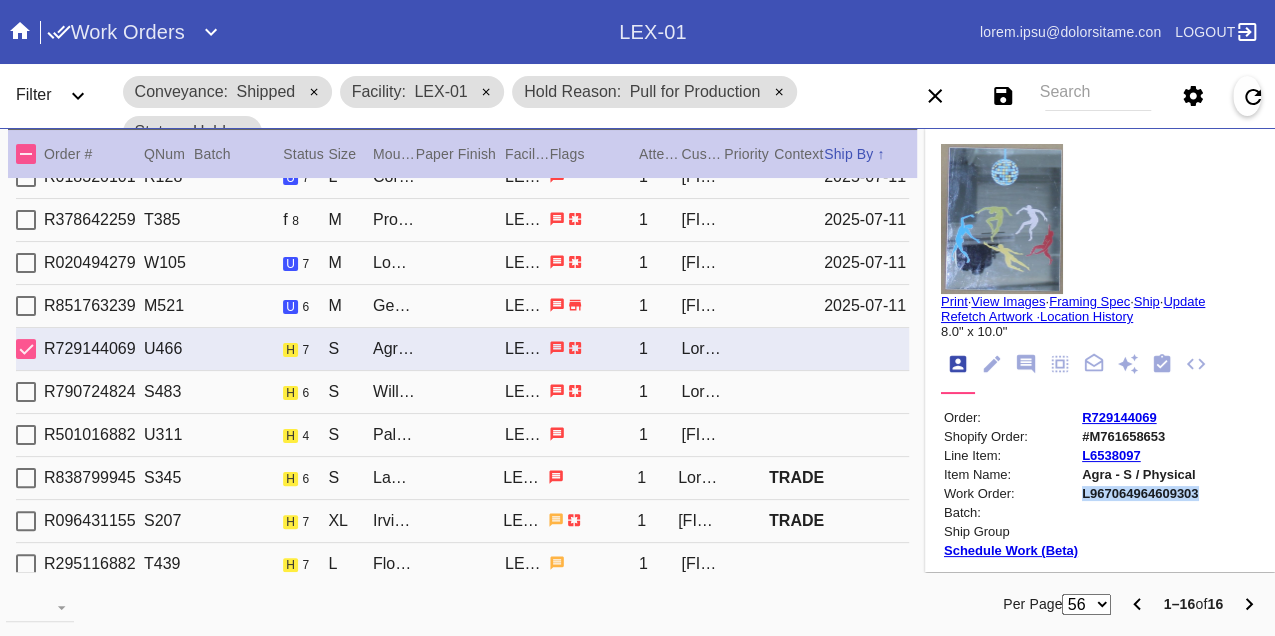 click on "L967064964609303" at bounding box center [1140, 493] 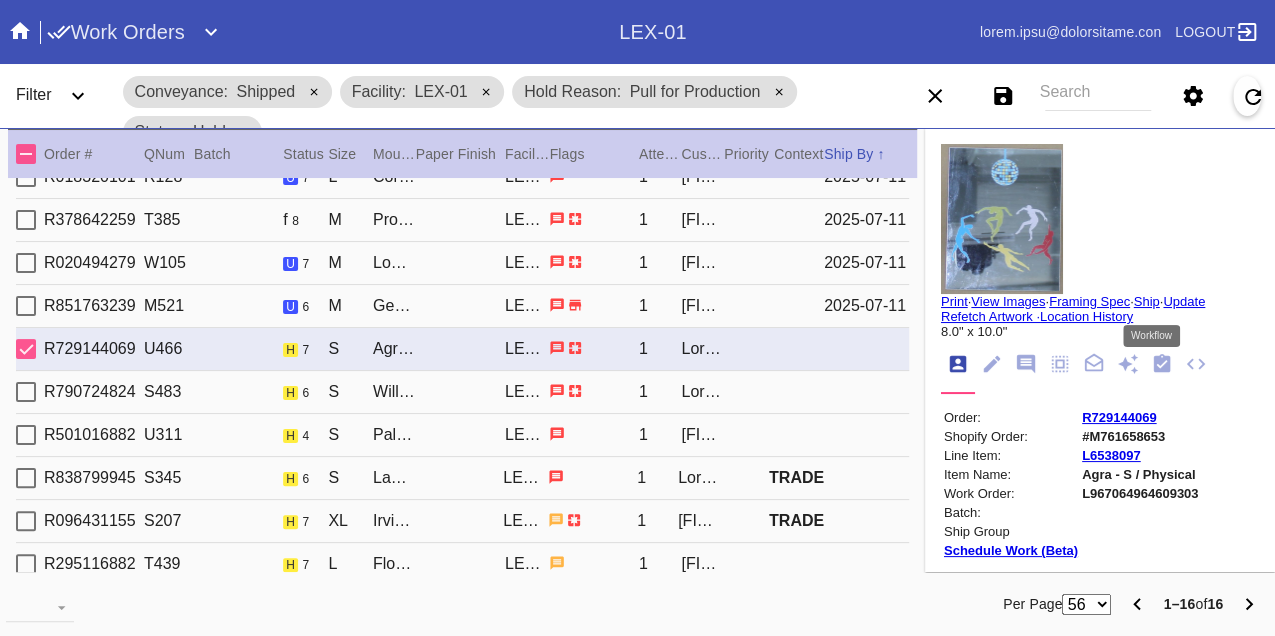 click at bounding box center [1162, 363] 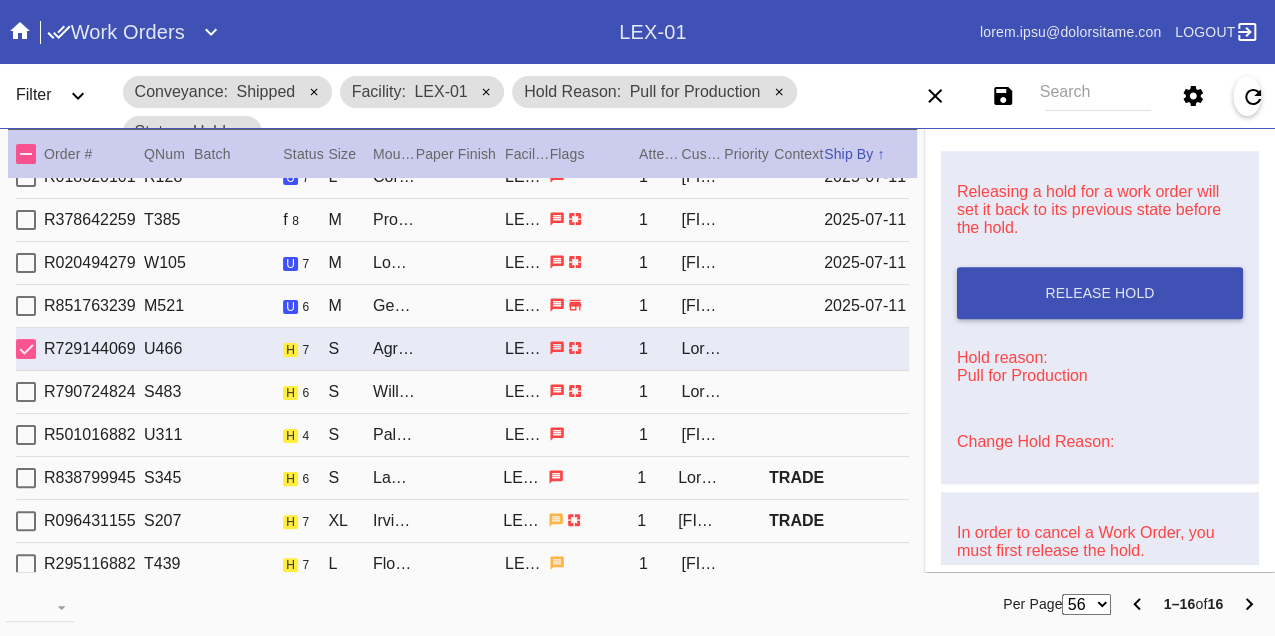 scroll, scrollTop: 1000, scrollLeft: 0, axis: vertical 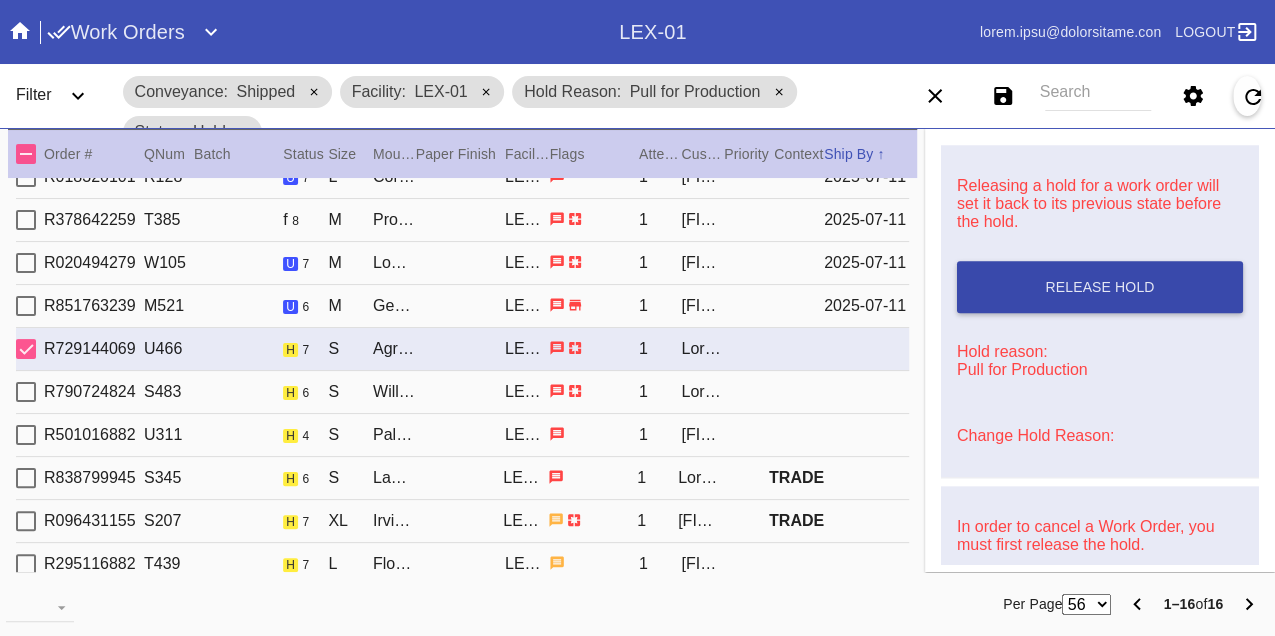 click on "Release Hold" at bounding box center [1099, 287] 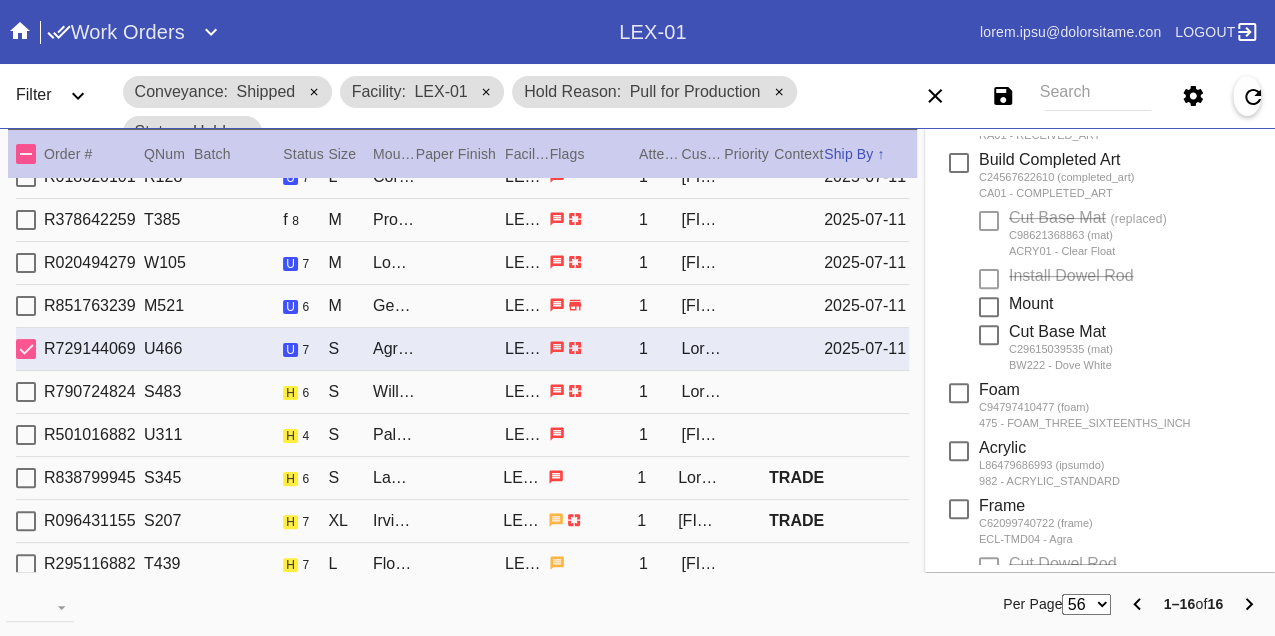 scroll, scrollTop: 0, scrollLeft: 0, axis: both 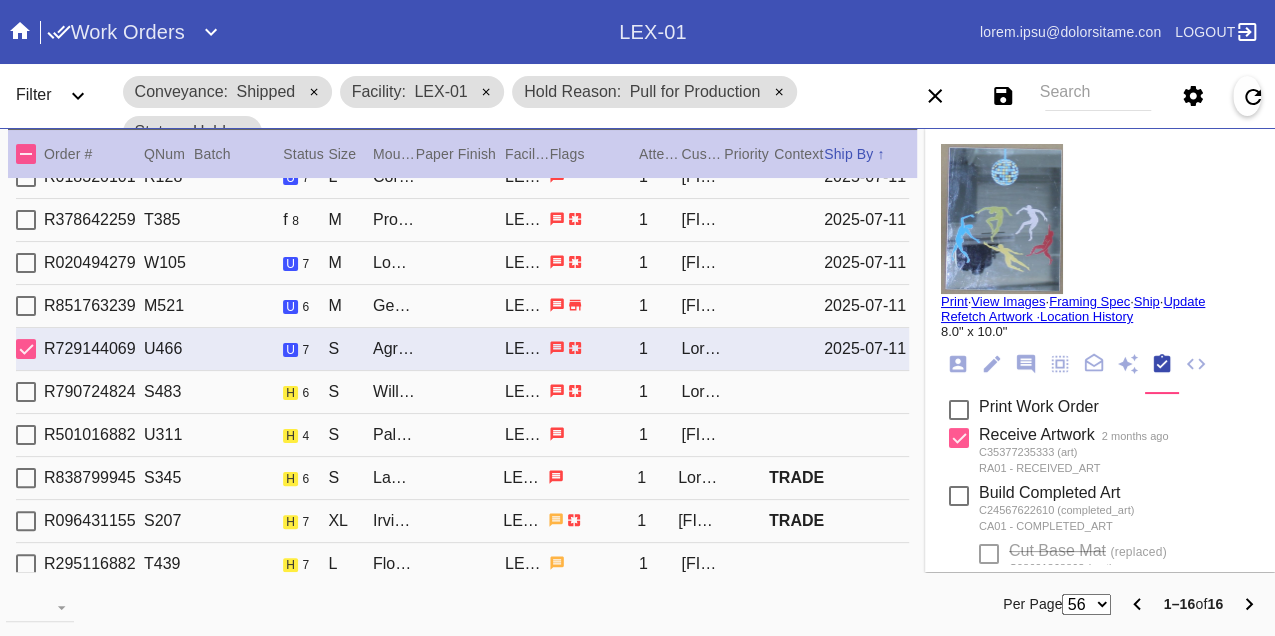 click on "Print" at bounding box center [954, 301] 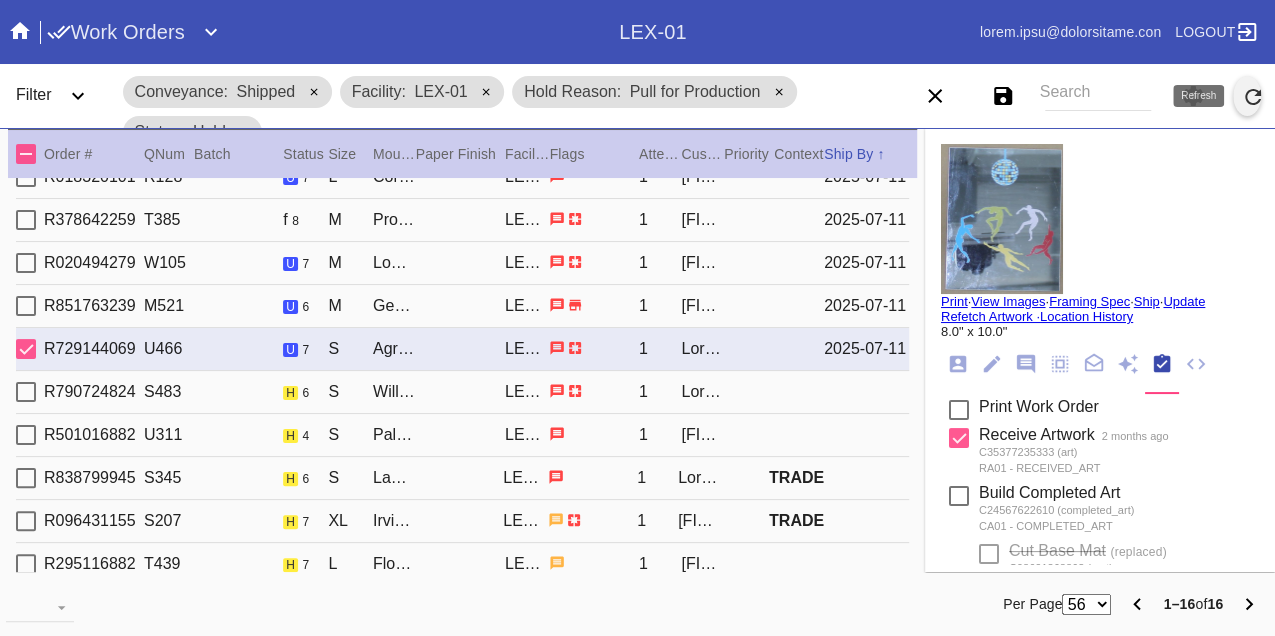 click at bounding box center (1253, 97) 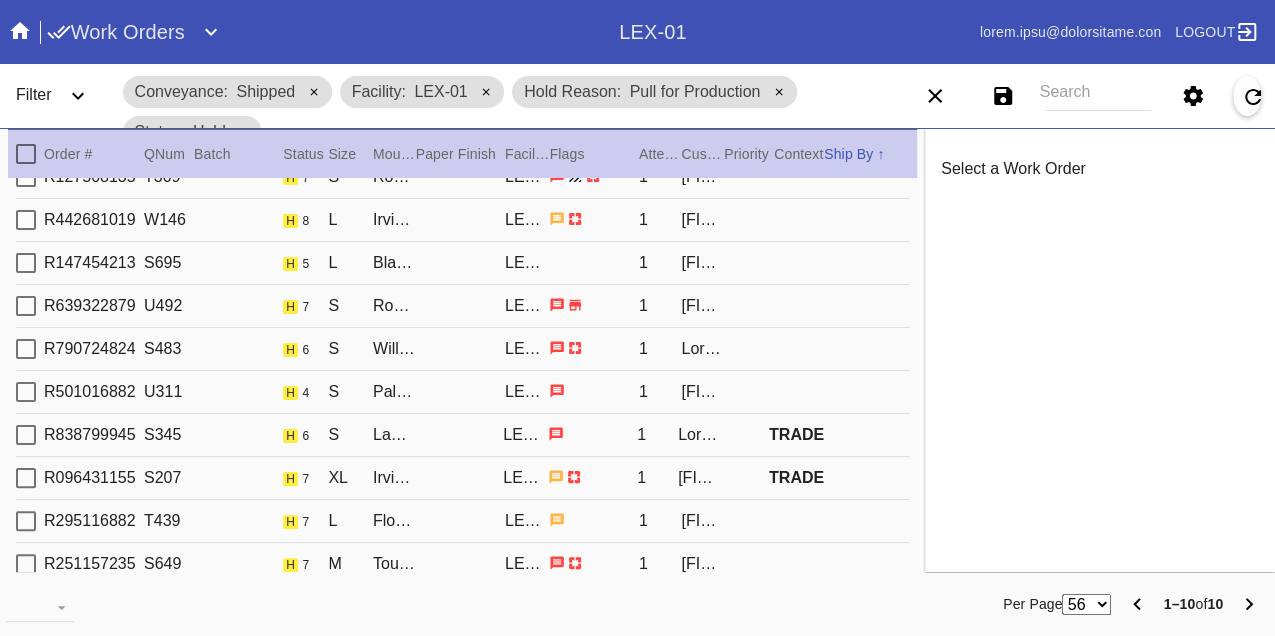 scroll, scrollTop: 40, scrollLeft: 0, axis: vertical 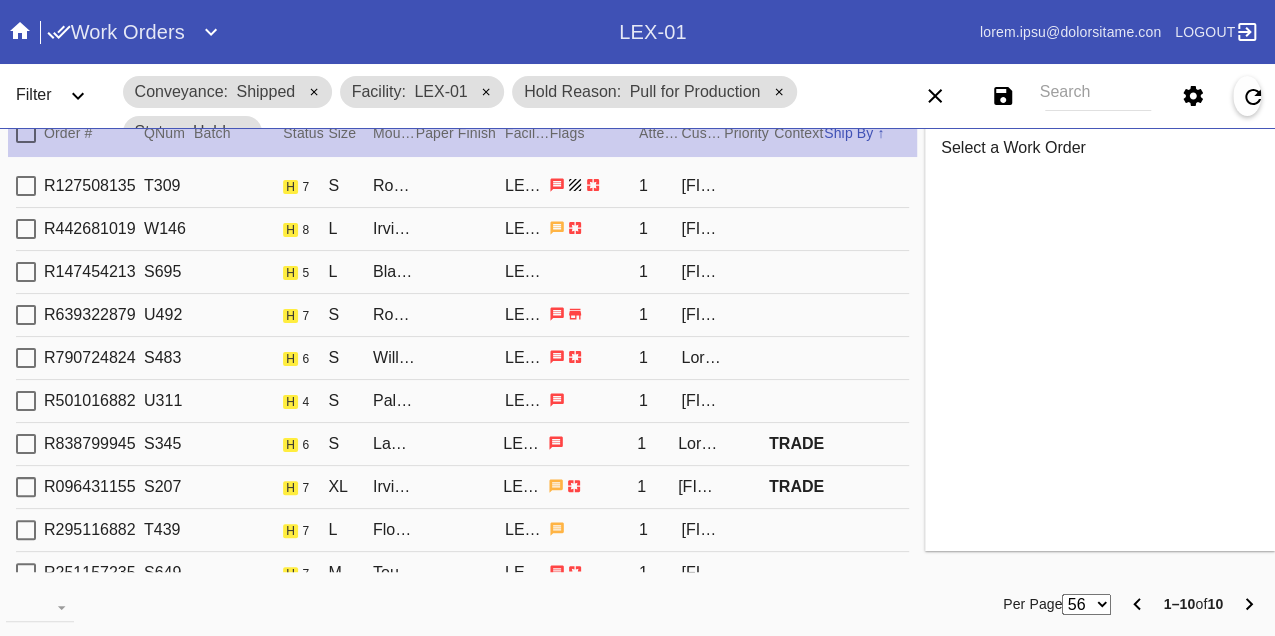 click on "R127508135 T309 h   7 S Rosemont / Dove WhiteLEX-01 1 [FIRST] [LAST]" at bounding box center (462, 186) 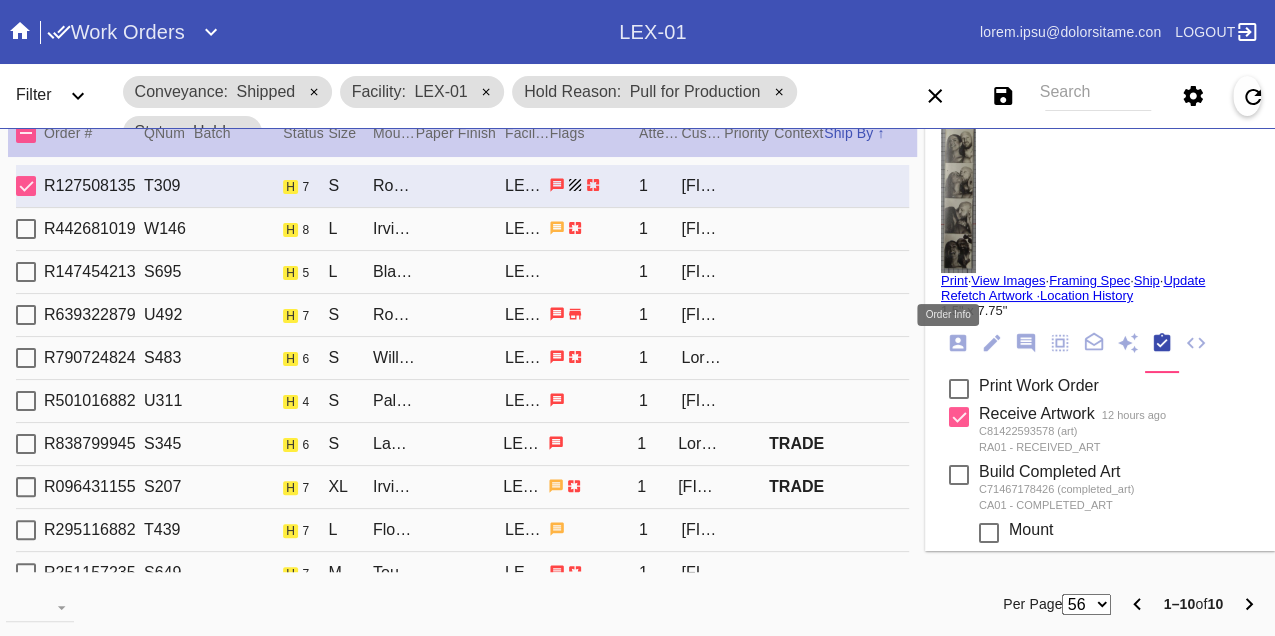 click at bounding box center [958, 343] 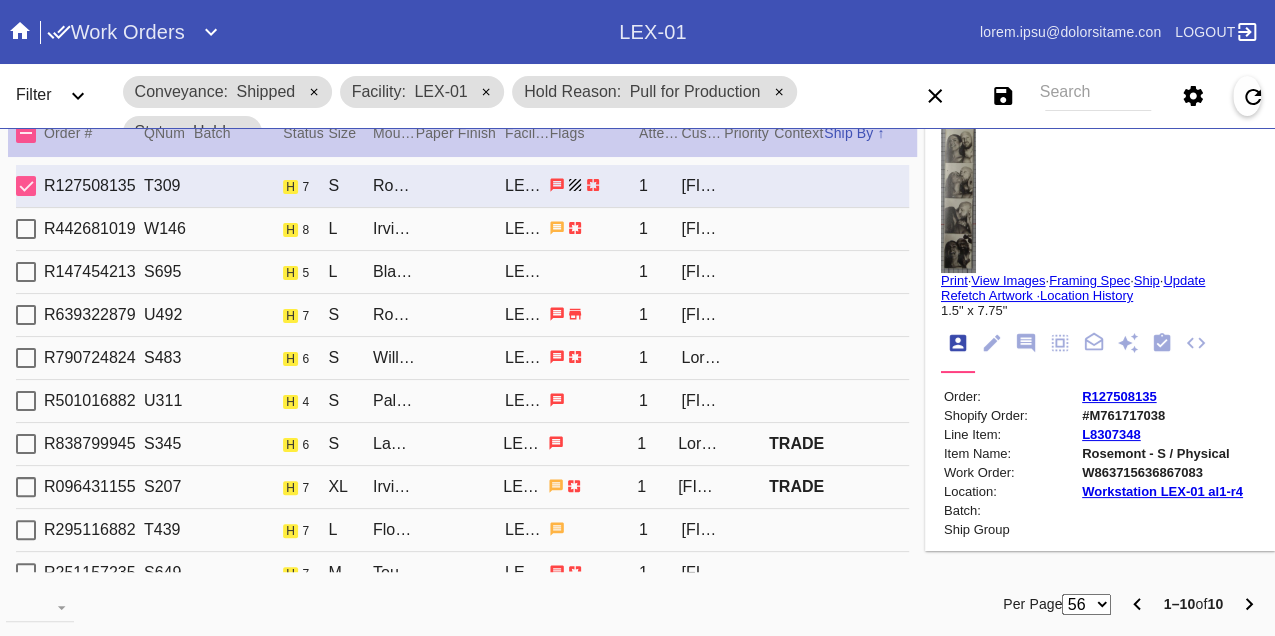 click on "W863715636867083" at bounding box center [1162, 472] 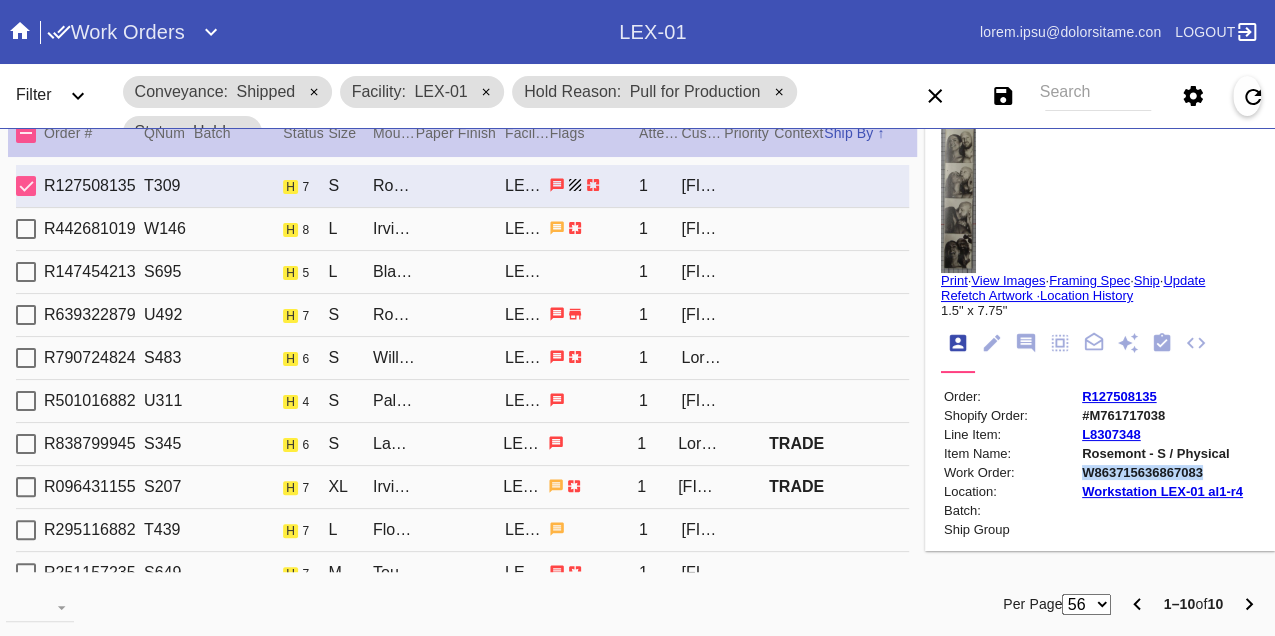 click on "W863715636867083" at bounding box center (1162, 472) 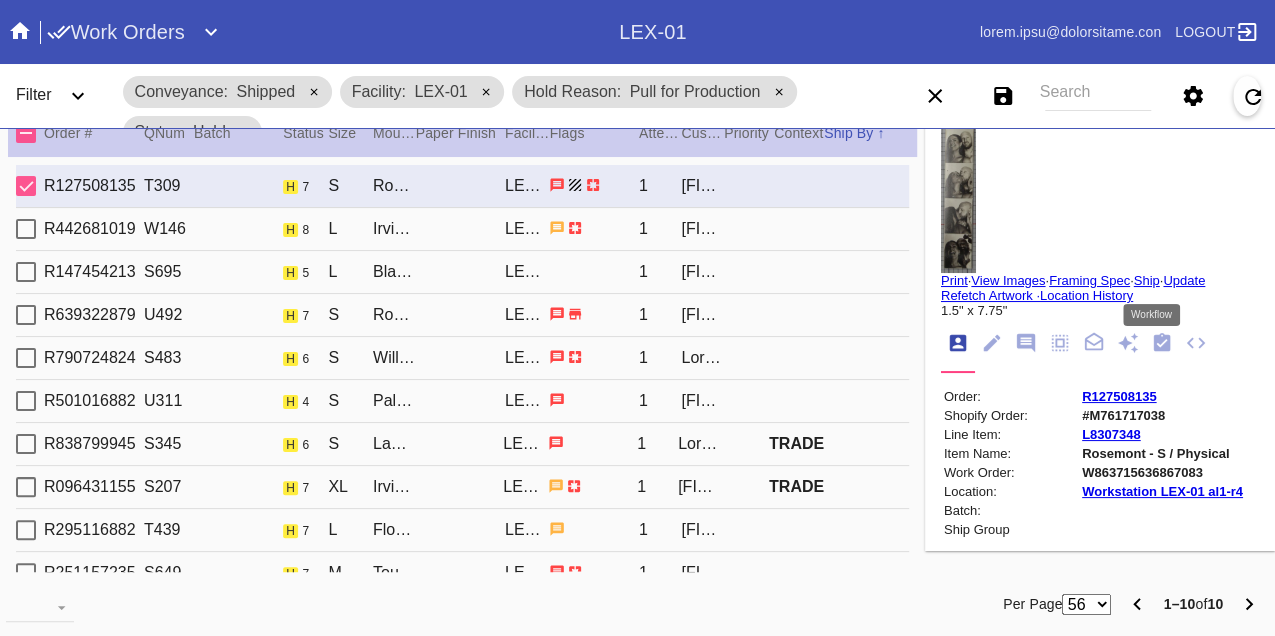 click at bounding box center [1162, 342] 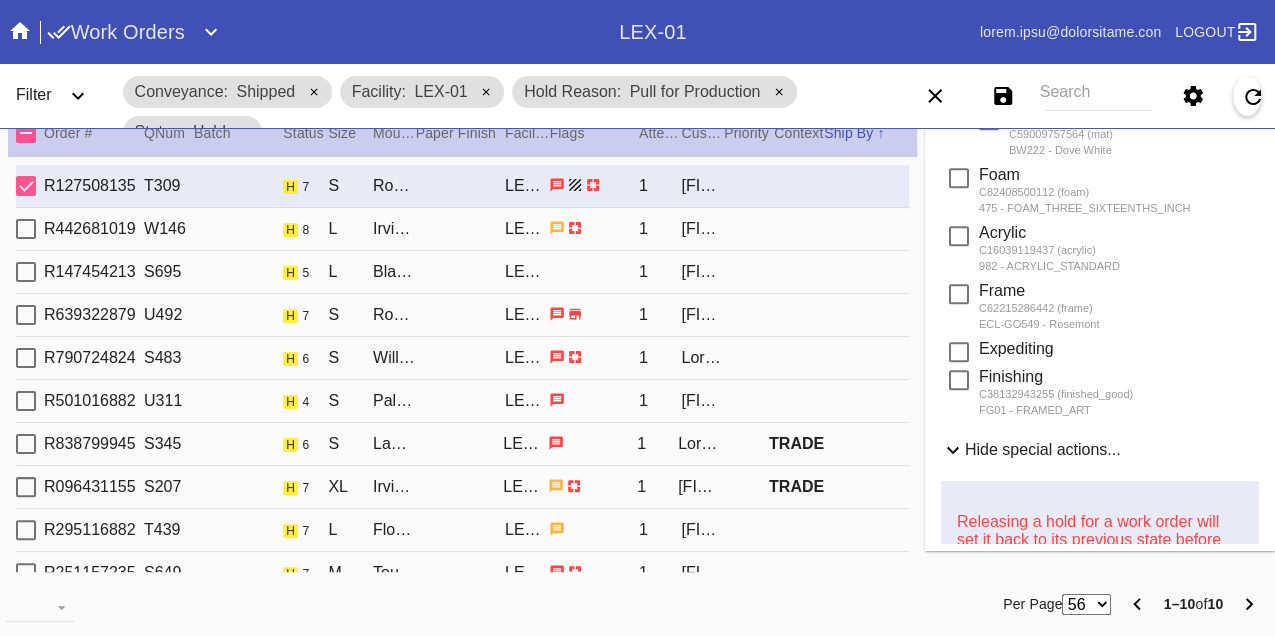 scroll, scrollTop: 1000, scrollLeft: 0, axis: vertical 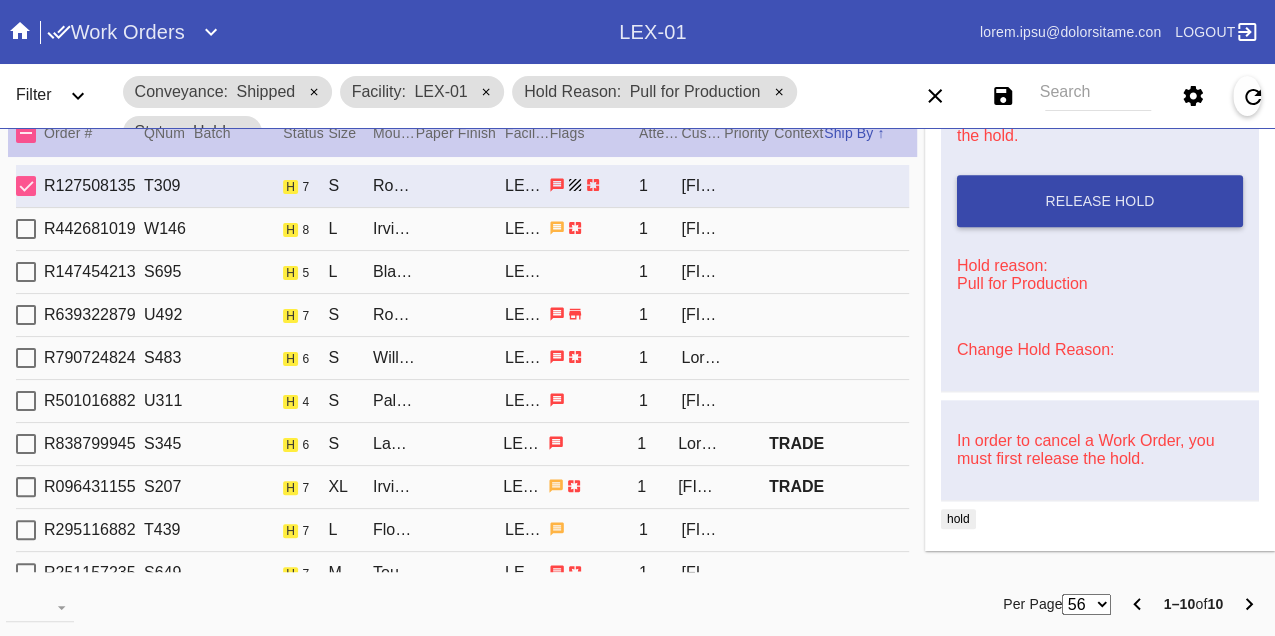 click on "Release Hold" at bounding box center (1100, 201) 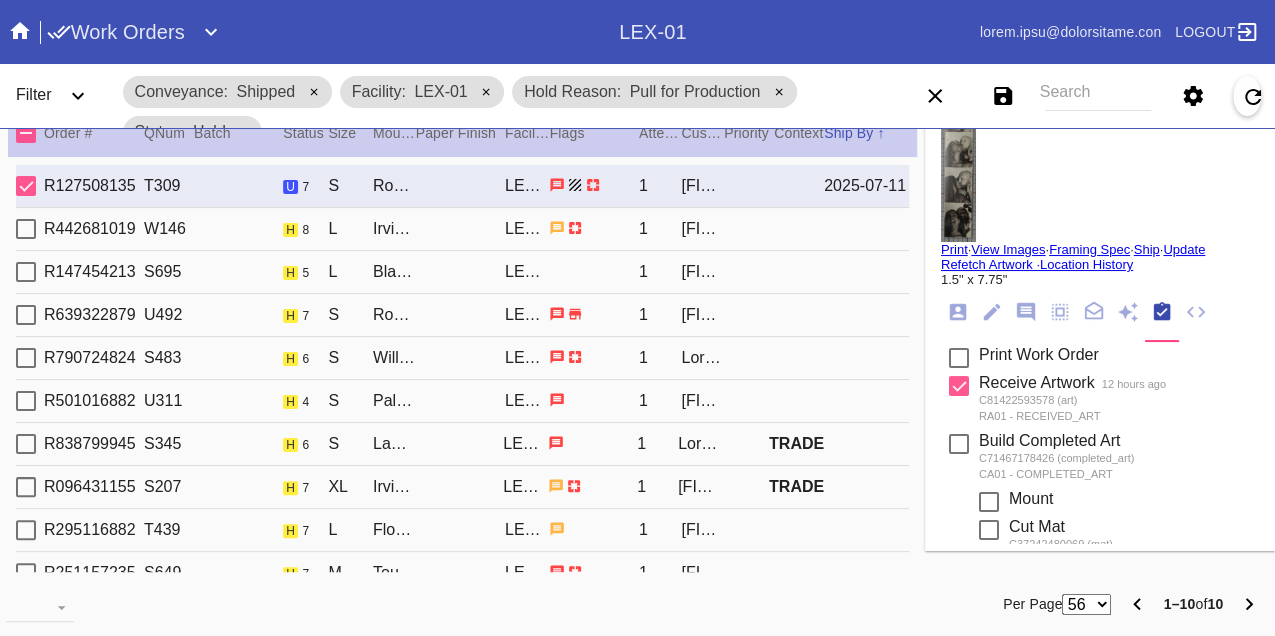scroll, scrollTop: 0, scrollLeft: 0, axis: both 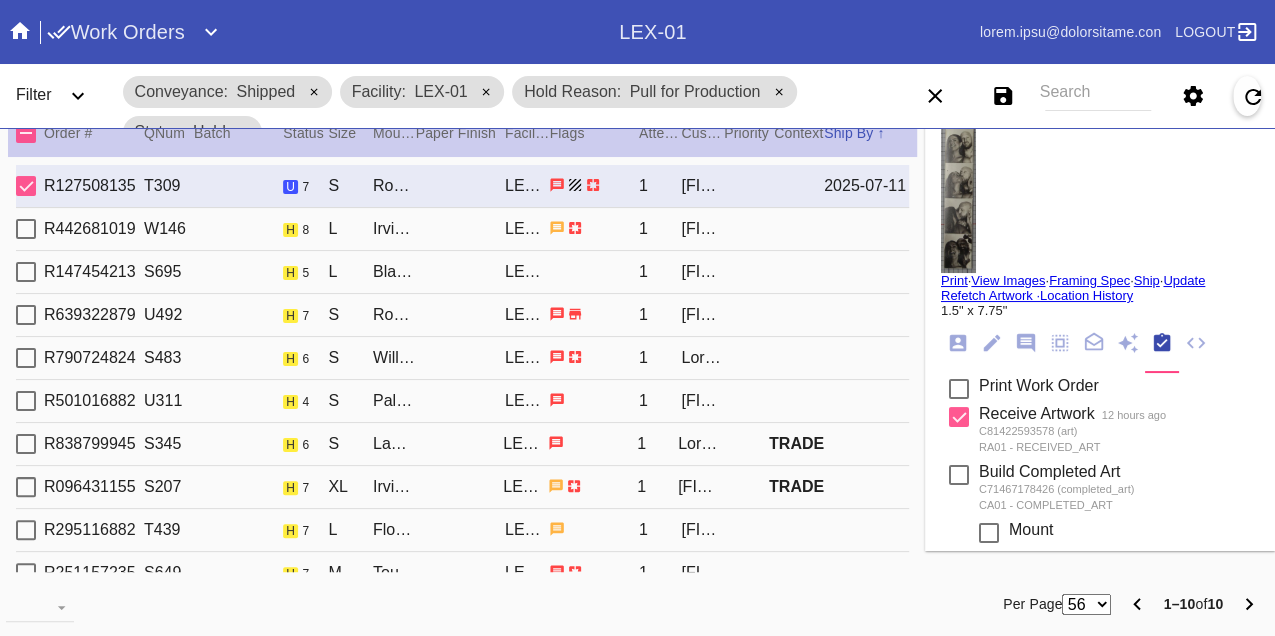 click on "Print" at bounding box center (954, 280) 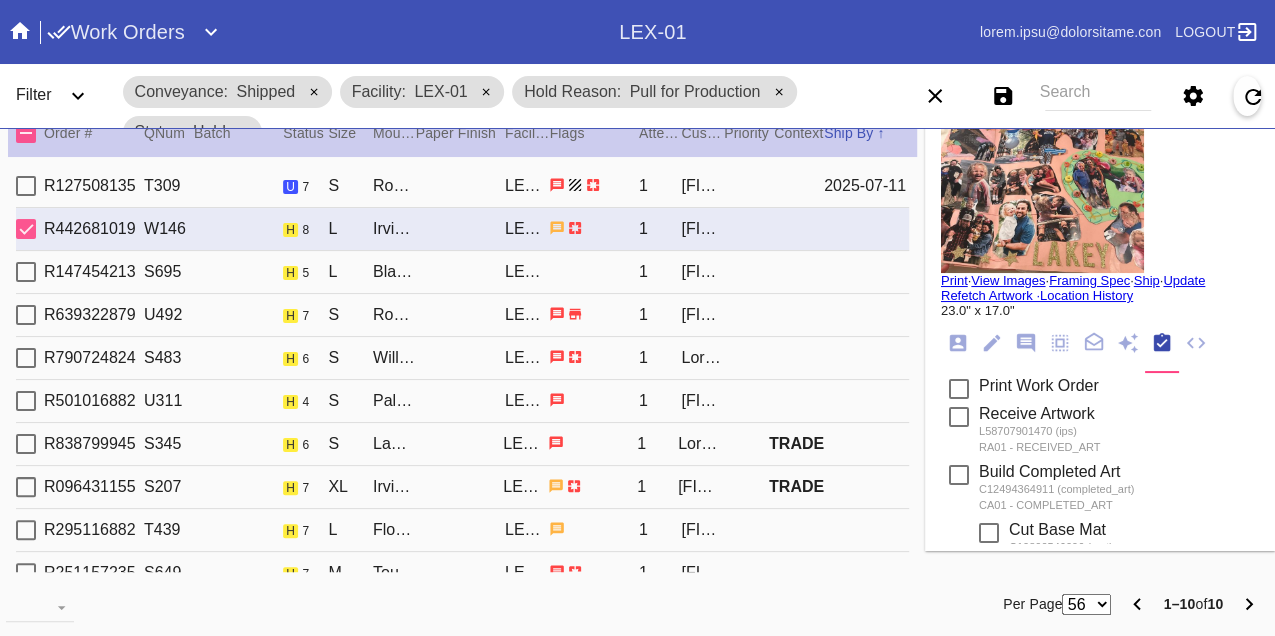 click on "L062146482 I916 d   1 S Ametc Adipis (Elit) / Sedd Eiusm TEM-72 0 incidi utlabo" at bounding box center (462, 272) 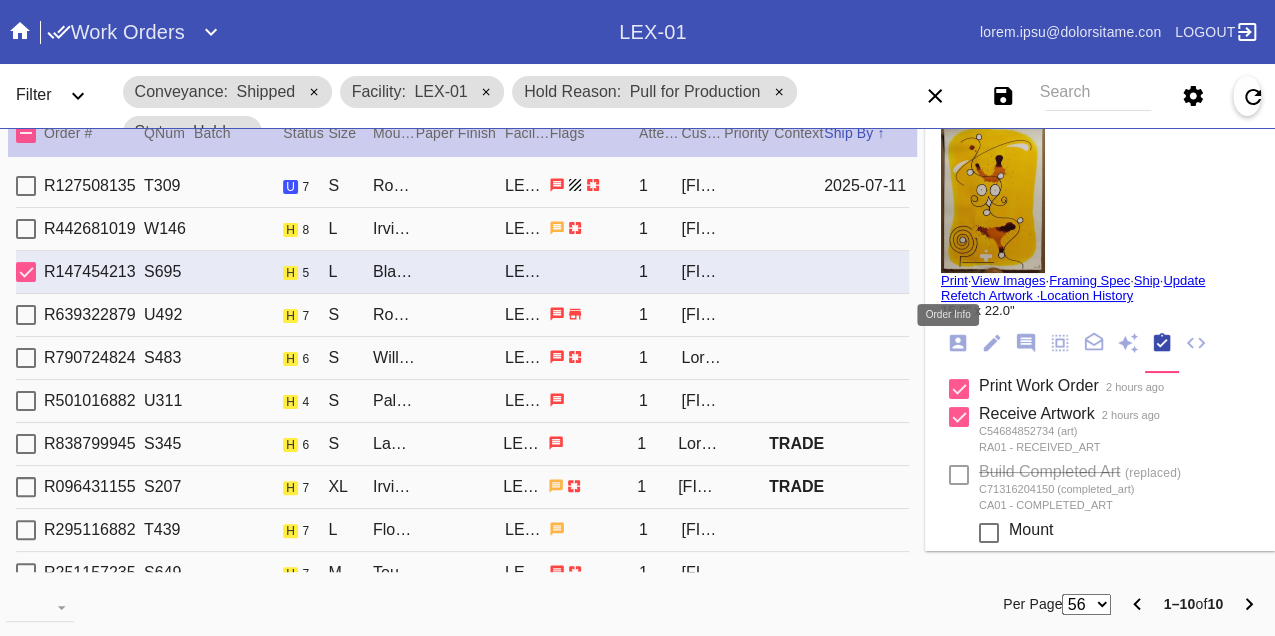 click at bounding box center [958, 343] 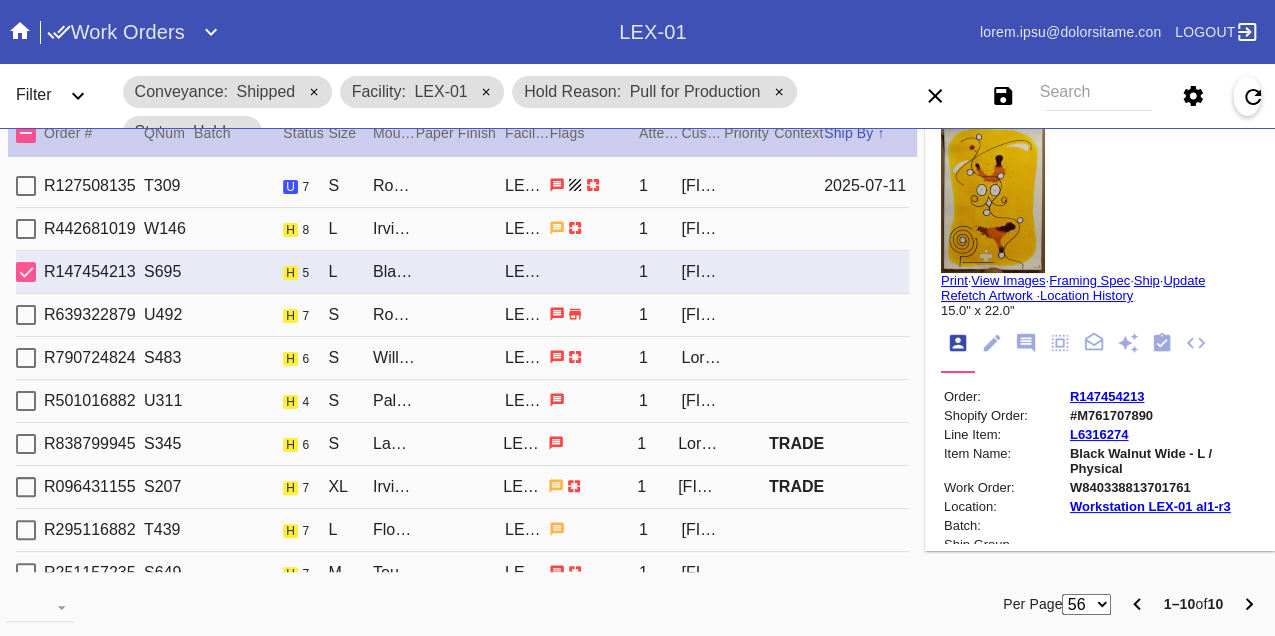 click on "W840338813701761" at bounding box center [1163, 487] 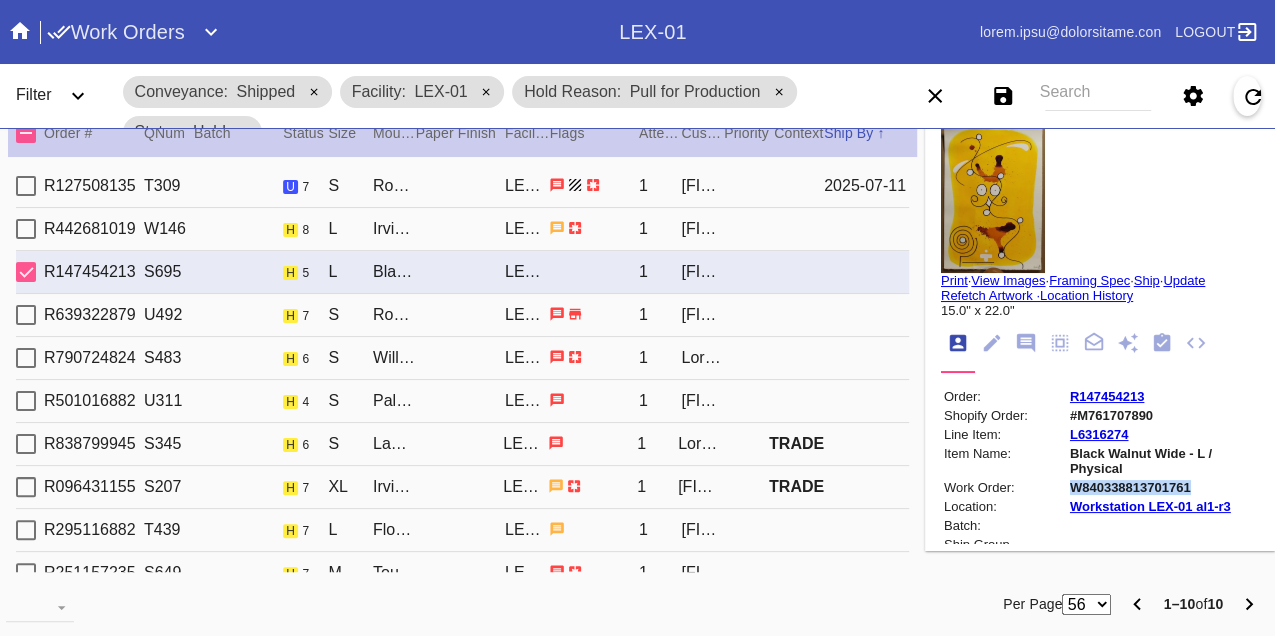 click on "W840338813701761" at bounding box center [1163, 487] 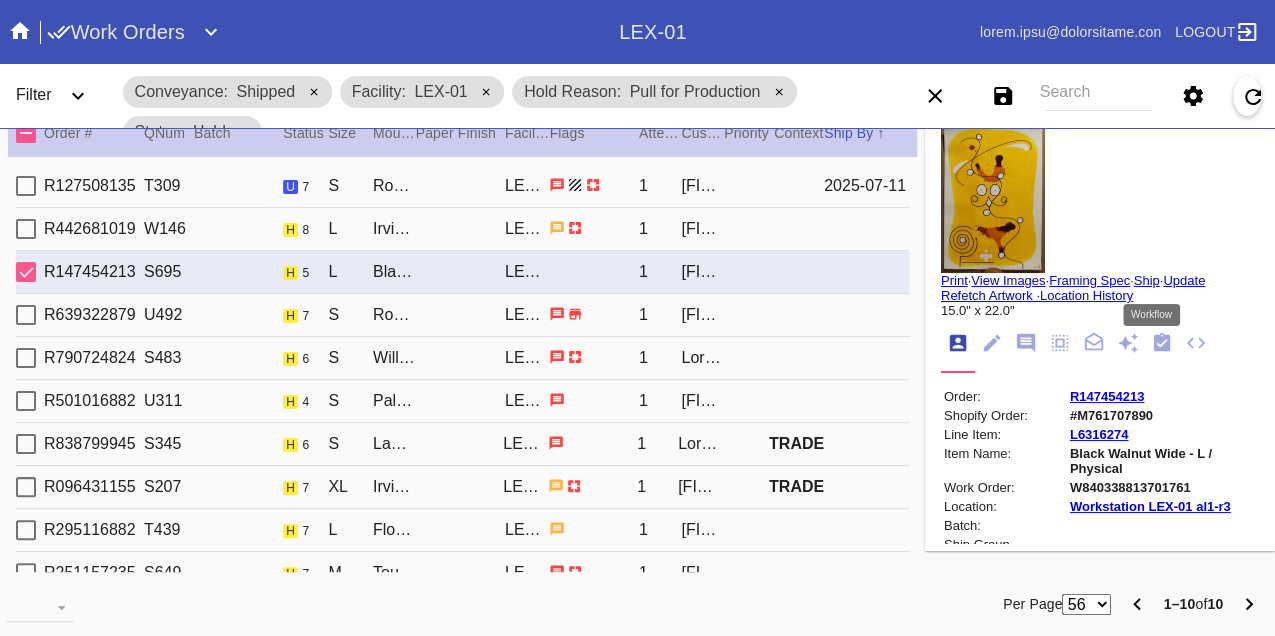 click at bounding box center [1162, 342] 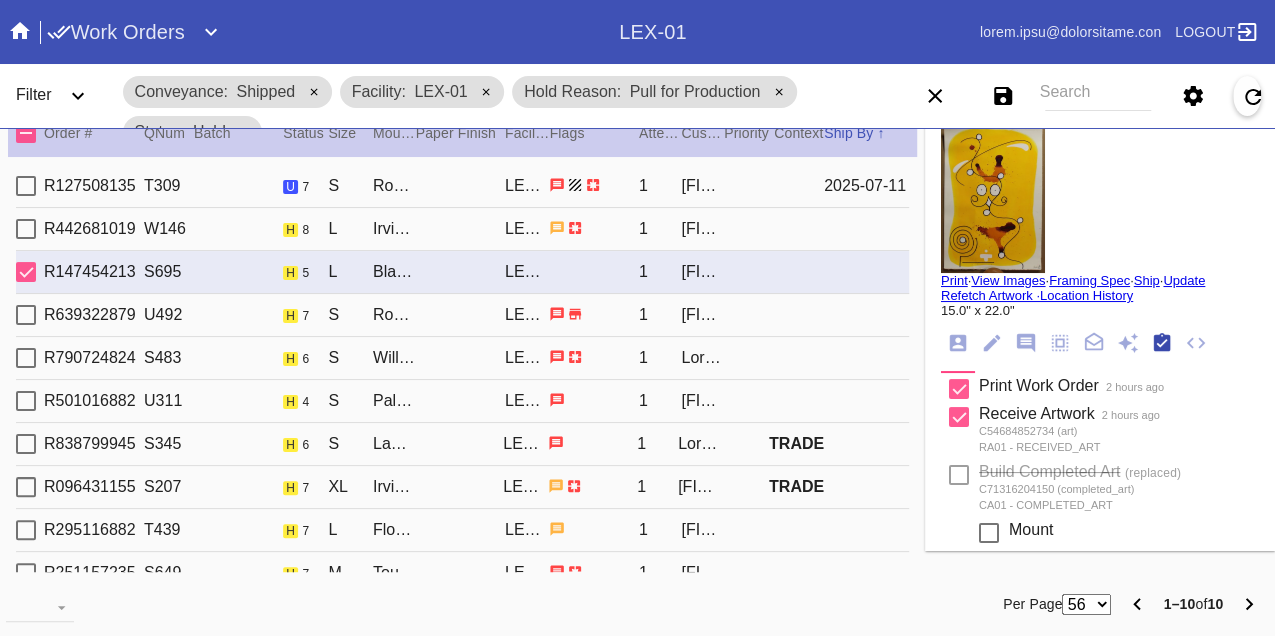 scroll, scrollTop: 318, scrollLeft: 0, axis: vertical 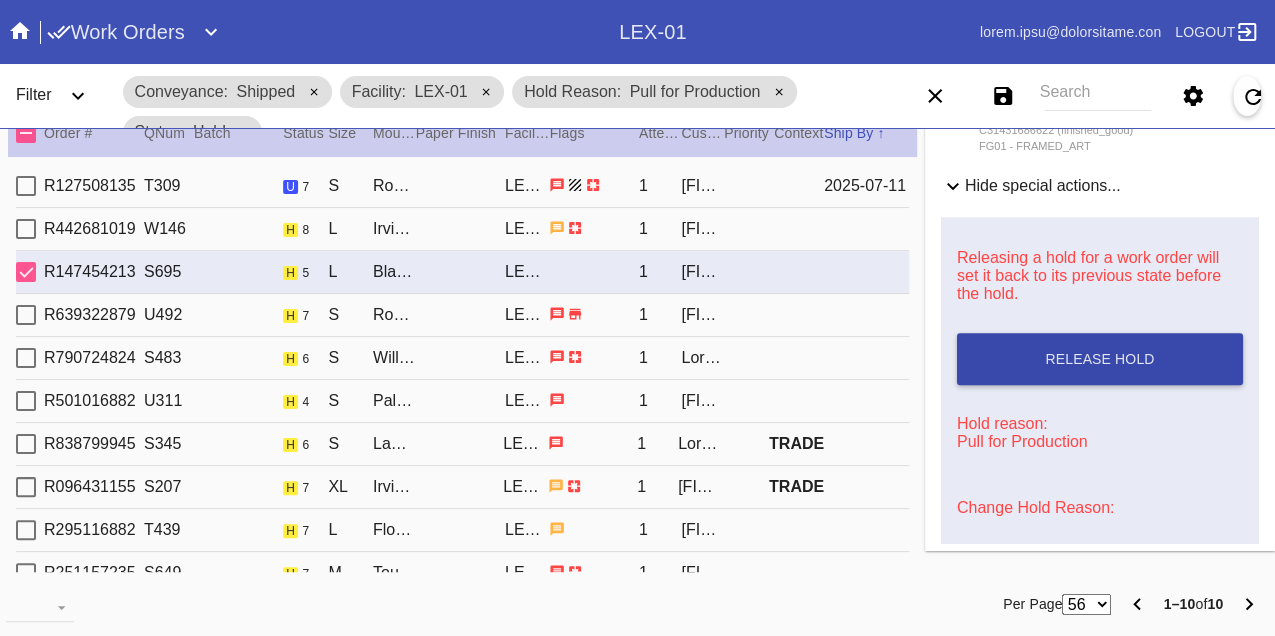 click on "Release Hold" at bounding box center (1099, 359) 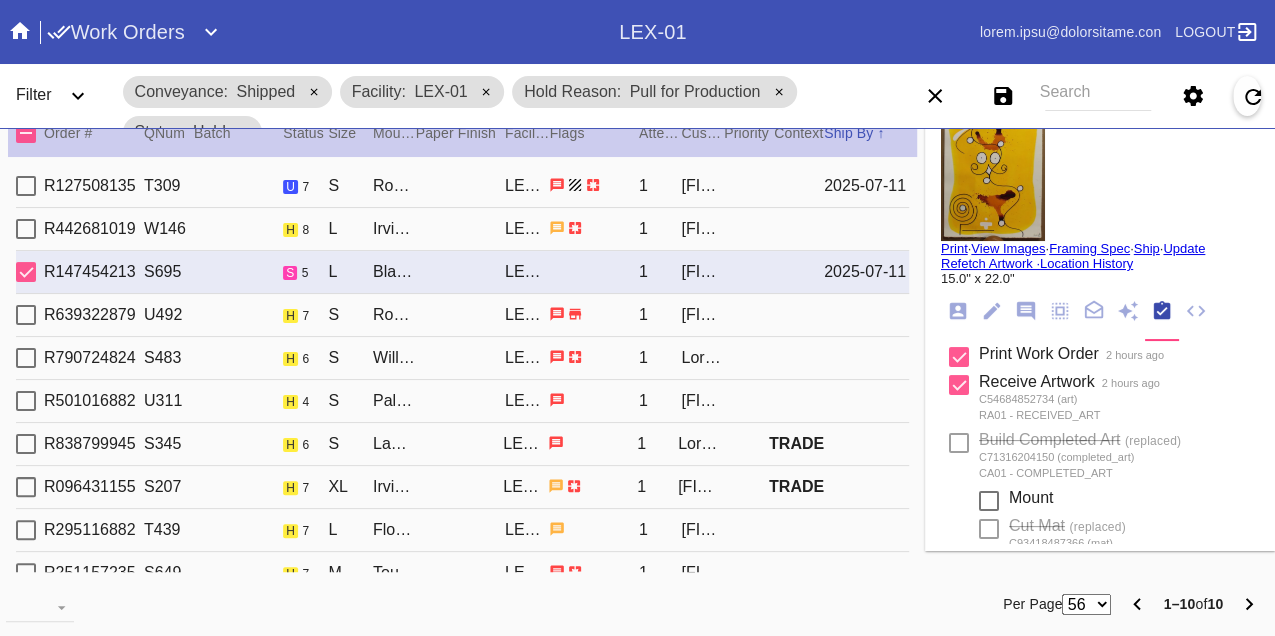 scroll, scrollTop: 0, scrollLeft: 0, axis: both 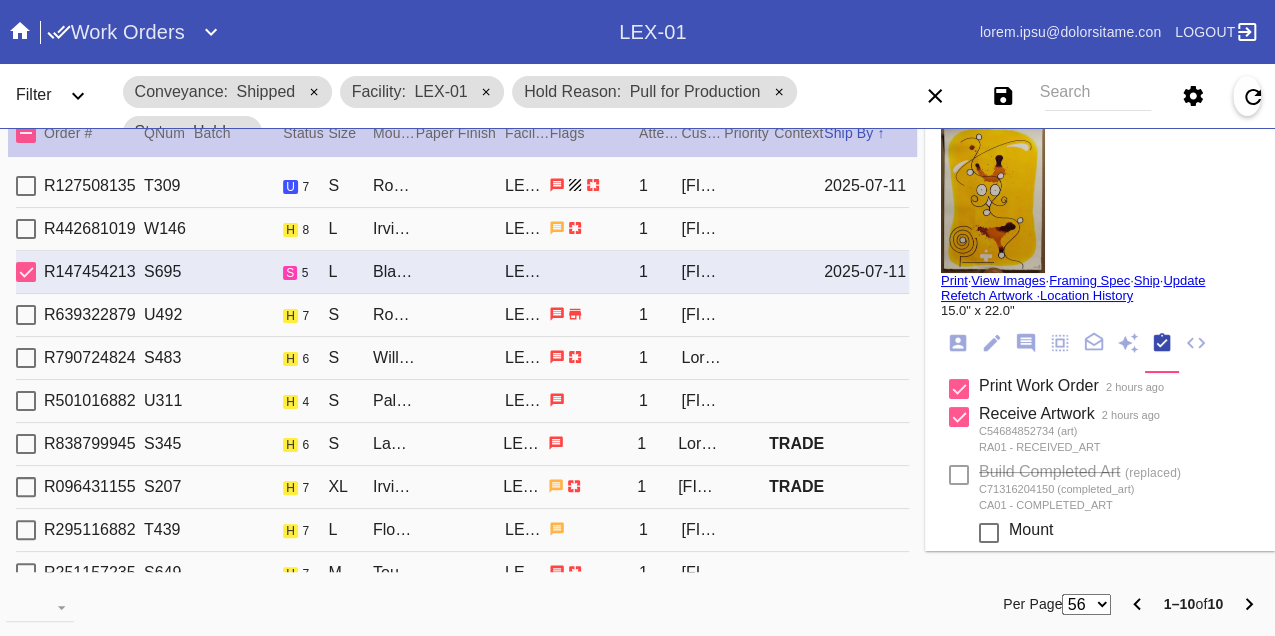 click on "Print" at bounding box center (954, 280) 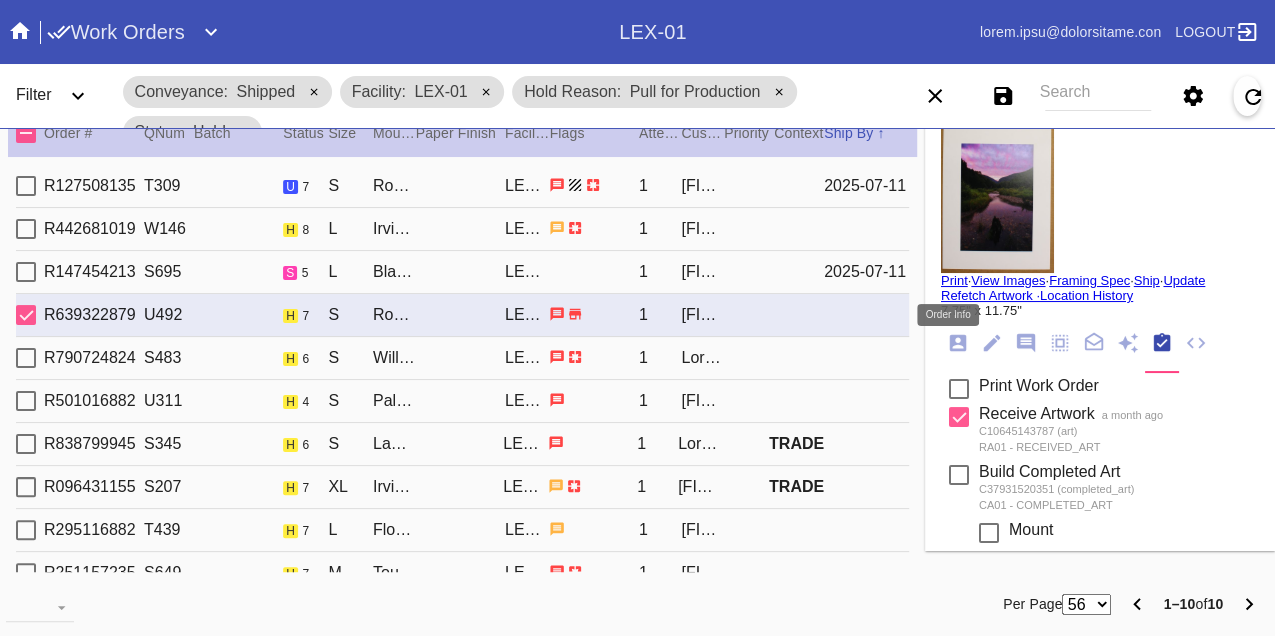 click at bounding box center (958, 343) 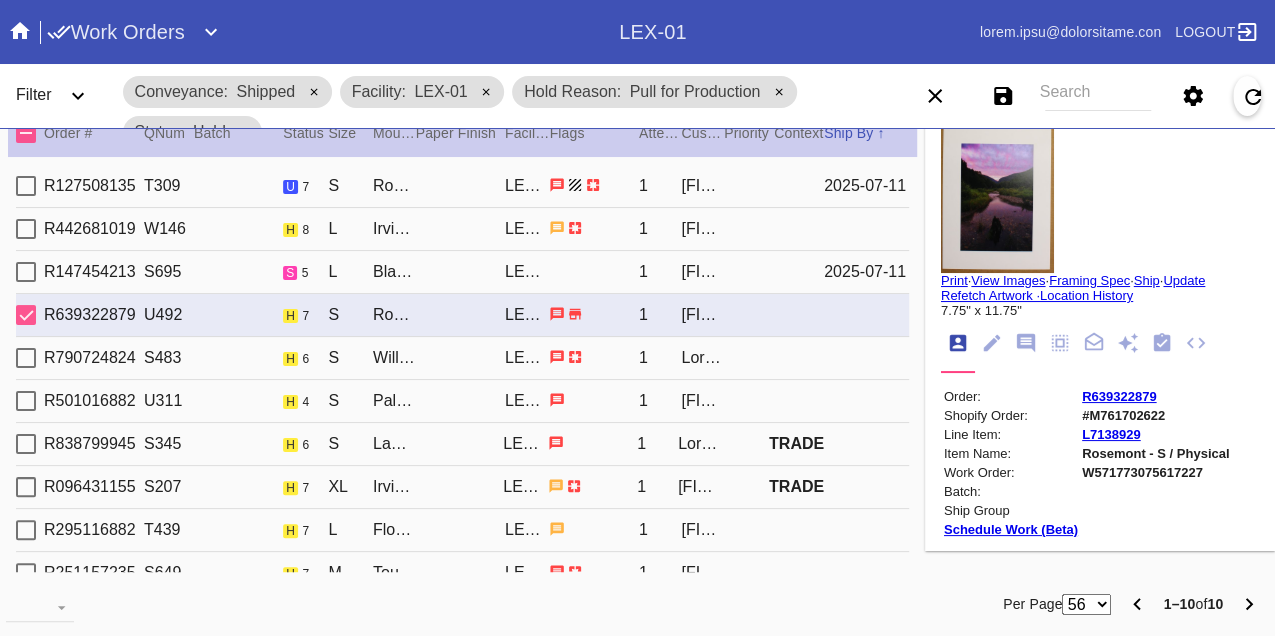click on "W571773075617227" at bounding box center (1155, 472) 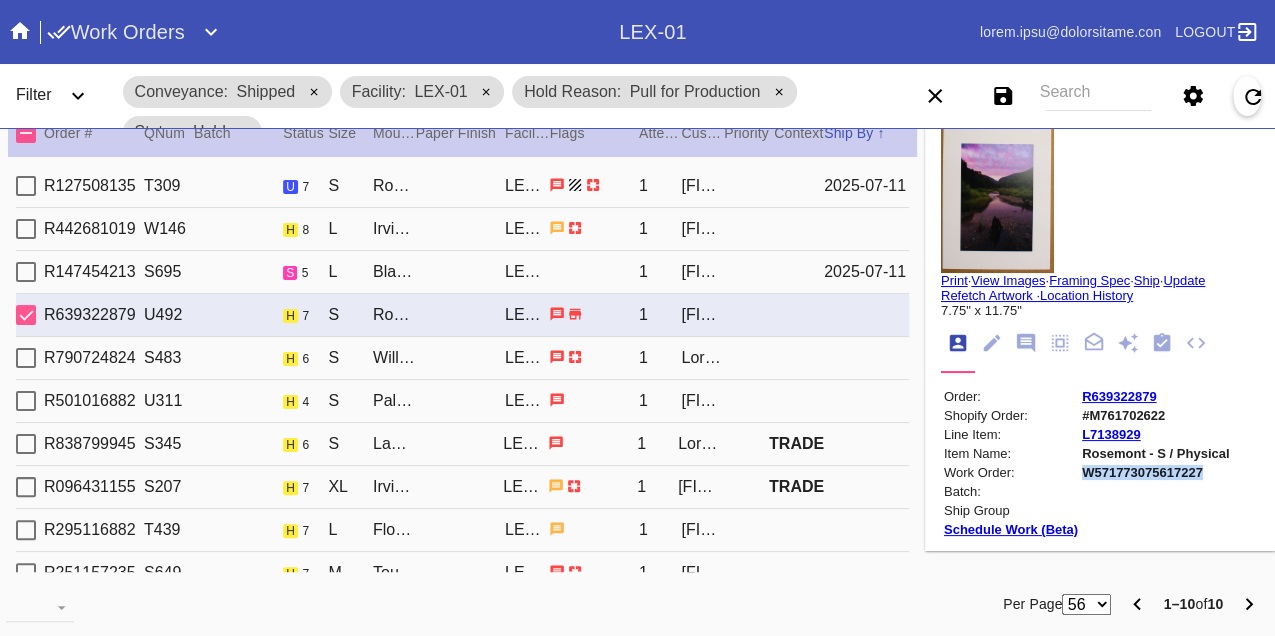 click on "W571773075617227" at bounding box center (1155, 472) 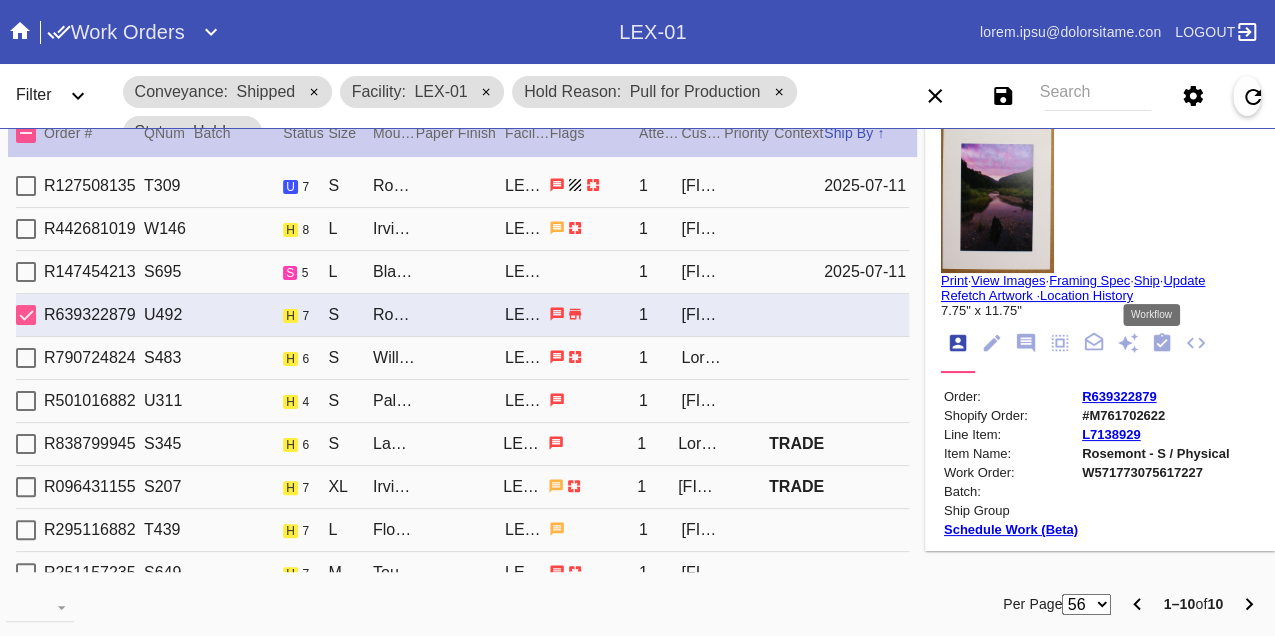click at bounding box center (1162, 342) 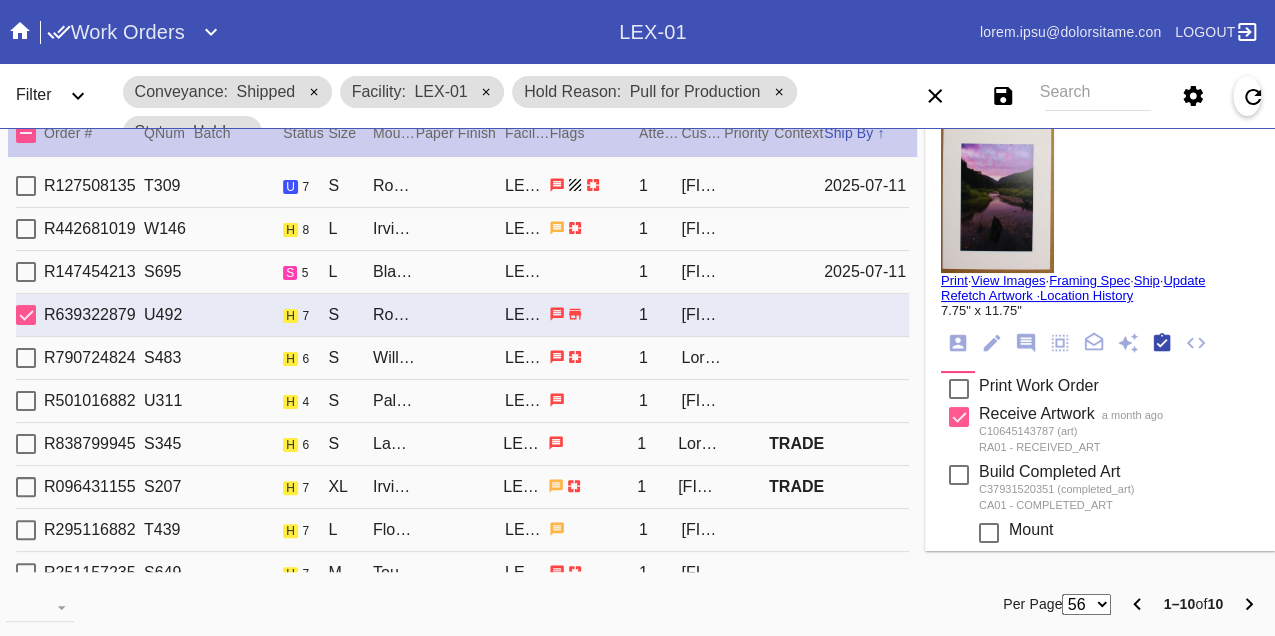 scroll, scrollTop: 318, scrollLeft: 0, axis: vertical 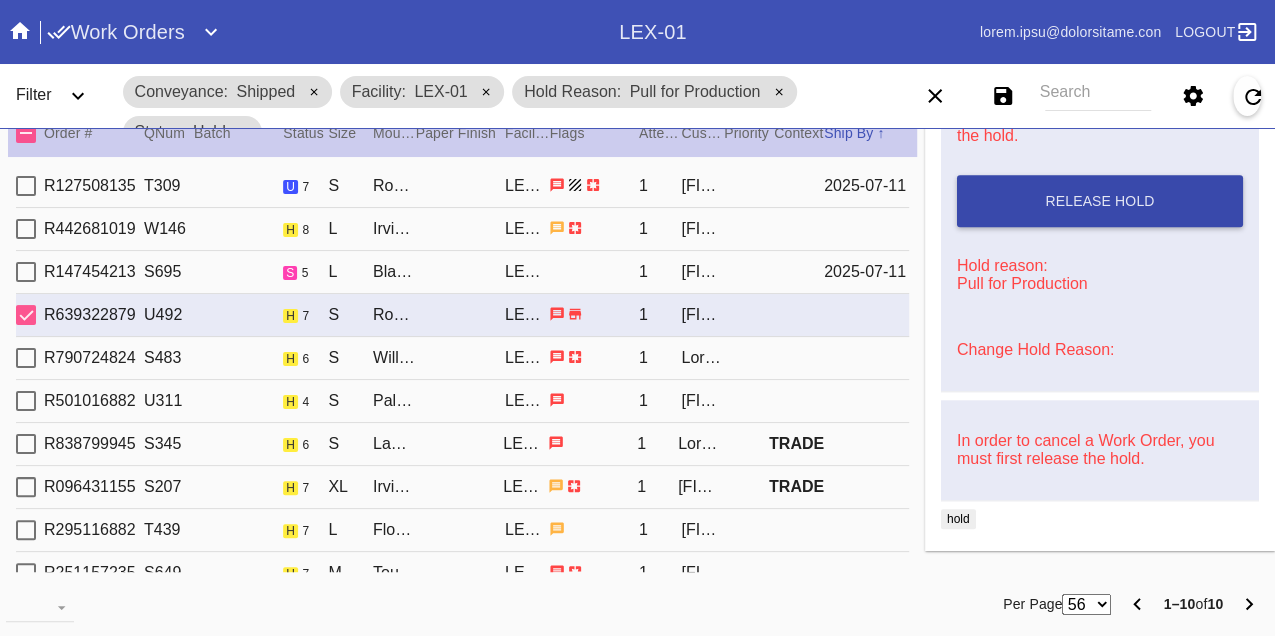 click on "Release Hold" at bounding box center [1100, 201] 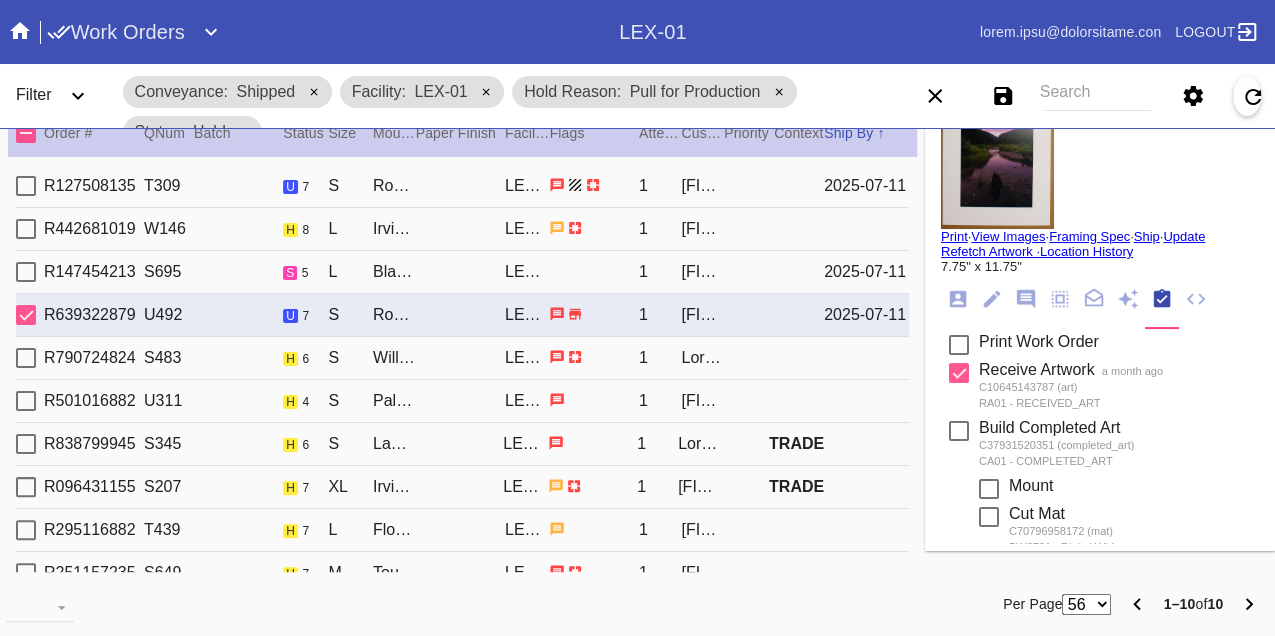 scroll, scrollTop: 0, scrollLeft: 0, axis: both 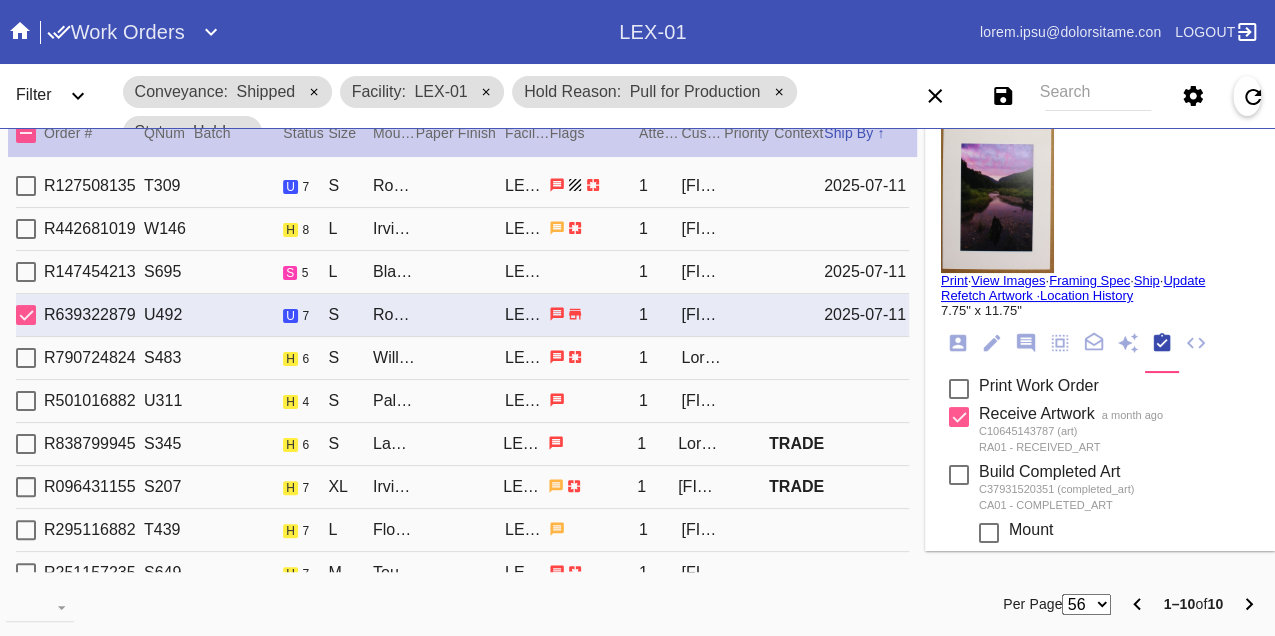 click on "Print" at bounding box center (954, 280) 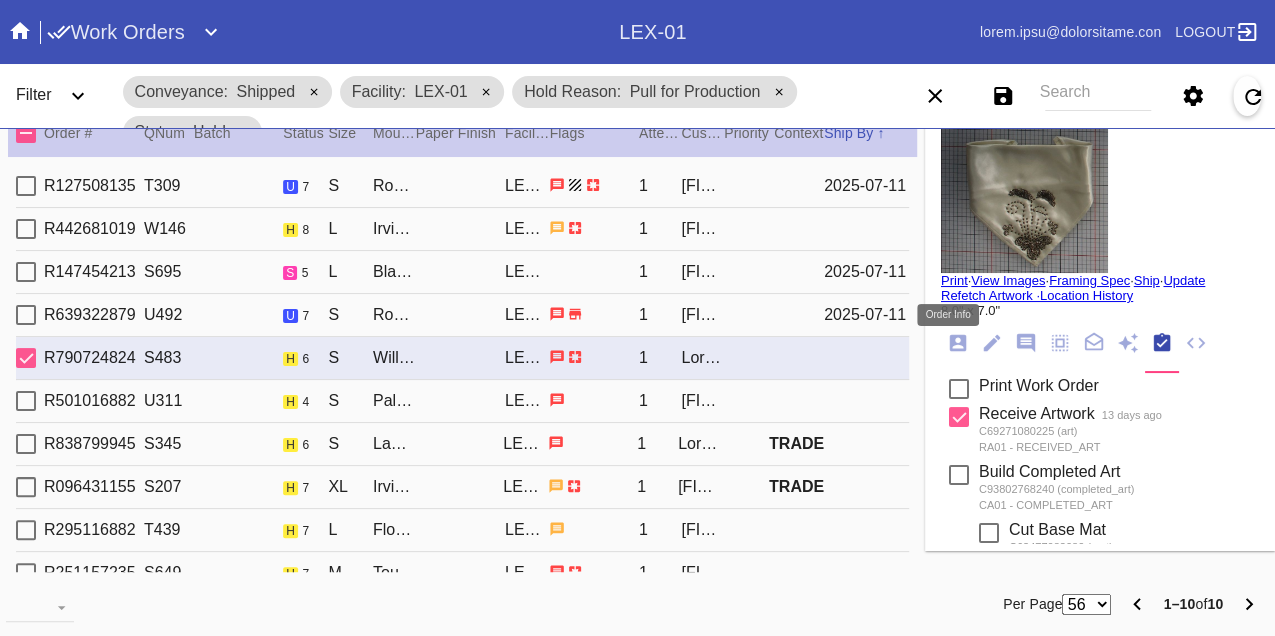 click at bounding box center (958, 343) 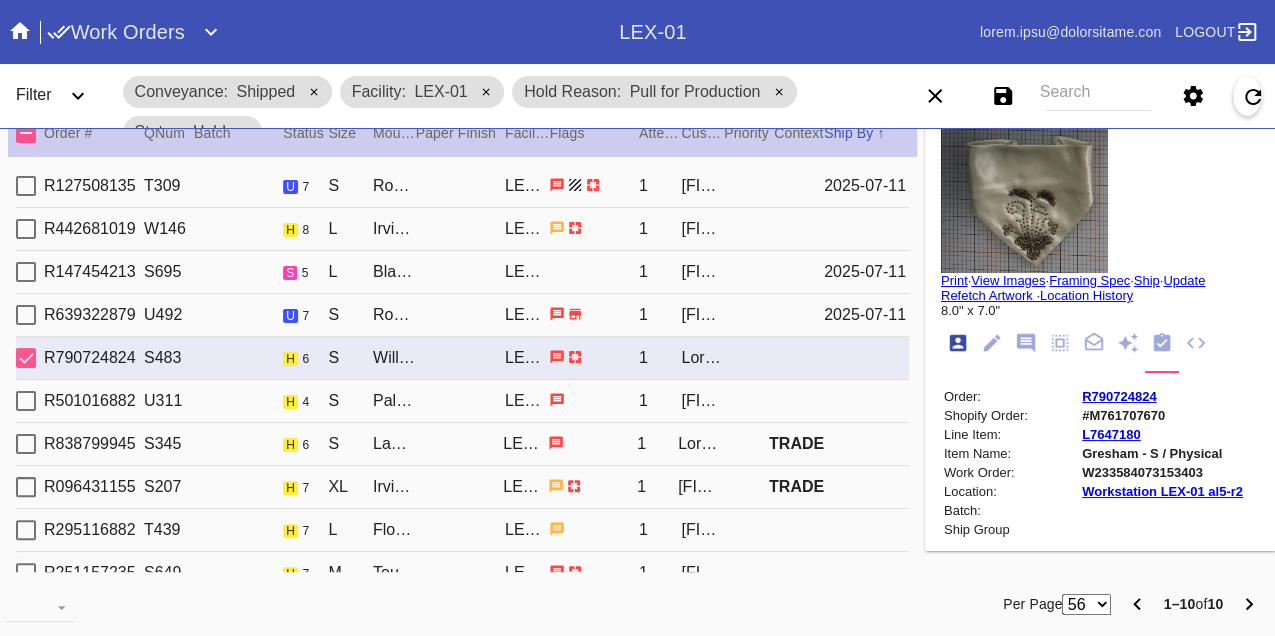 scroll, scrollTop: 24, scrollLeft: 0, axis: vertical 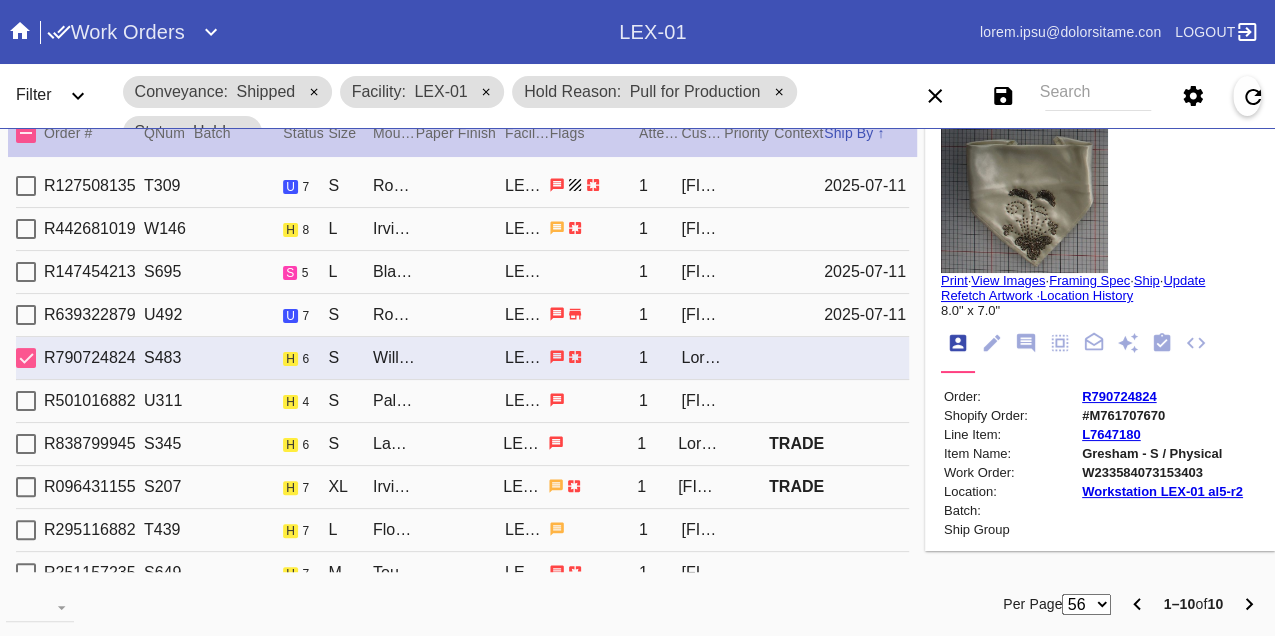 click on "W233584073153403" at bounding box center [1162, 472] 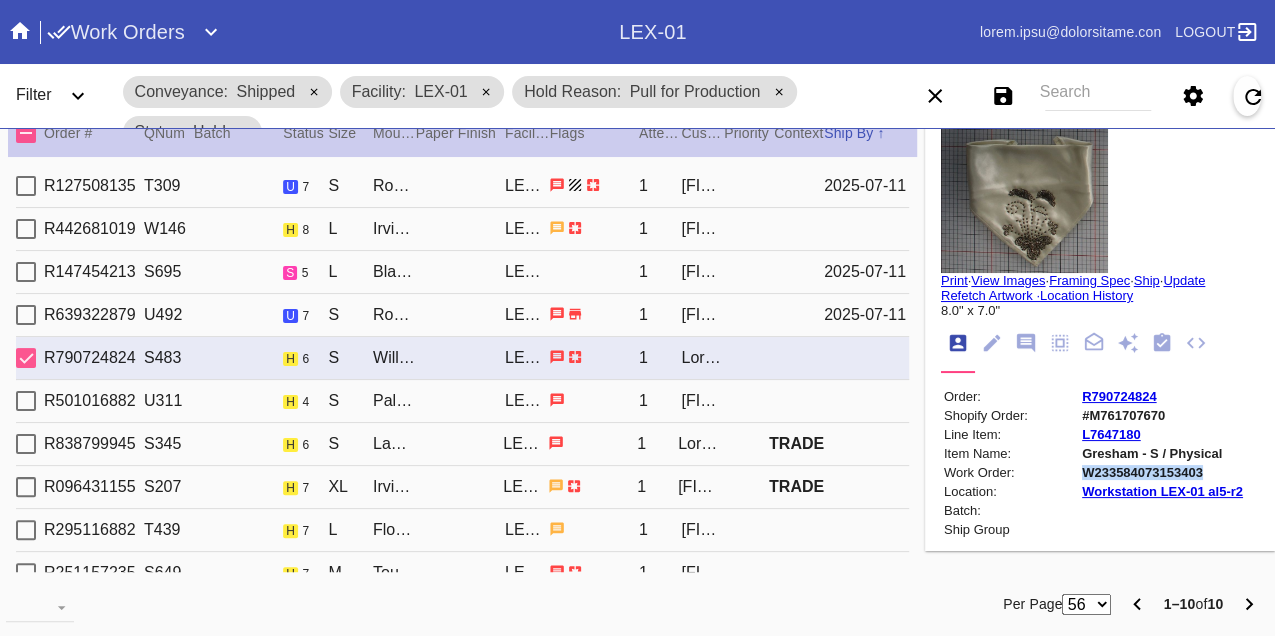 click on "W233584073153403" at bounding box center [1162, 472] 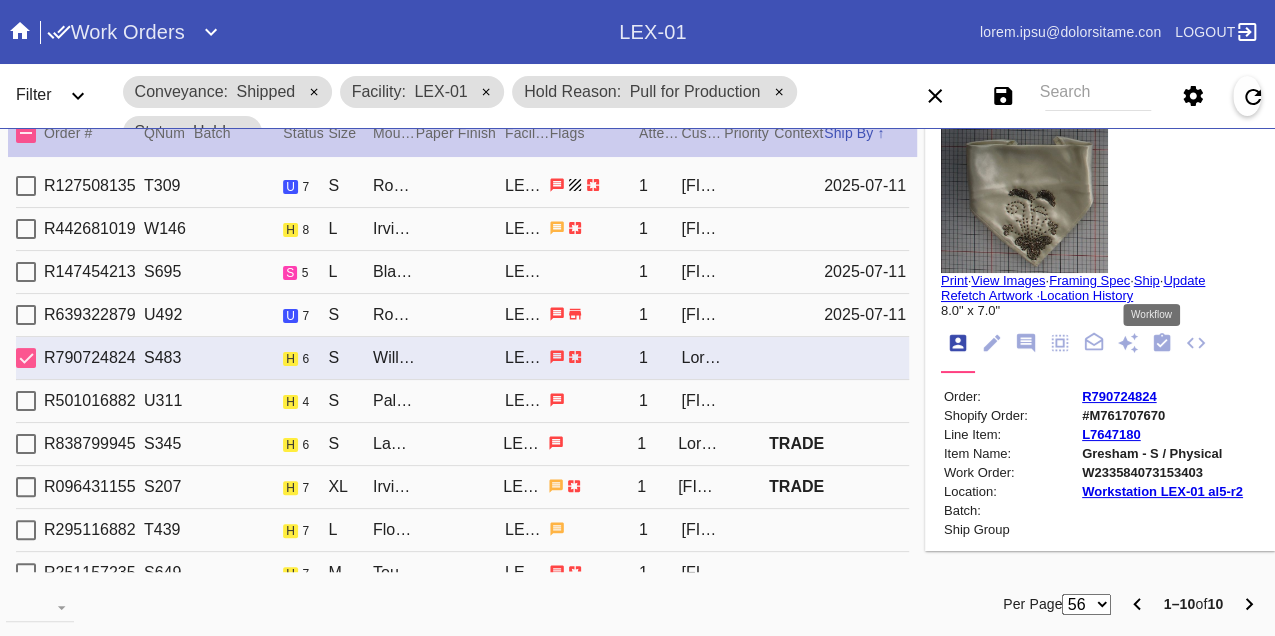 click at bounding box center [1162, 342] 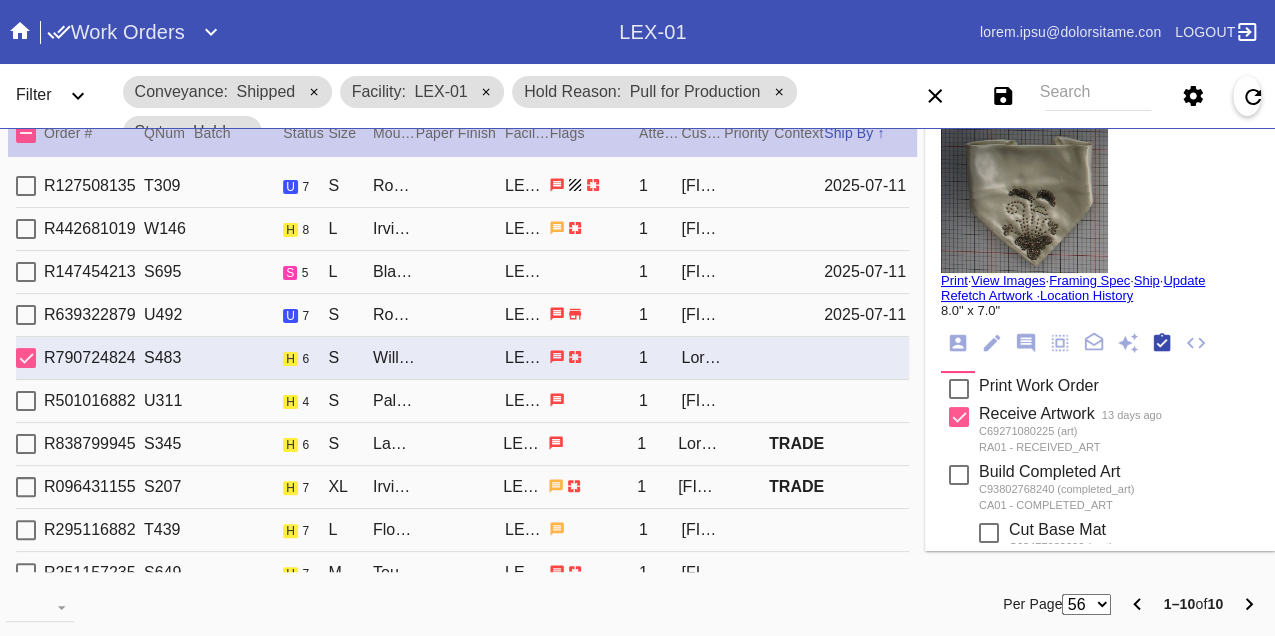 scroll, scrollTop: 318, scrollLeft: 0, axis: vertical 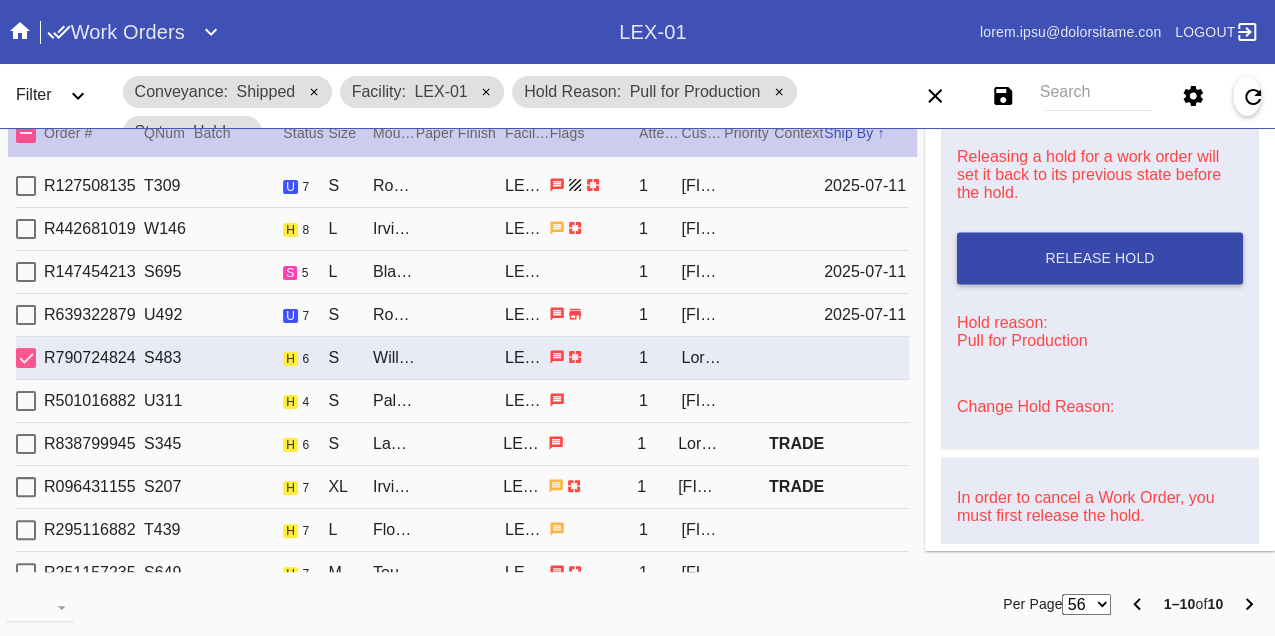 click on "Release Hold" at bounding box center [1100, 258] 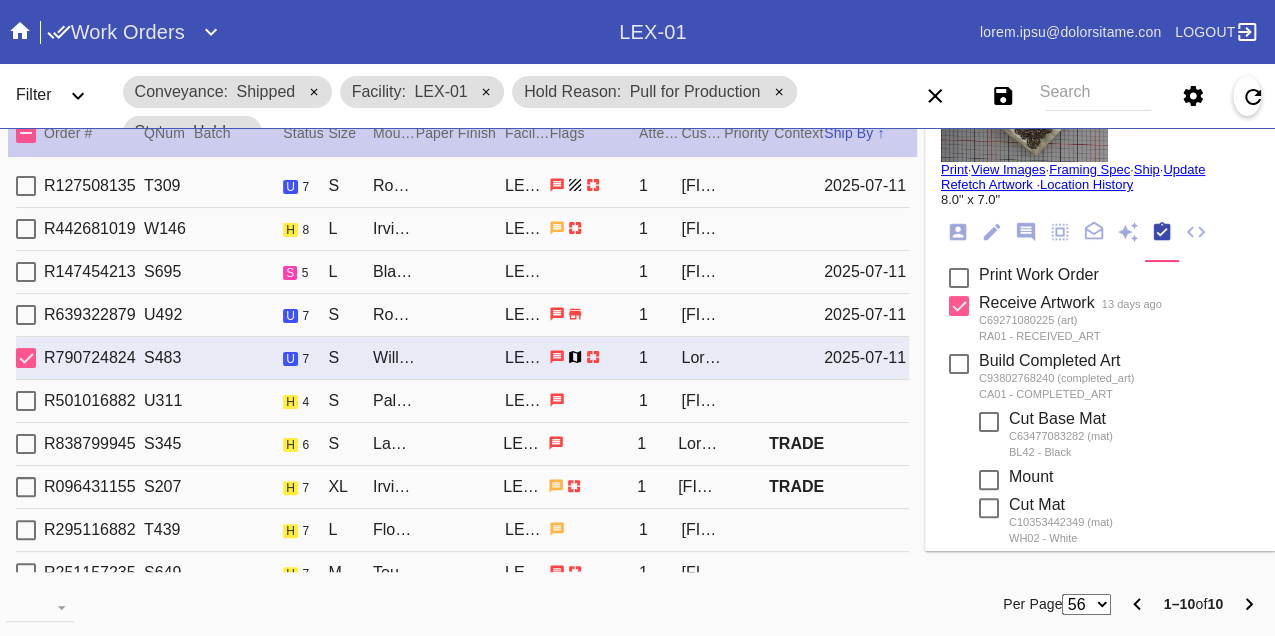 scroll, scrollTop: 0, scrollLeft: 0, axis: both 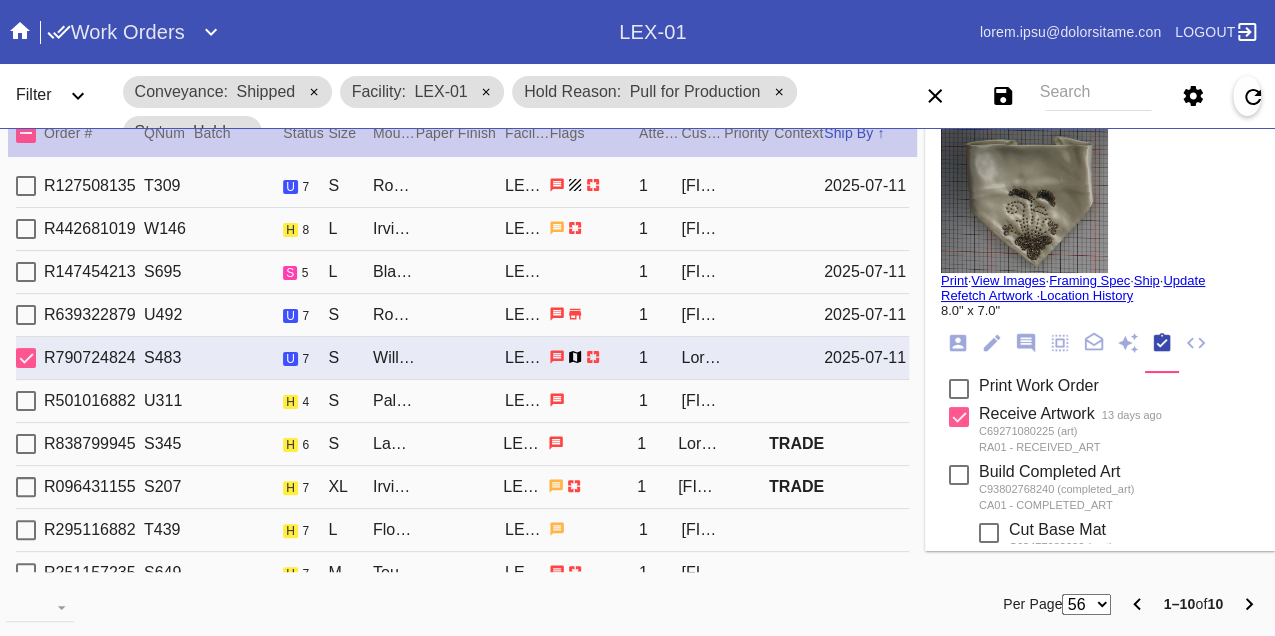 click on "Print" at bounding box center (954, 280) 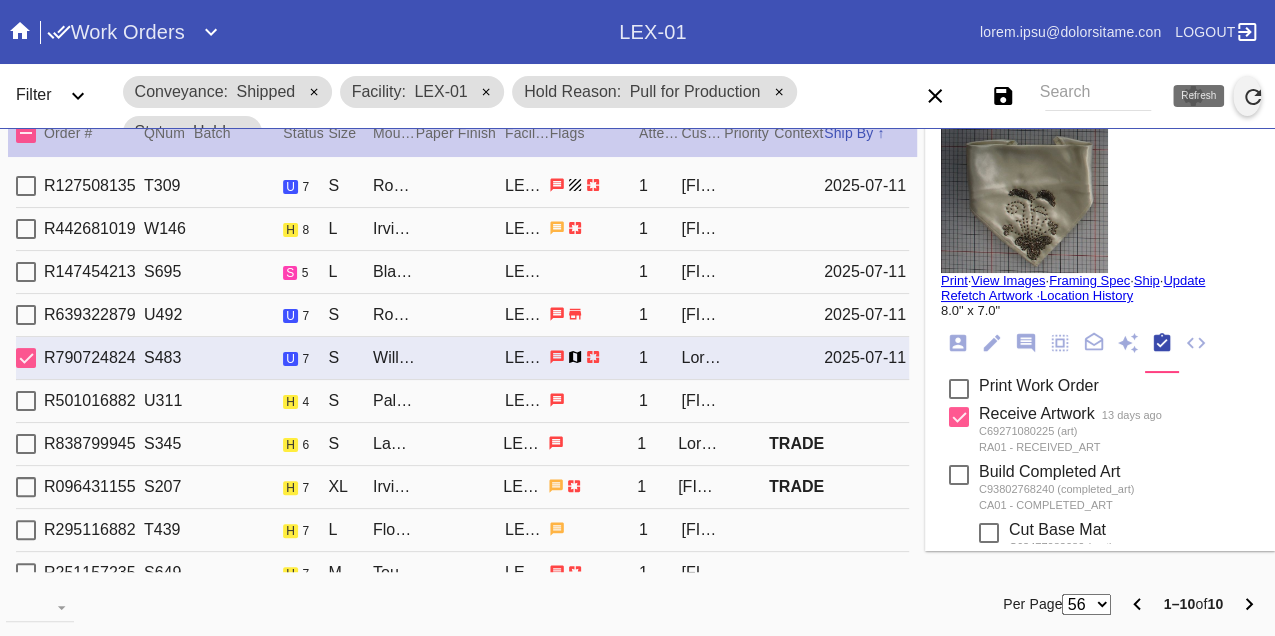 click at bounding box center [1253, 97] 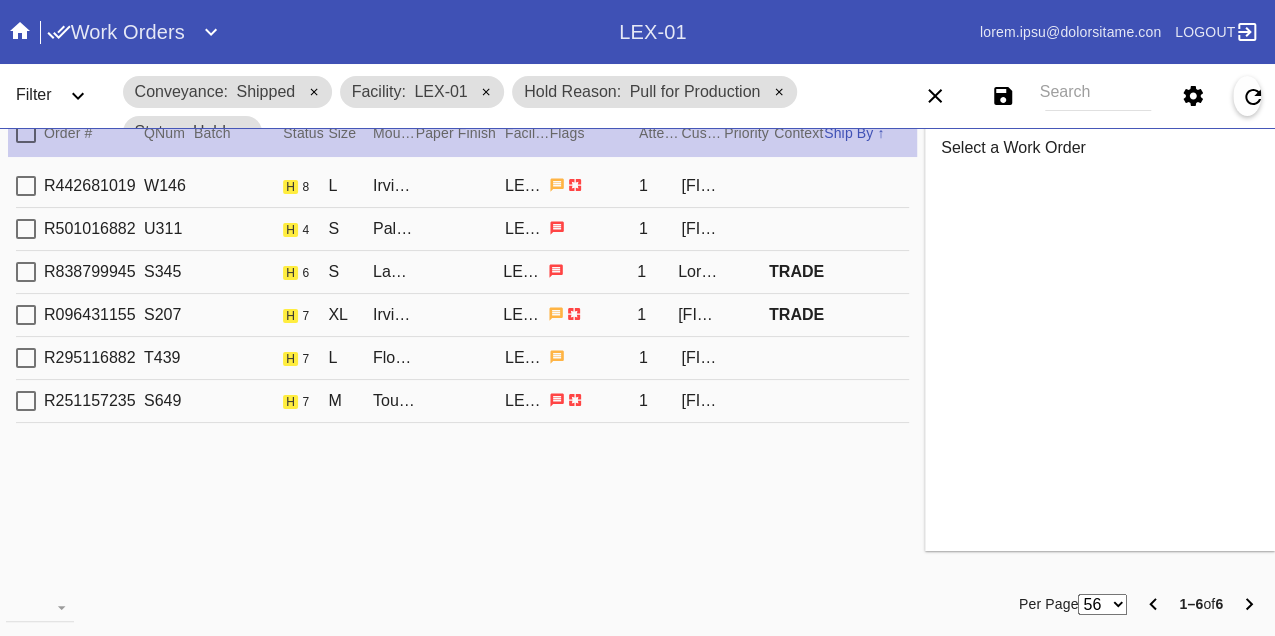 click on "R442681019 W146 h   8 L Irvine Slim / Fabric WhiteLEX-01 1 [FIRST] [LAST]" at bounding box center (462, 186) 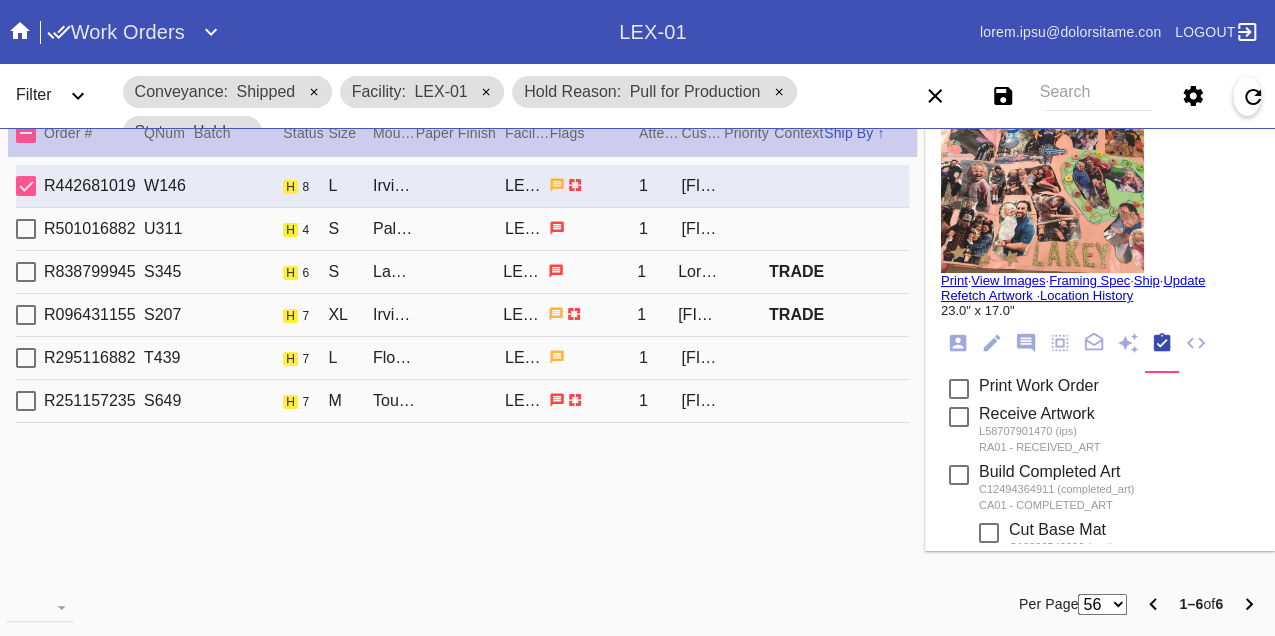 click on "R501016882 U311 h   4 S Palermo / Canvas LEX-01 1 [FIRST] [LAST]" at bounding box center [462, 229] 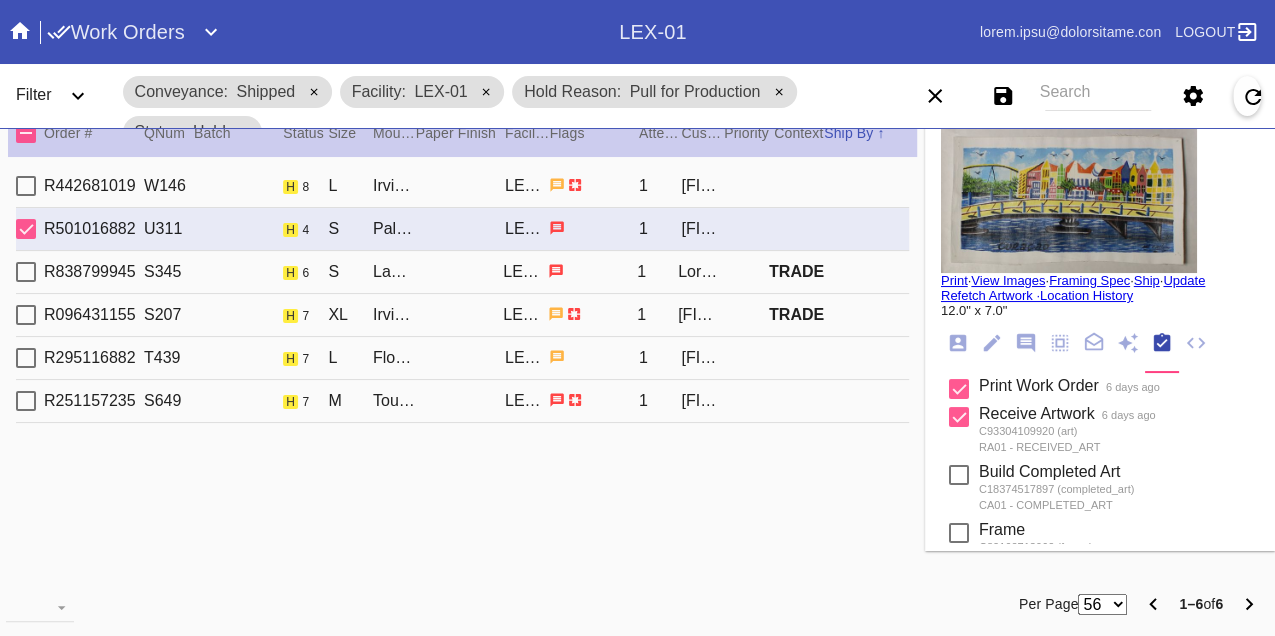 click on "R838799945 S345 h   6 S Lawrence / No Mat[CITY]-[STATE] 1 [FIRST] [LAST]
TRADE" at bounding box center (462, 272) 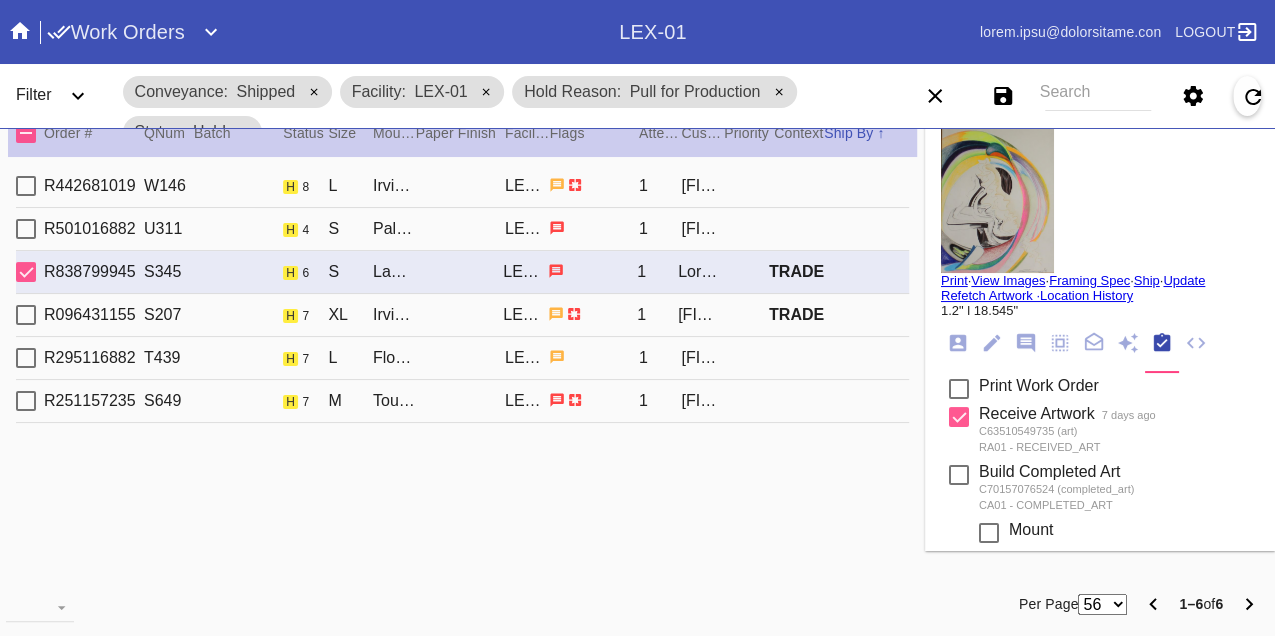 click on "L052905923 I785 d   1 SI Ametco Adip (Elitse) / Doeiu TEM-30 0 Incid Utlabo
ETDOL" at bounding box center (462, 315) 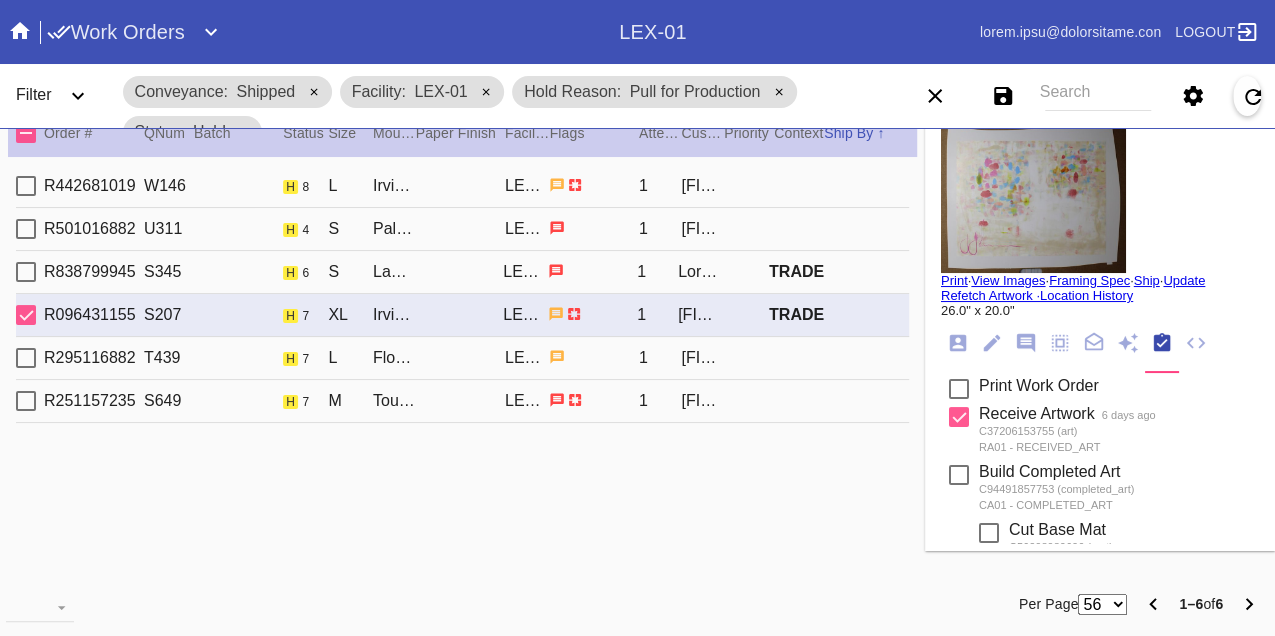 click on "R295116882 T439 h   7 L Florence Mini / Dove WhiteLEX-01 1 [FIRST] [LAST]" at bounding box center [462, 358] 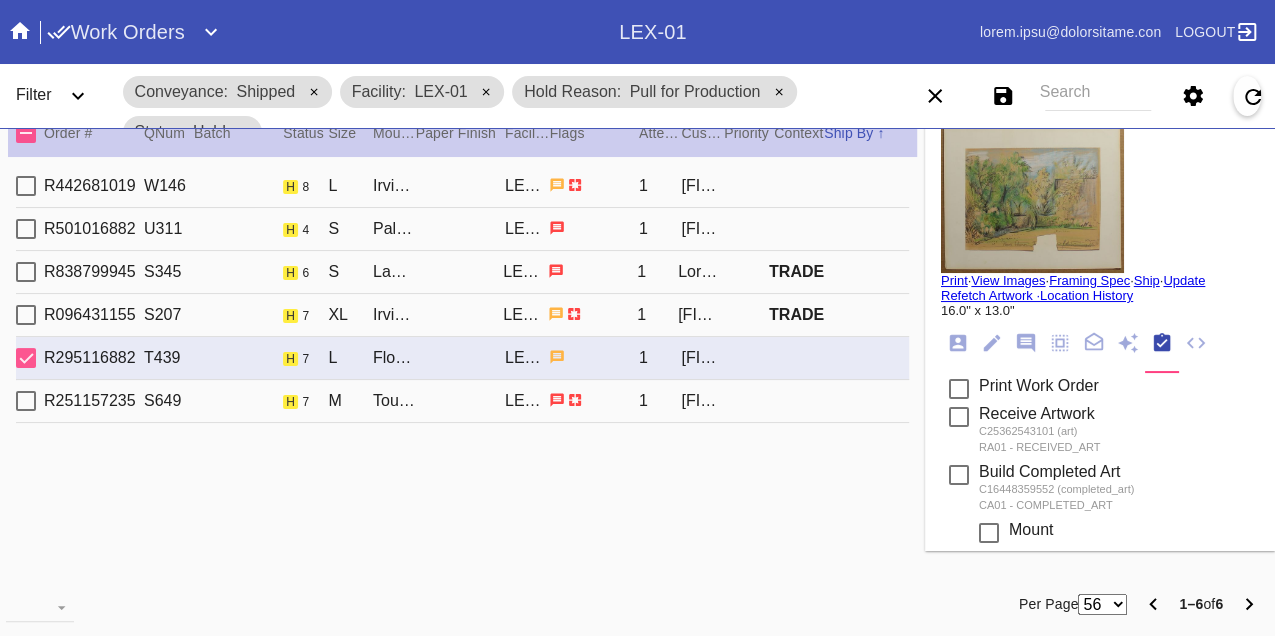 click on "L853021132 I742 d   4 S Ametcons / Adipi ELI-06 3 Seddoe Temporinci" at bounding box center [462, 401] 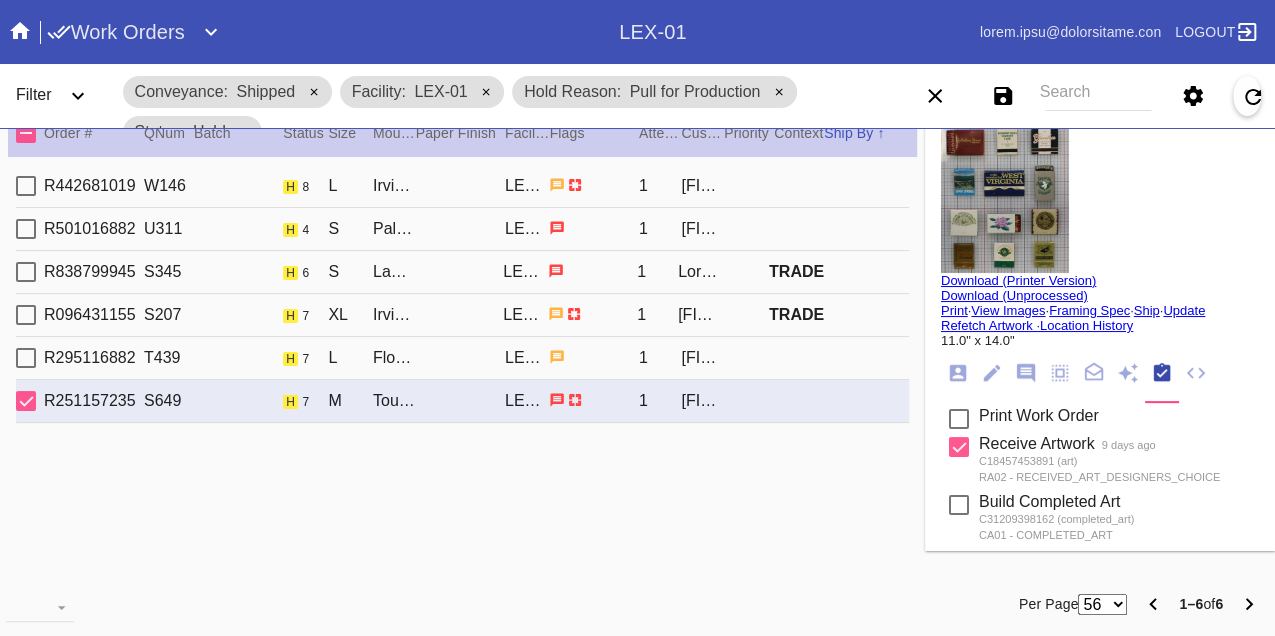 click on "R442681019 W146 h   8 L Irvine Slim / Fabric WhiteLEX-01 1 [FIRST] [LAST]" at bounding box center [462, 186] 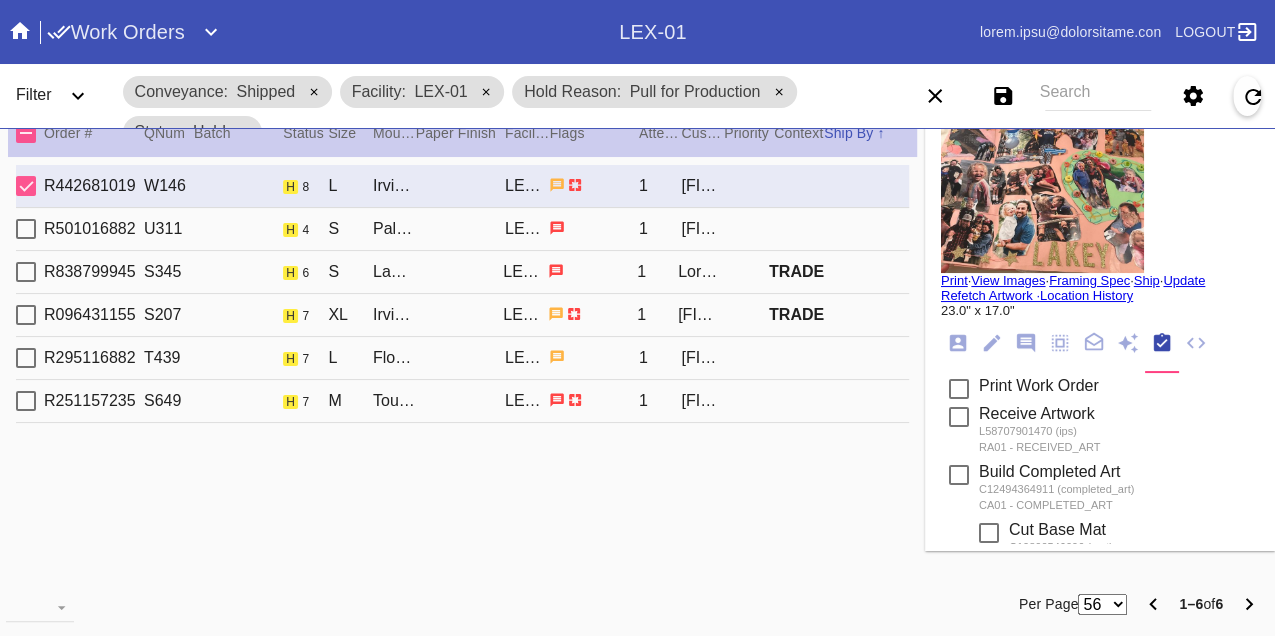 click on "R501016882 U311 h   4 S Palermo / Canvas LEX-01 1 [FIRST] [LAST]" at bounding box center (462, 229) 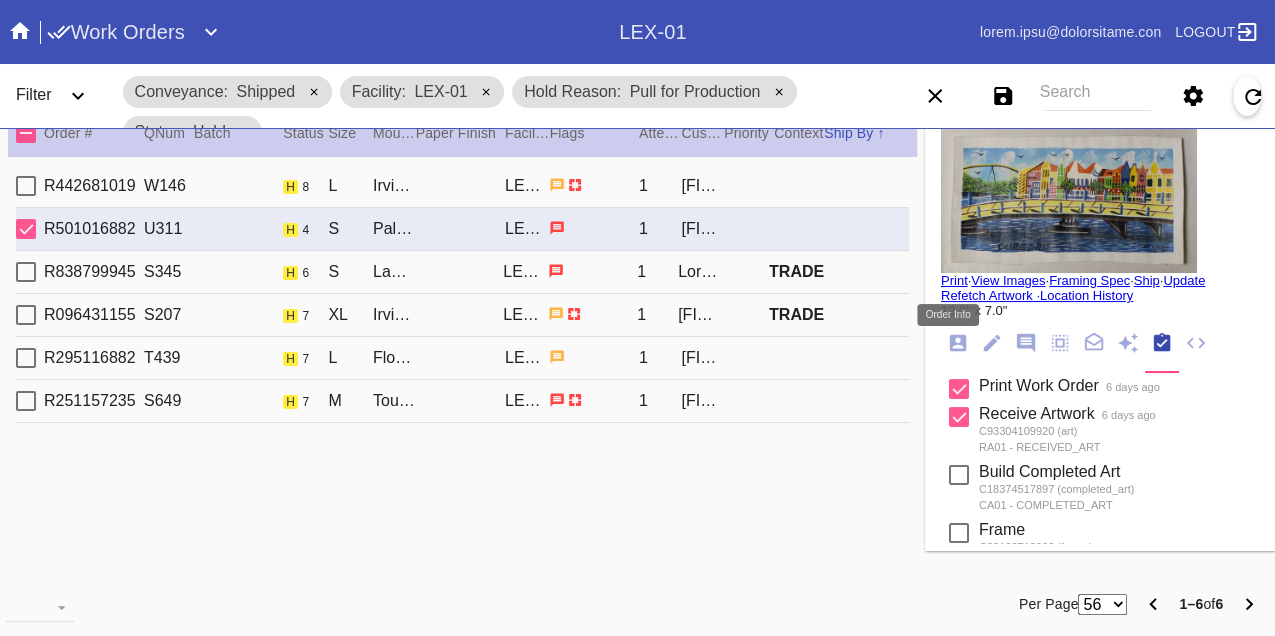 click at bounding box center [958, 343] 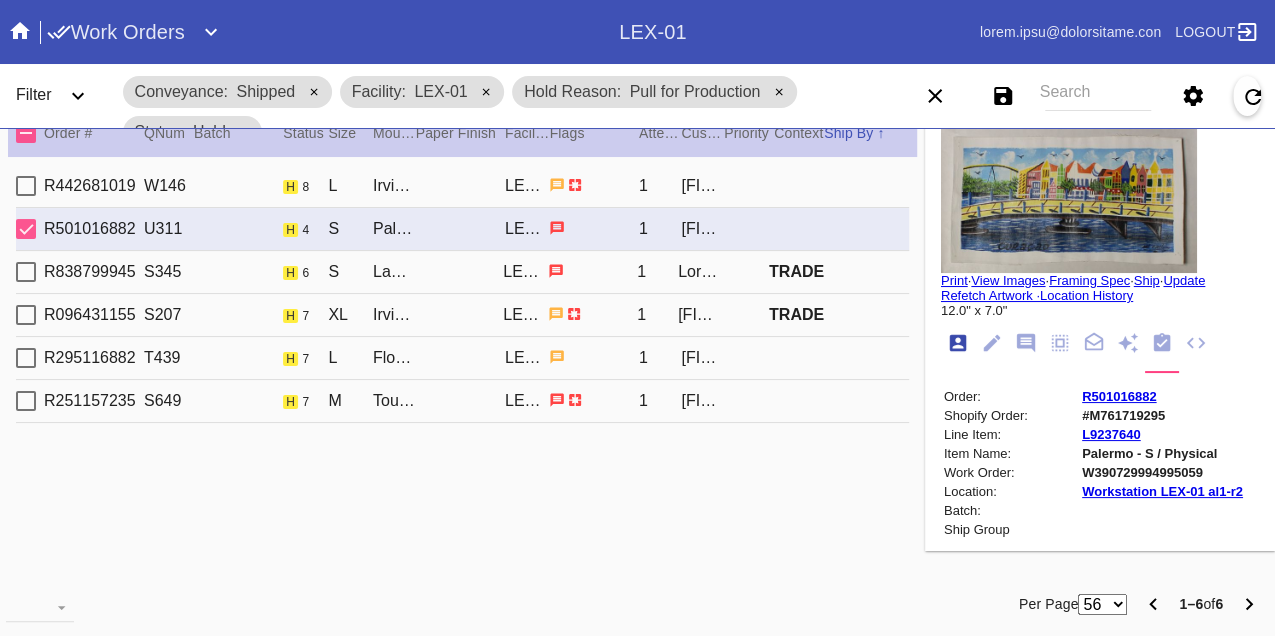 scroll, scrollTop: 24, scrollLeft: 0, axis: vertical 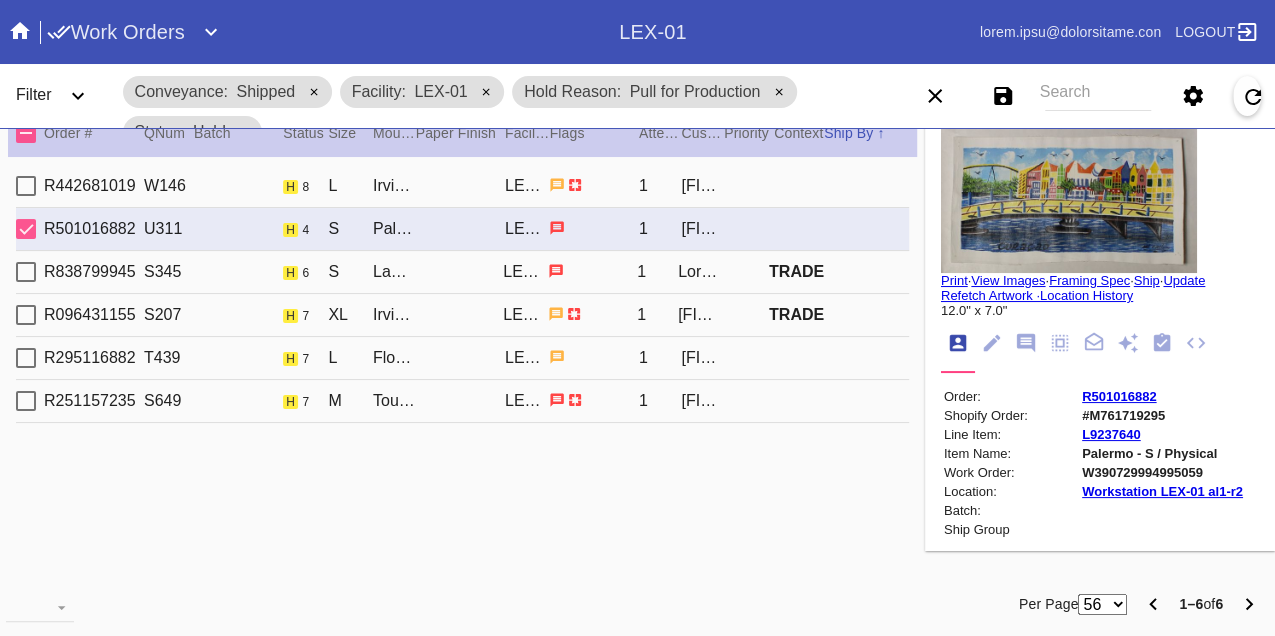 click on "W390729994995059" at bounding box center (1162, 472) 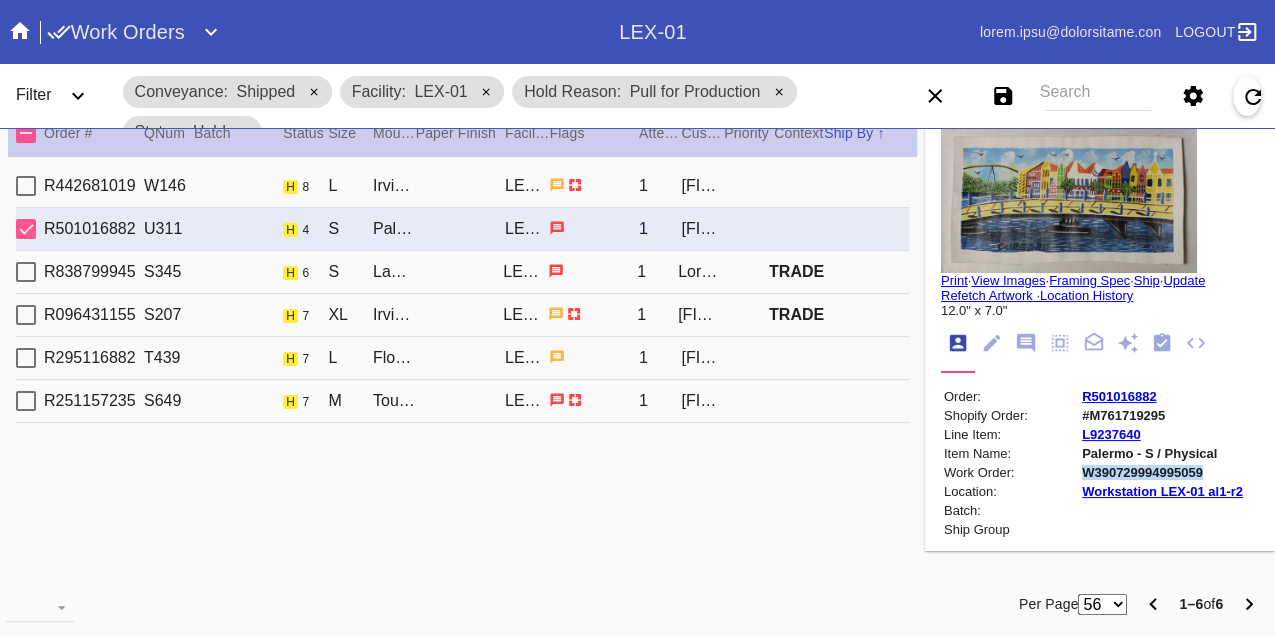 click on "W390729994995059" at bounding box center [1162, 472] 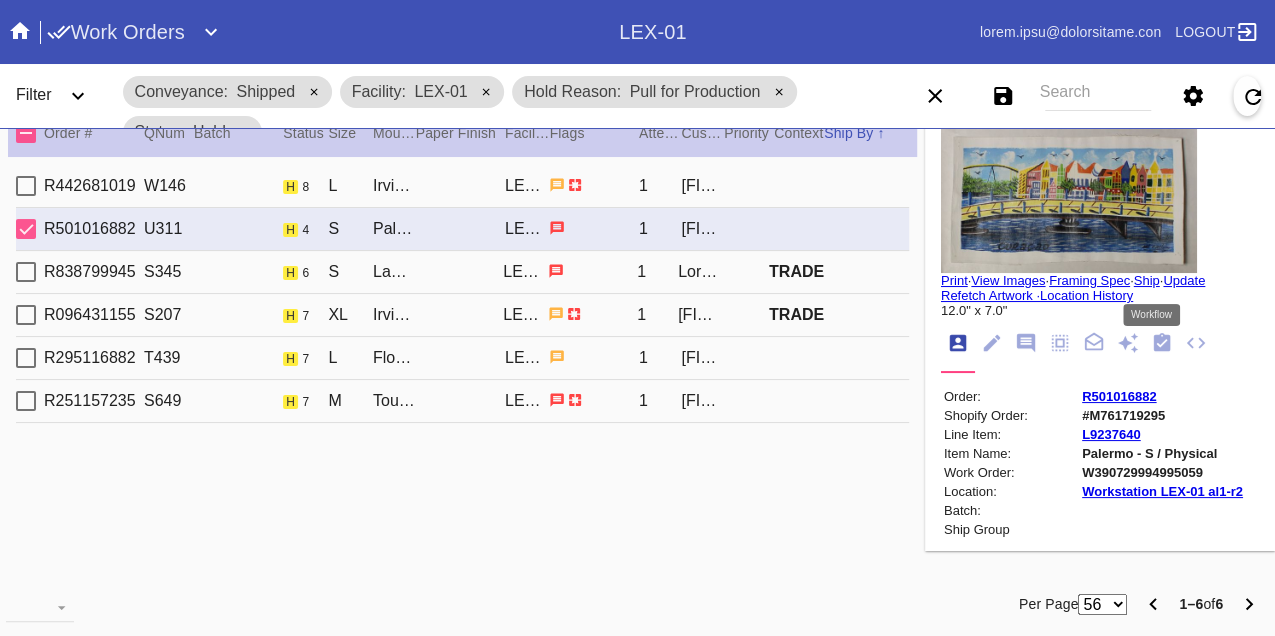 click at bounding box center (1162, 343) 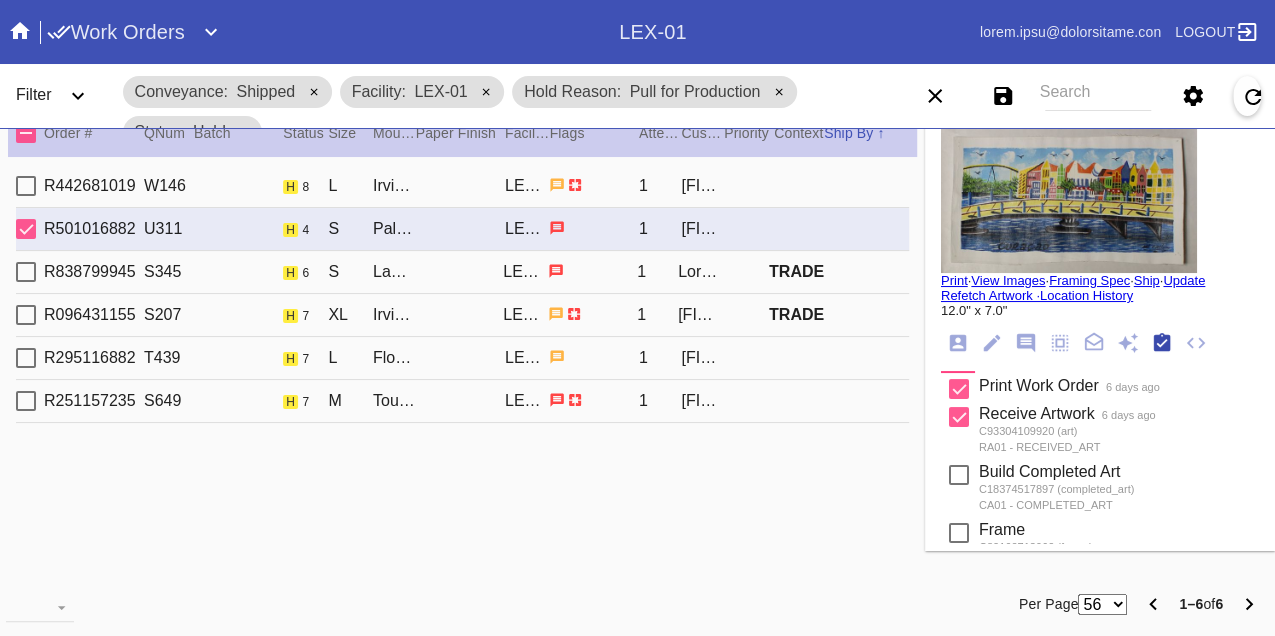 scroll, scrollTop: 318, scrollLeft: 0, axis: vertical 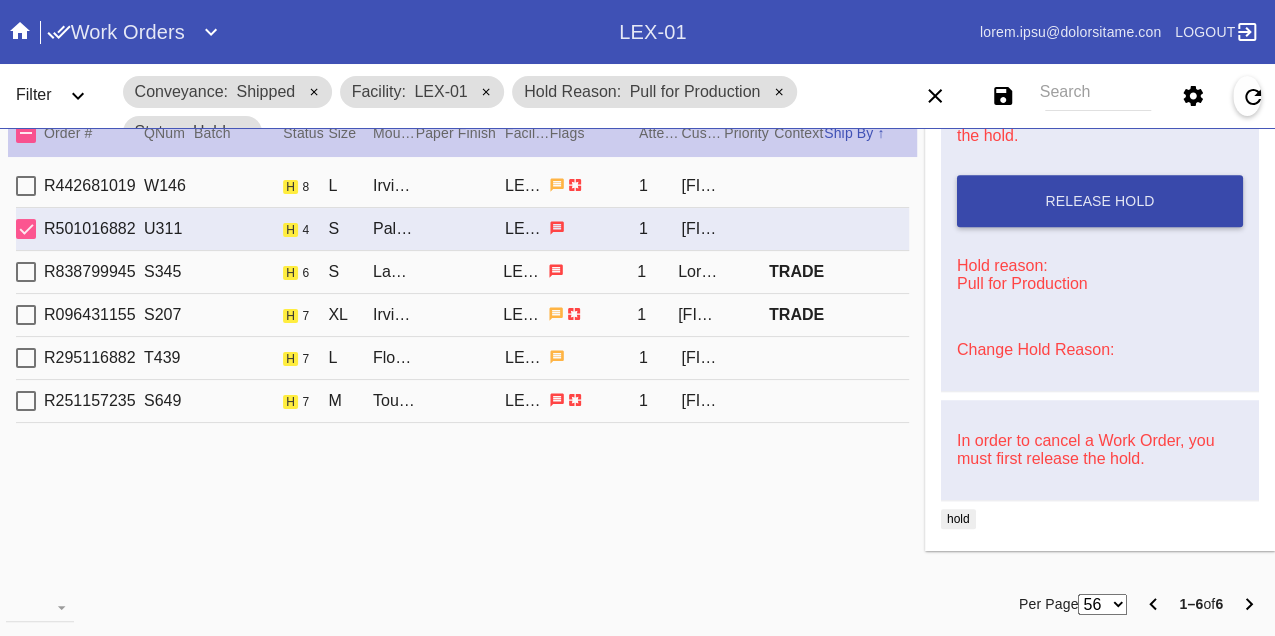 click on "Release Hold" at bounding box center (1099, 201) 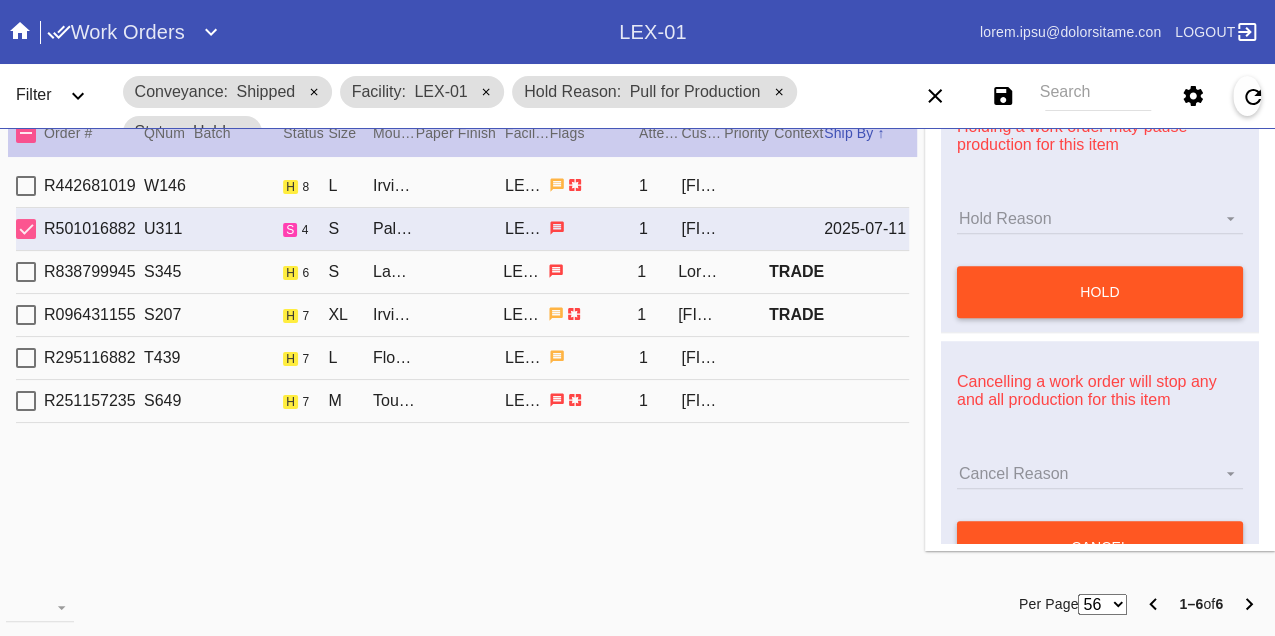 scroll, scrollTop: 0, scrollLeft: 0, axis: both 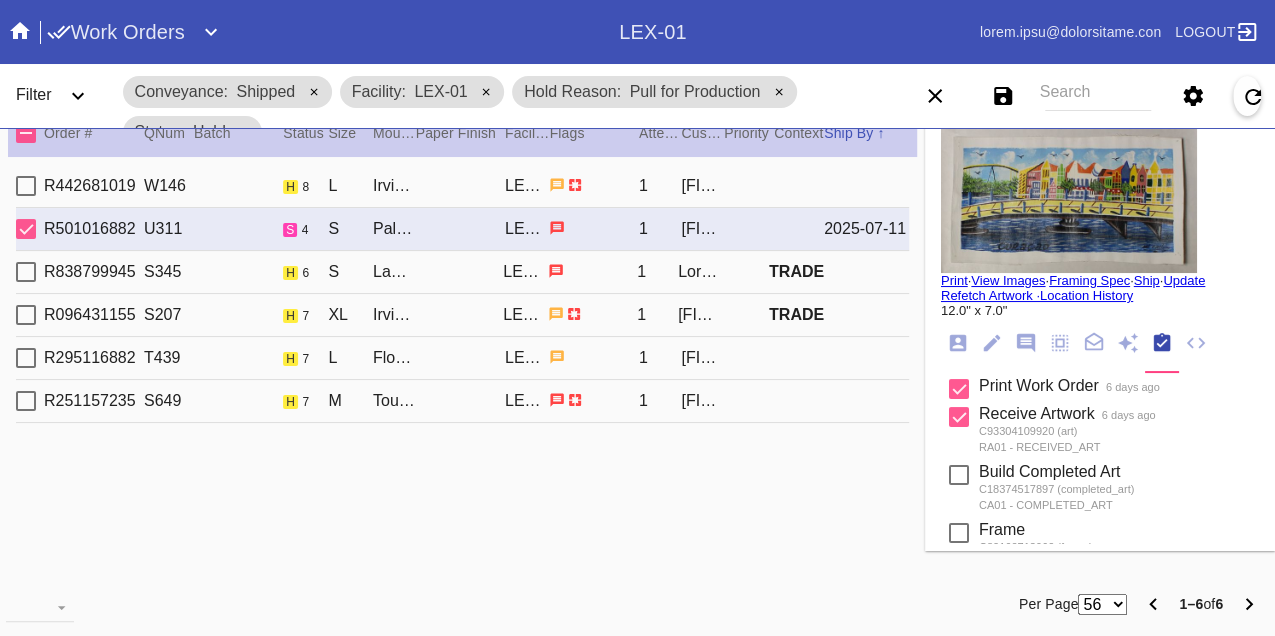 click on "Print" at bounding box center (954, 280) 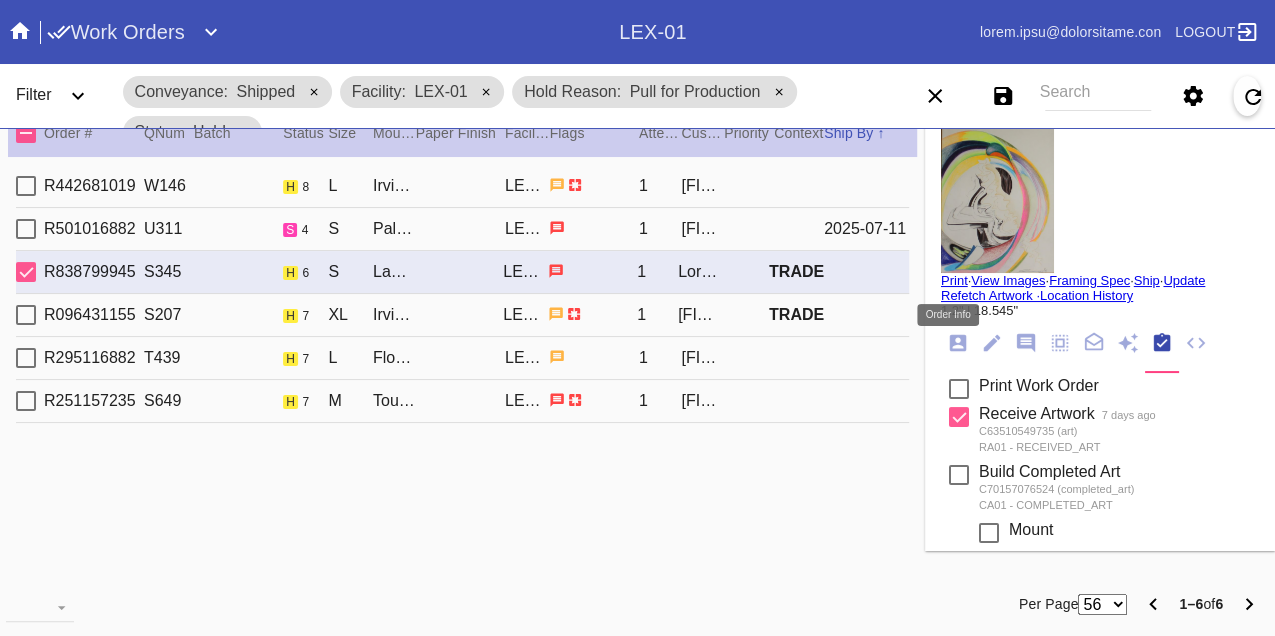 click at bounding box center (958, 343) 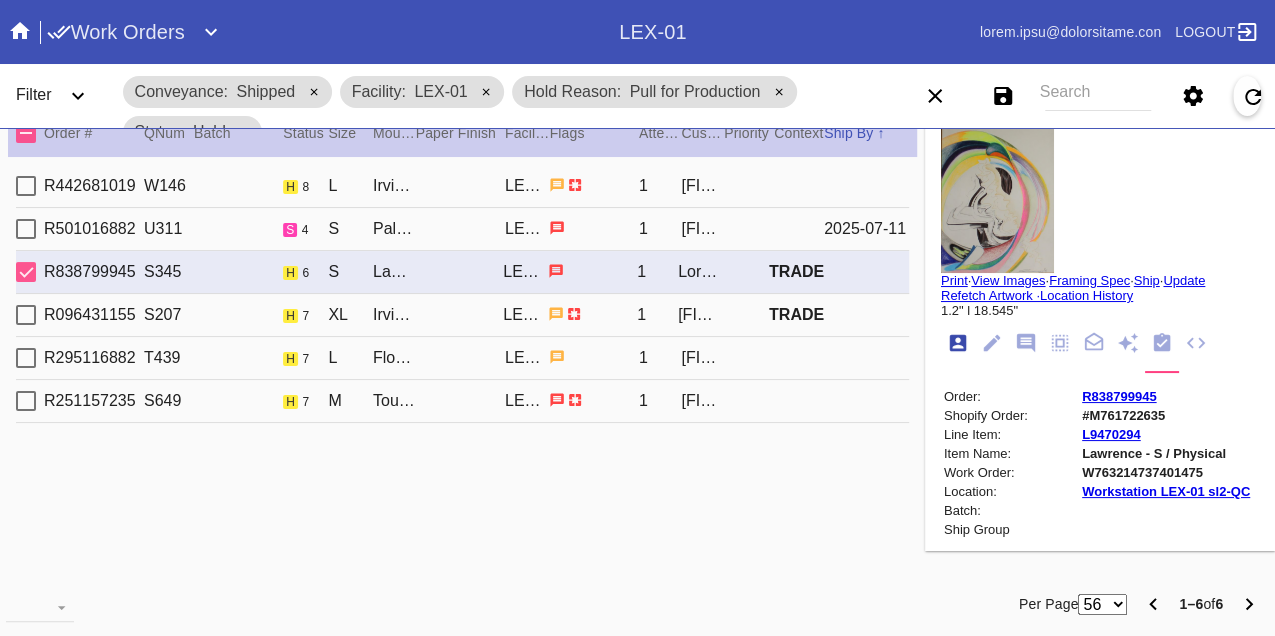 scroll, scrollTop: 24, scrollLeft: 0, axis: vertical 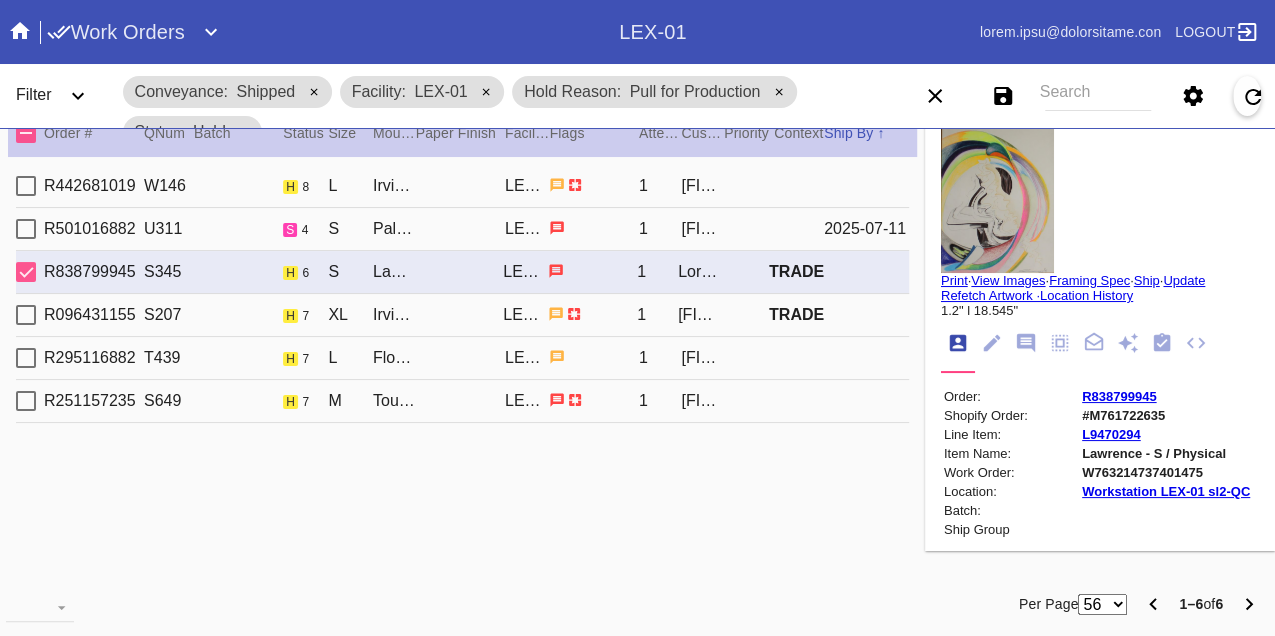 click on "W763214737401475" at bounding box center (1166, 472) 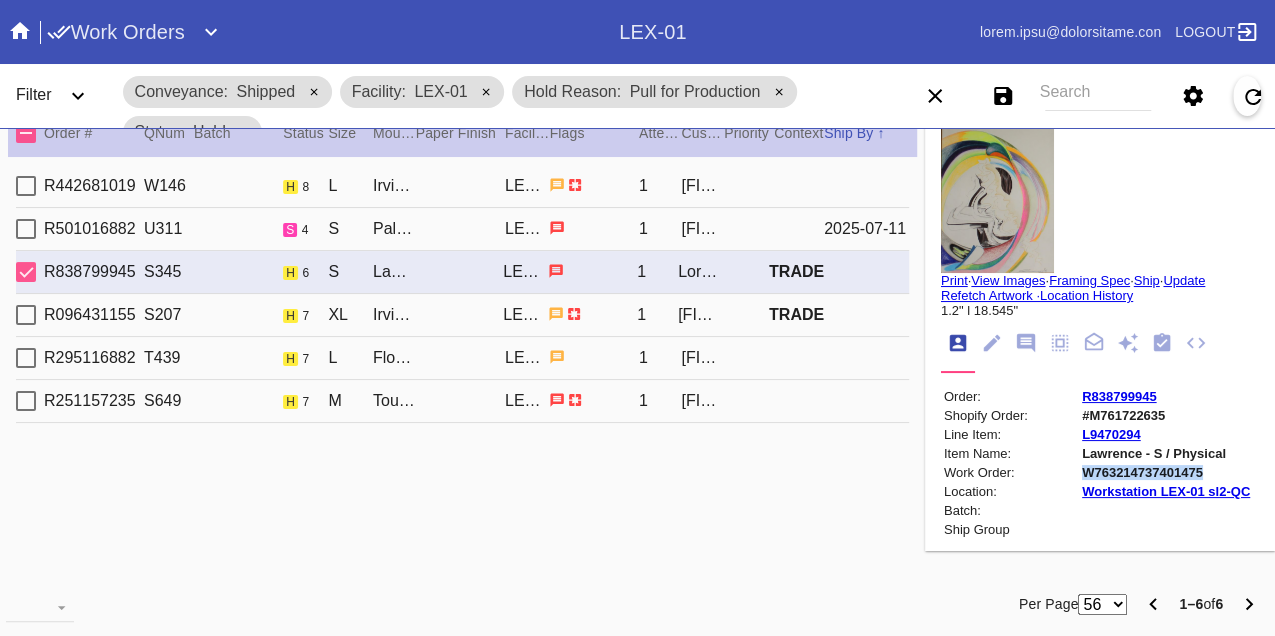 click on "W763214737401475" at bounding box center (1166, 472) 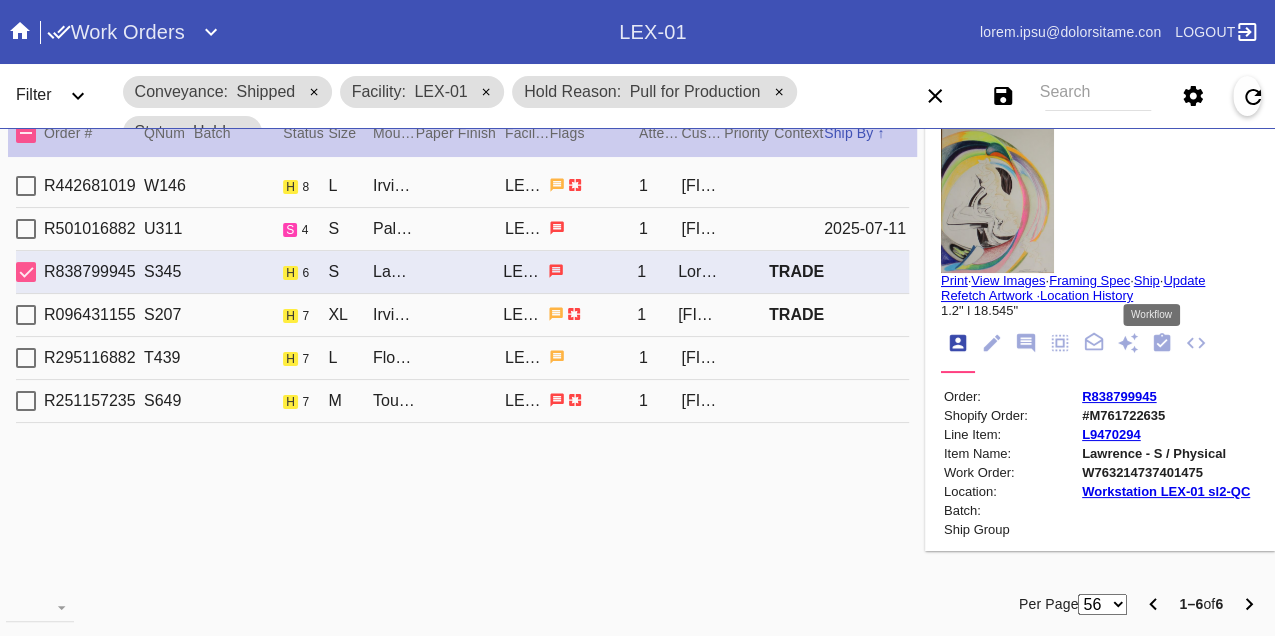 click at bounding box center [1162, 342] 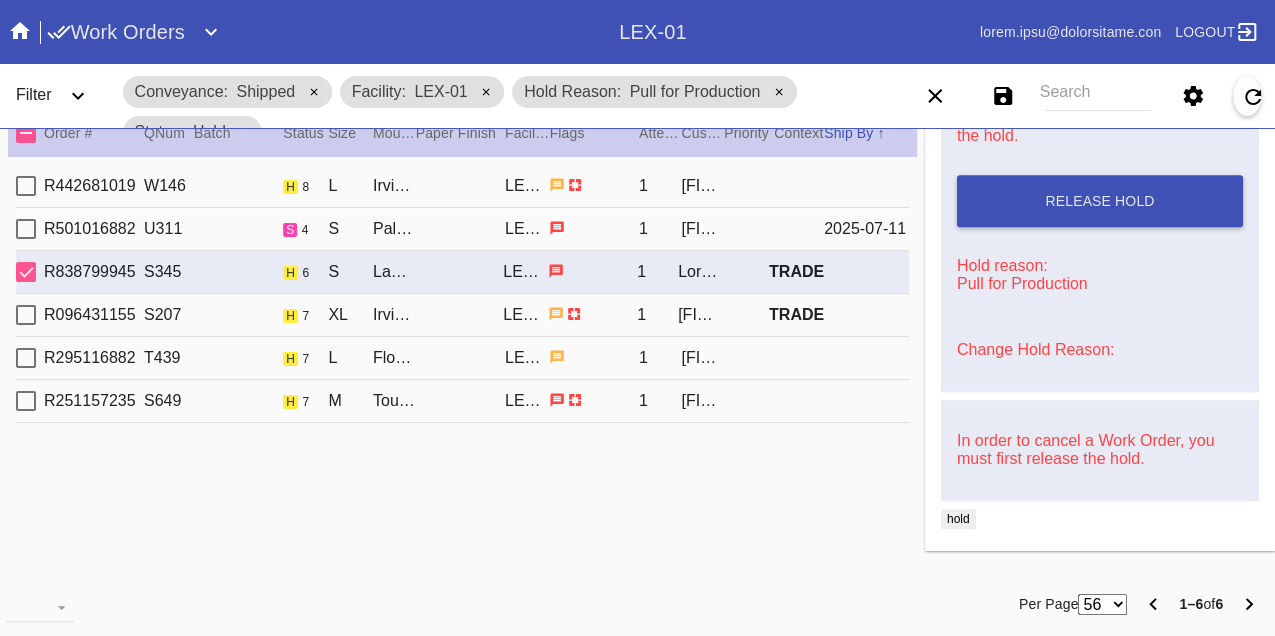 scroll, scrollTop: 798, scrollLeft: 0, axis: vertical 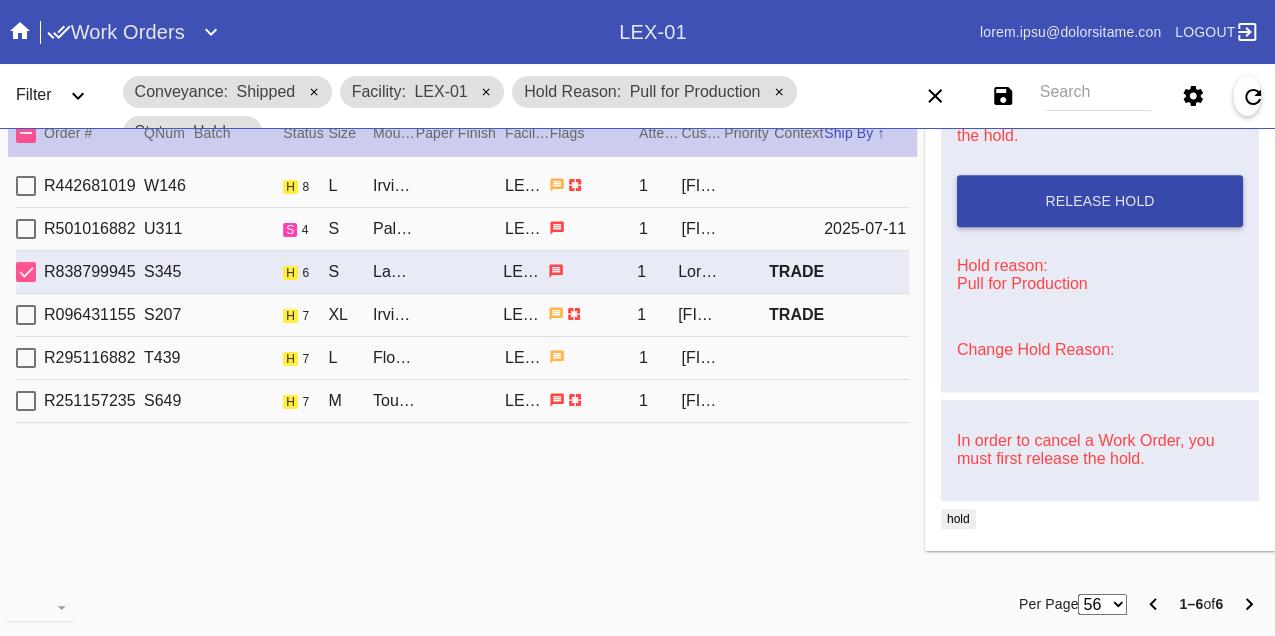 click on "Release Hold" at bounding box center (1099, 201) 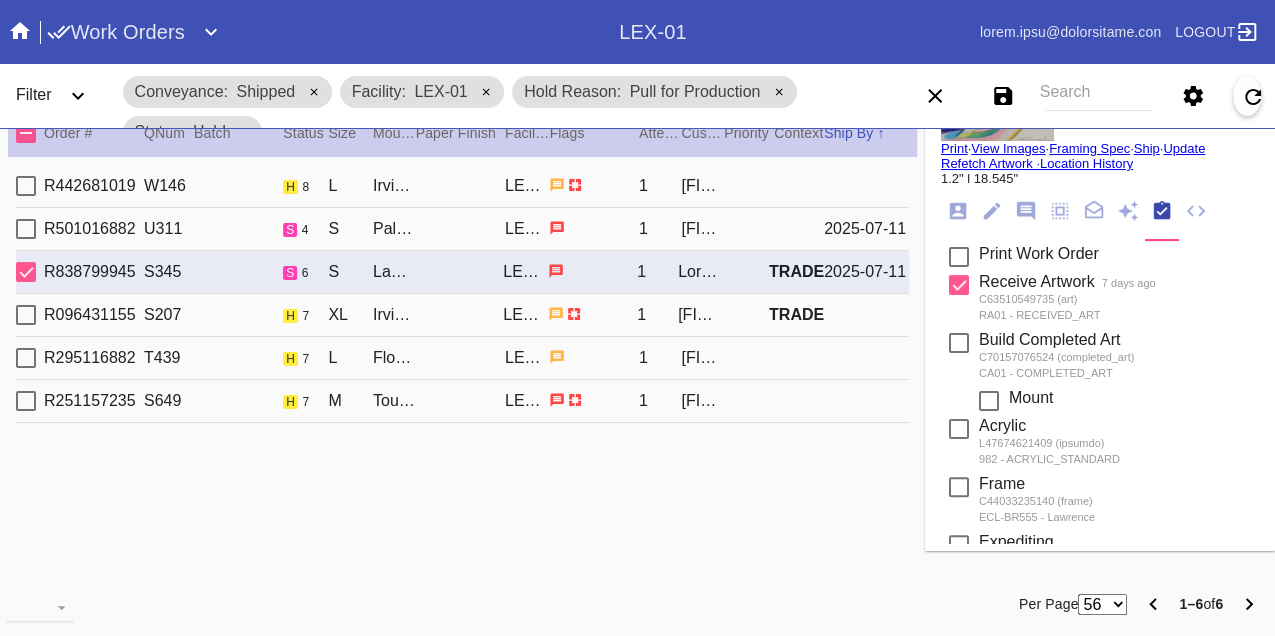 scroll, scrollTop: 0, scrollLeft: 0, axis: both 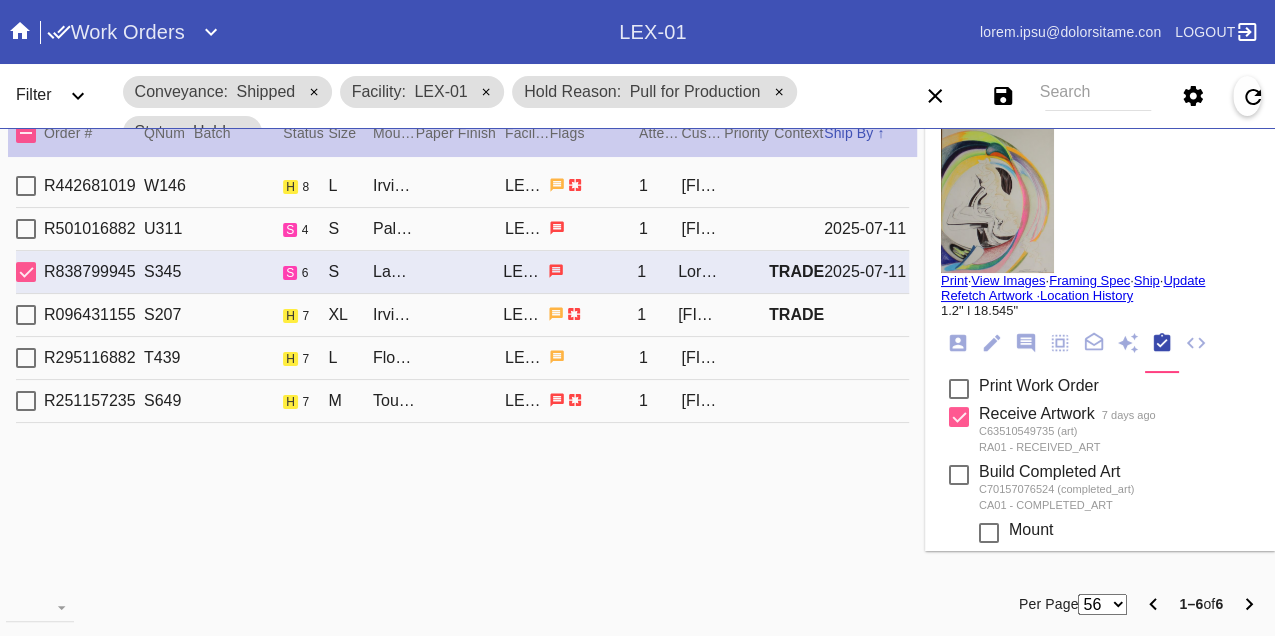 click on "Print" at bounding box center [954, 280] 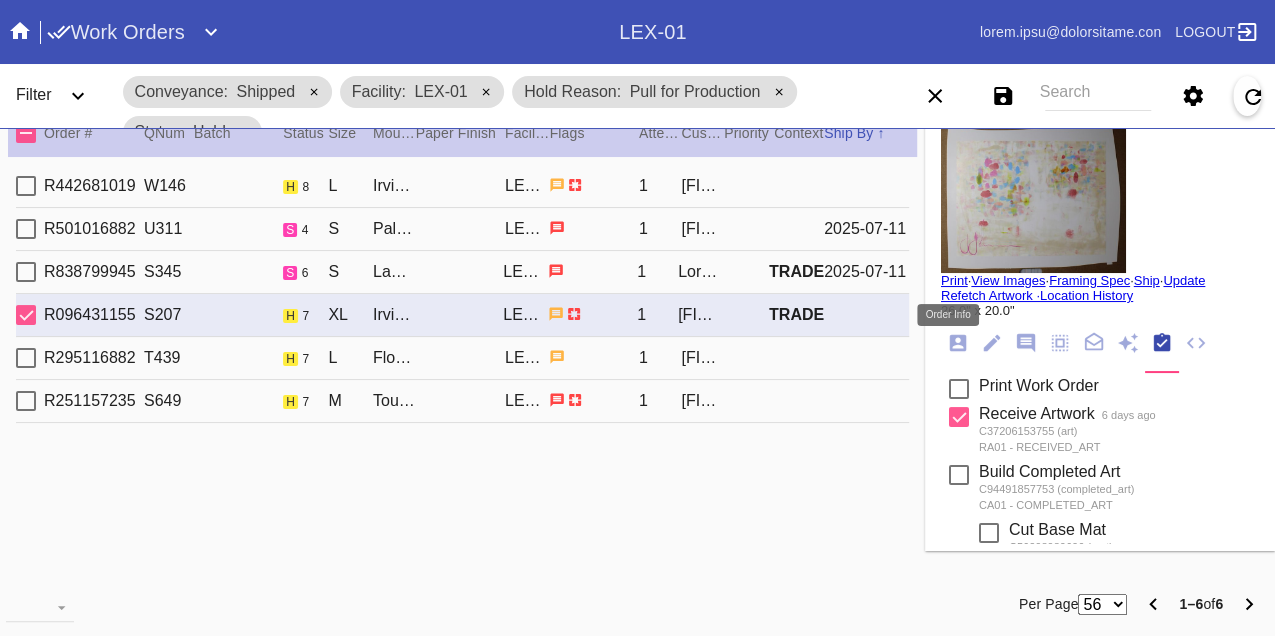 click at bounding box center [958, 343] 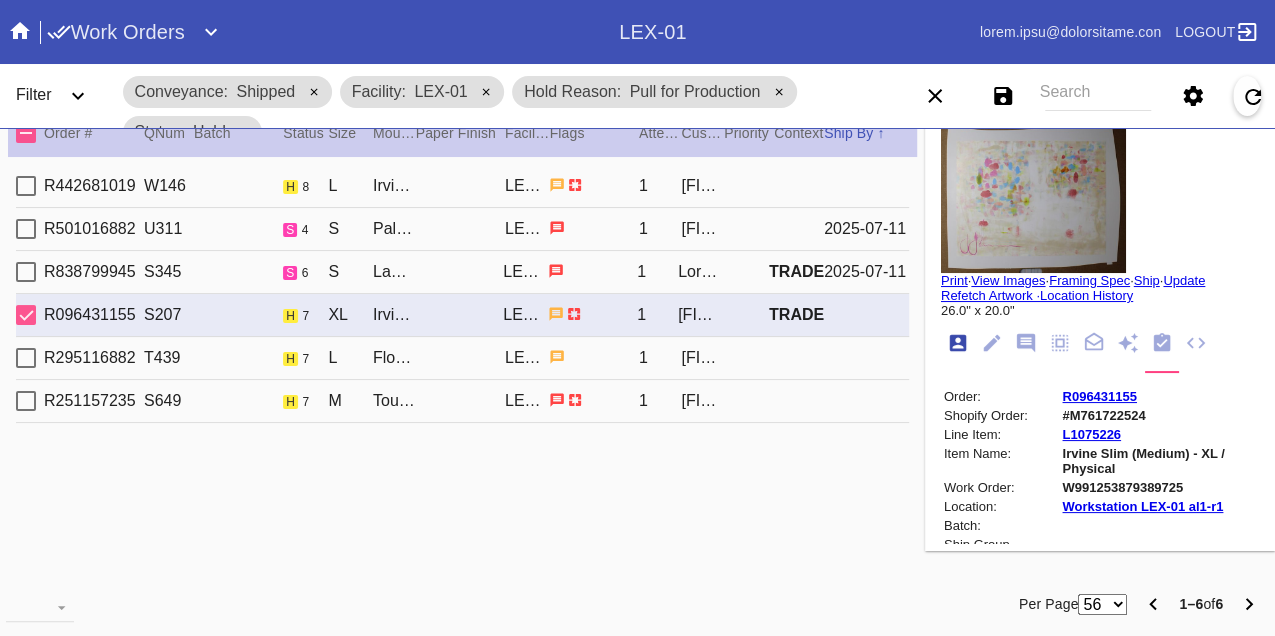 scroll, scrollTop: 24, scrollLeft: 0, axis: vertical 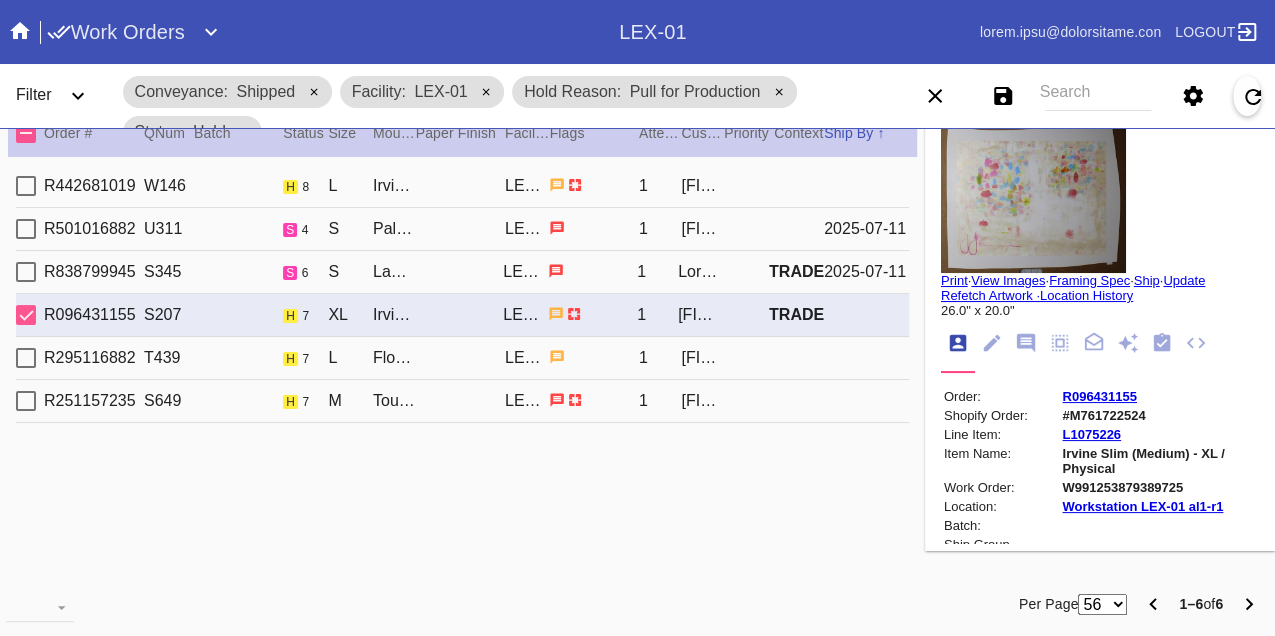 click on "W991253879389725" at bounding box center [1160, 487] 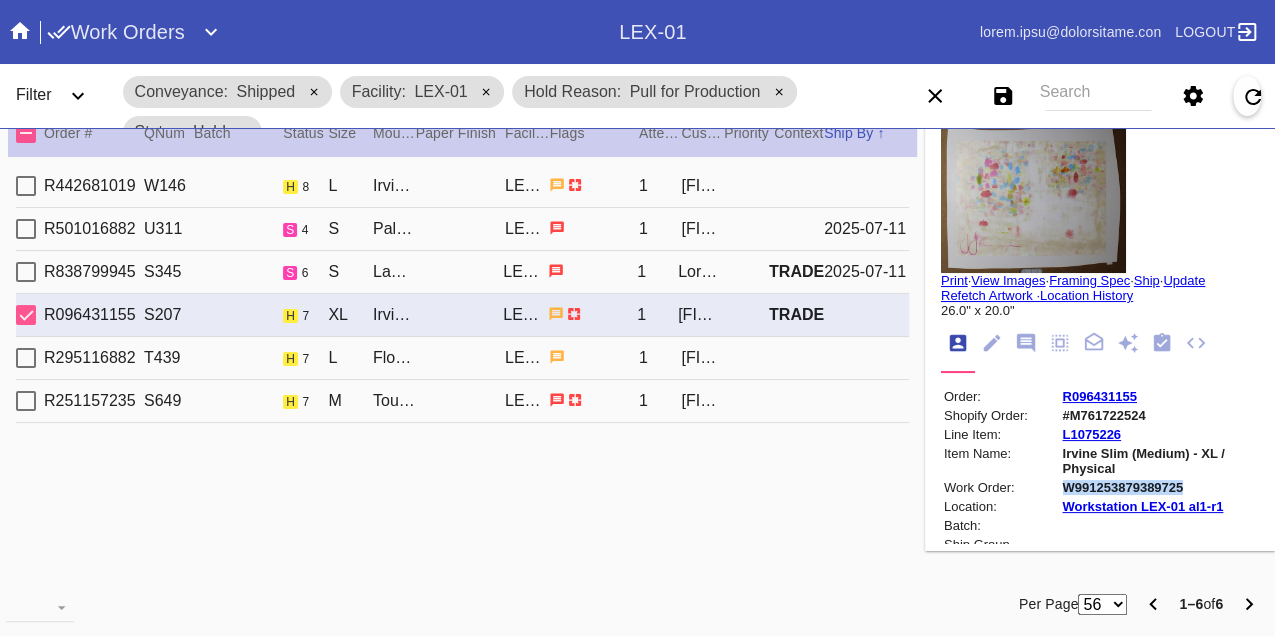 click on "W991253879389725" at bounding box center (1160, 487) 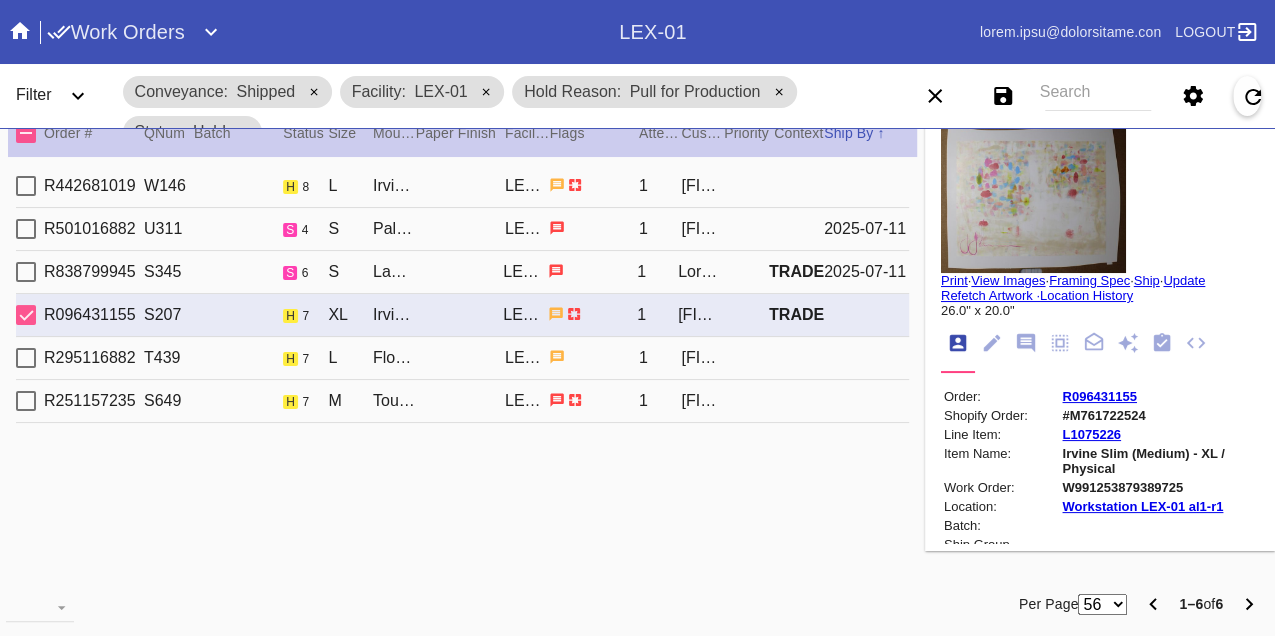 click on "R295116882 T439 h   7 L Florence Mini / Dove WhiteLEX-01 1 [FIRST] [LAST]" at bounding box center [462, 358] 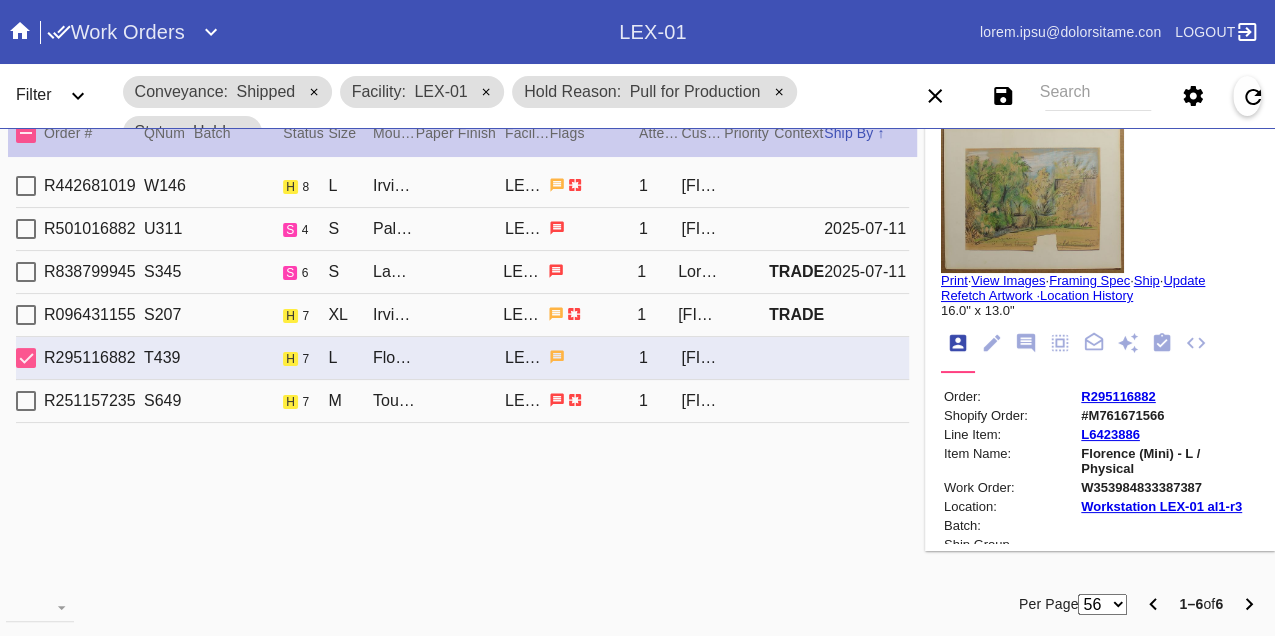 click on "W353984833387387" at bounding box center [1168, 487] 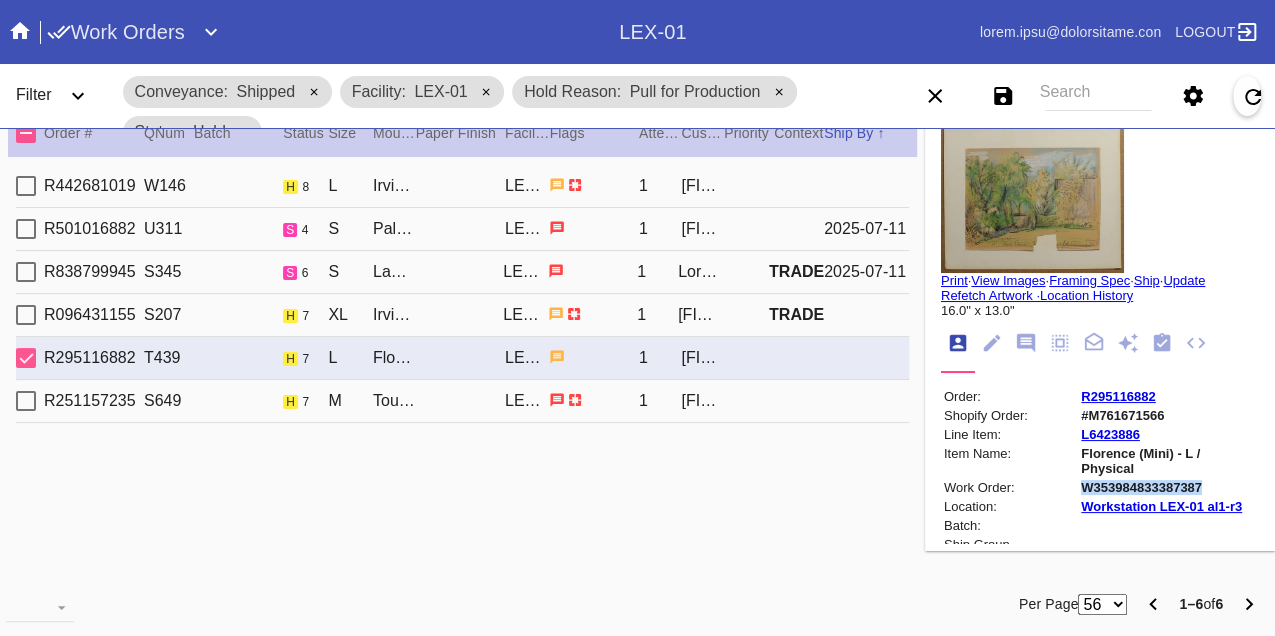 click on "W353984833387387" at bounding box center [1168, 487] 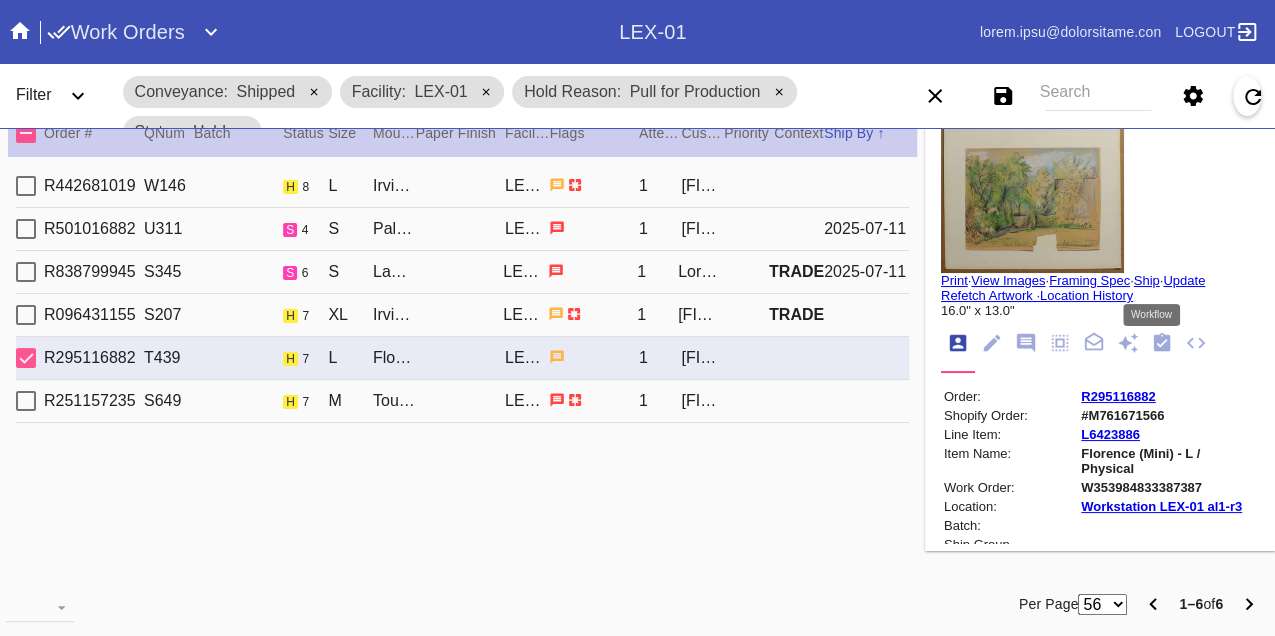 click at bounding box center [1162, 342] 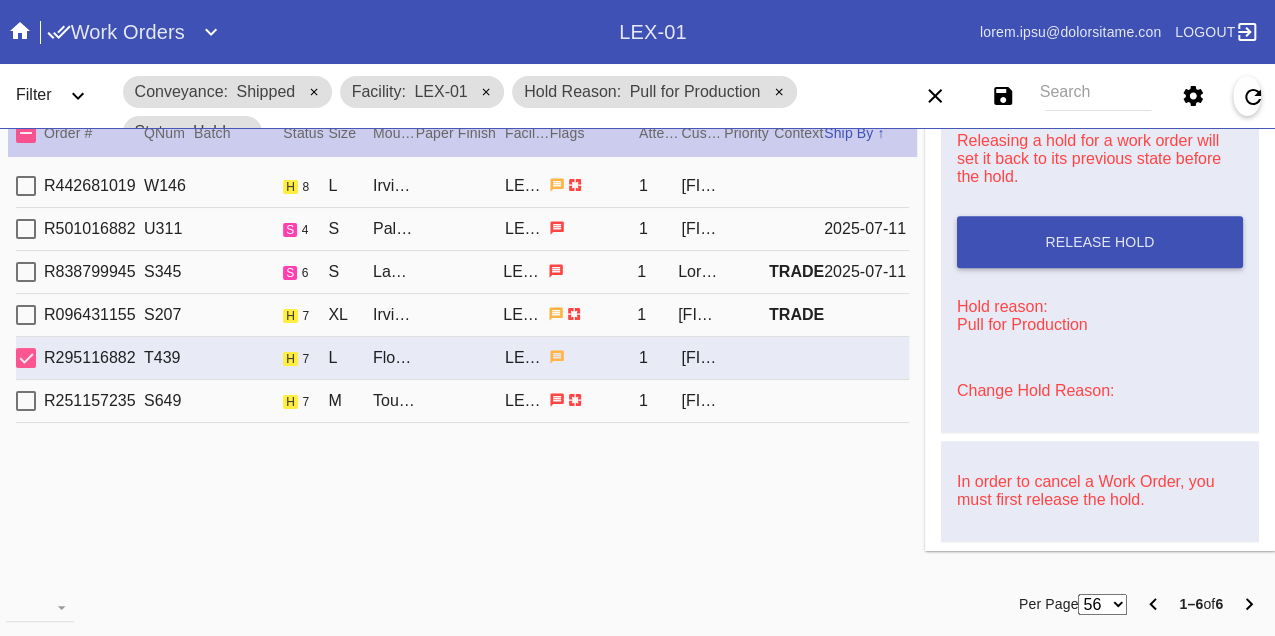 scroll, scrollTop: 718, scrollLeft: 0, axis: vertical 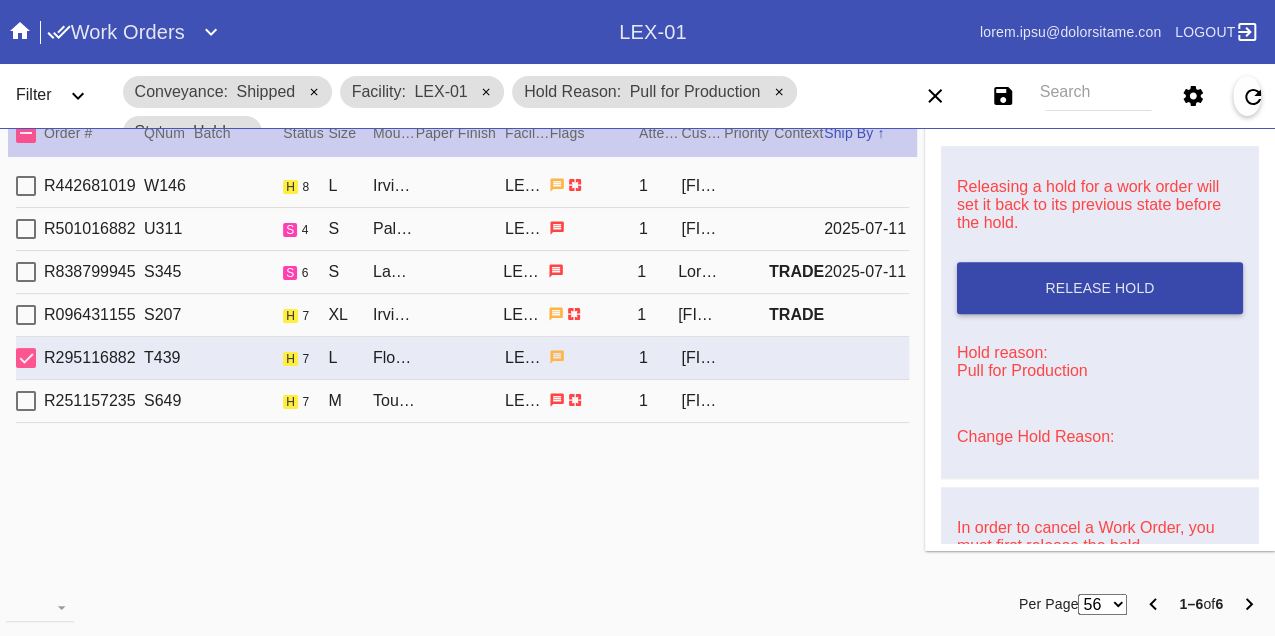 click on "Release Hold" at bounding box center (1100, 288) 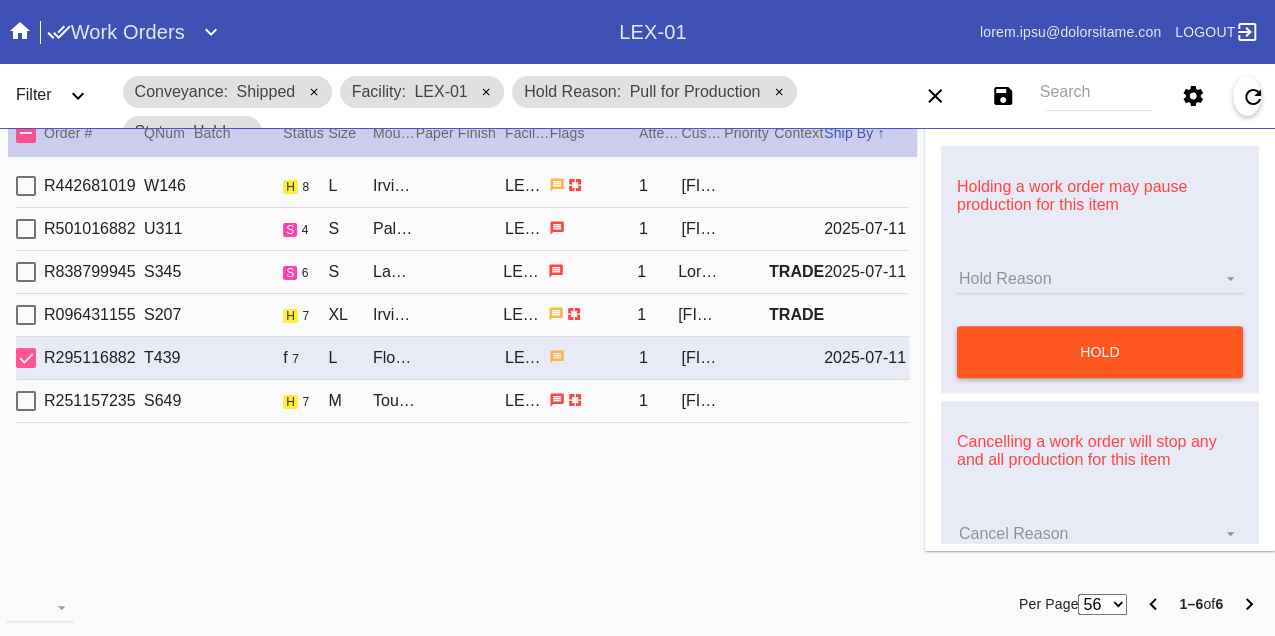 scroll, scrollTop: 0, scrollLeft: 0, axis: both 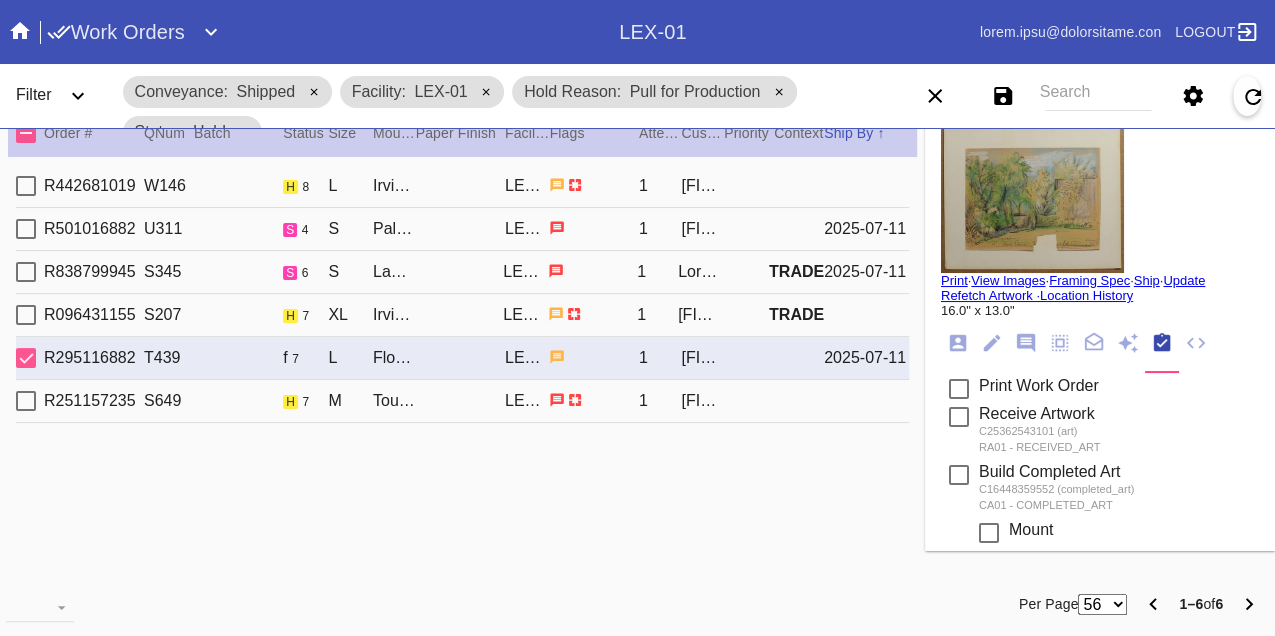 click on "Print" at bounding box center [954, 280] 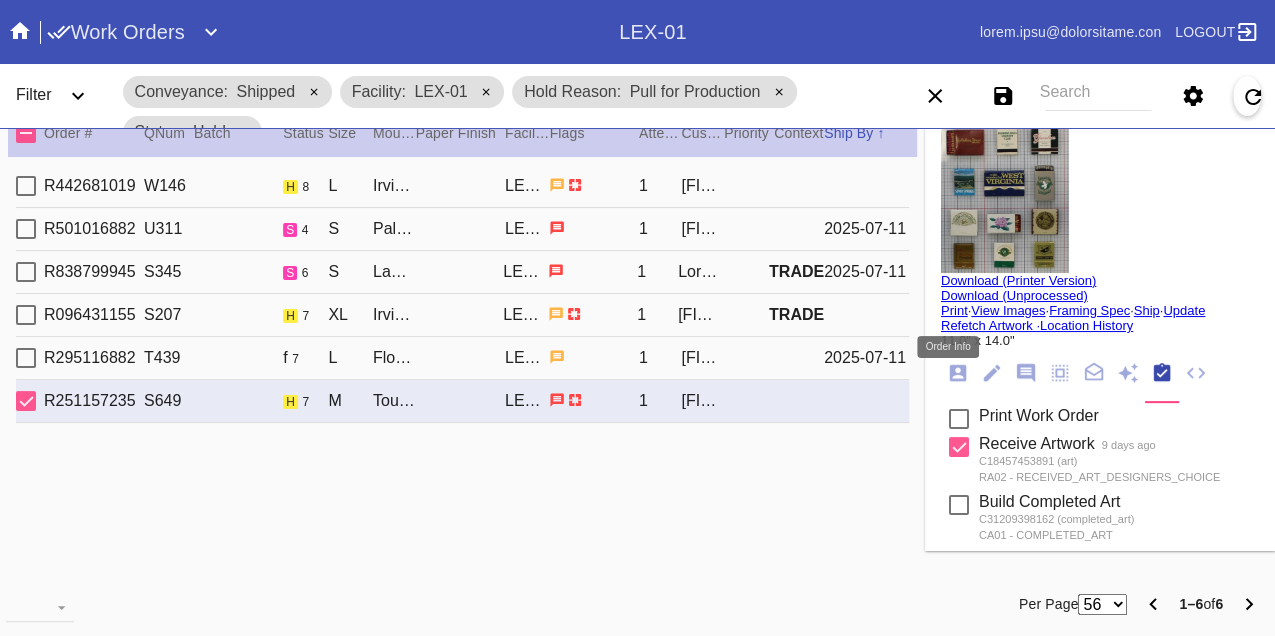 click at bounding box center [958, 373] 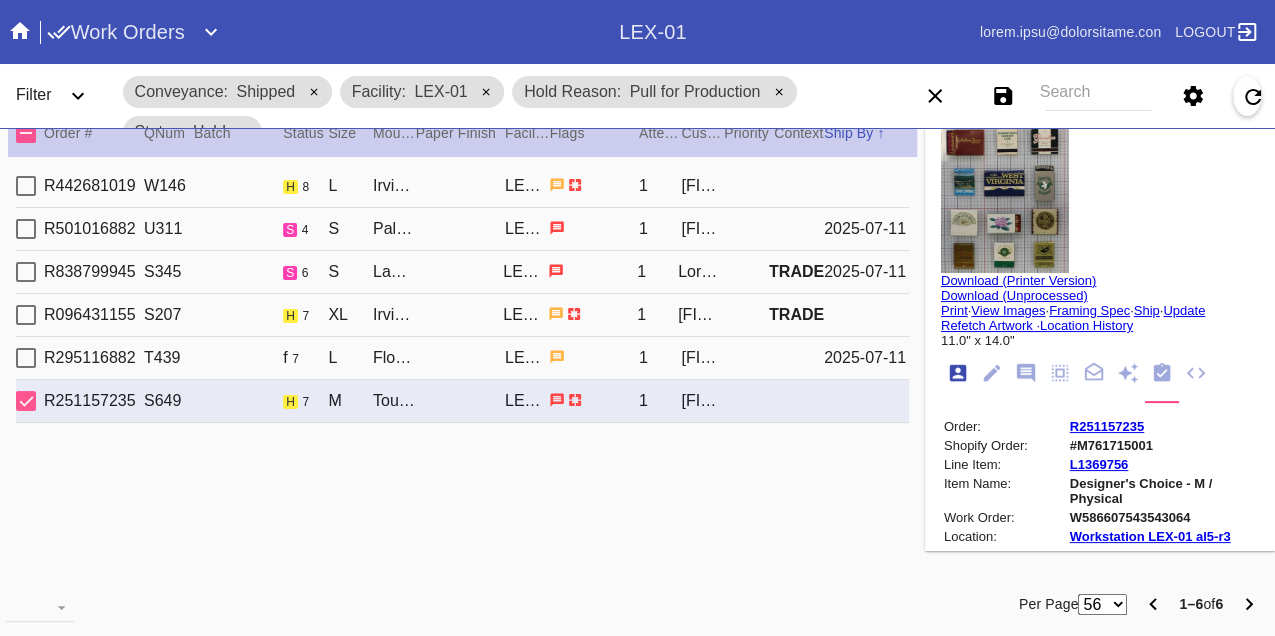 scroll, scrollTop: 24, scrollLeft: 0, axis: vertical 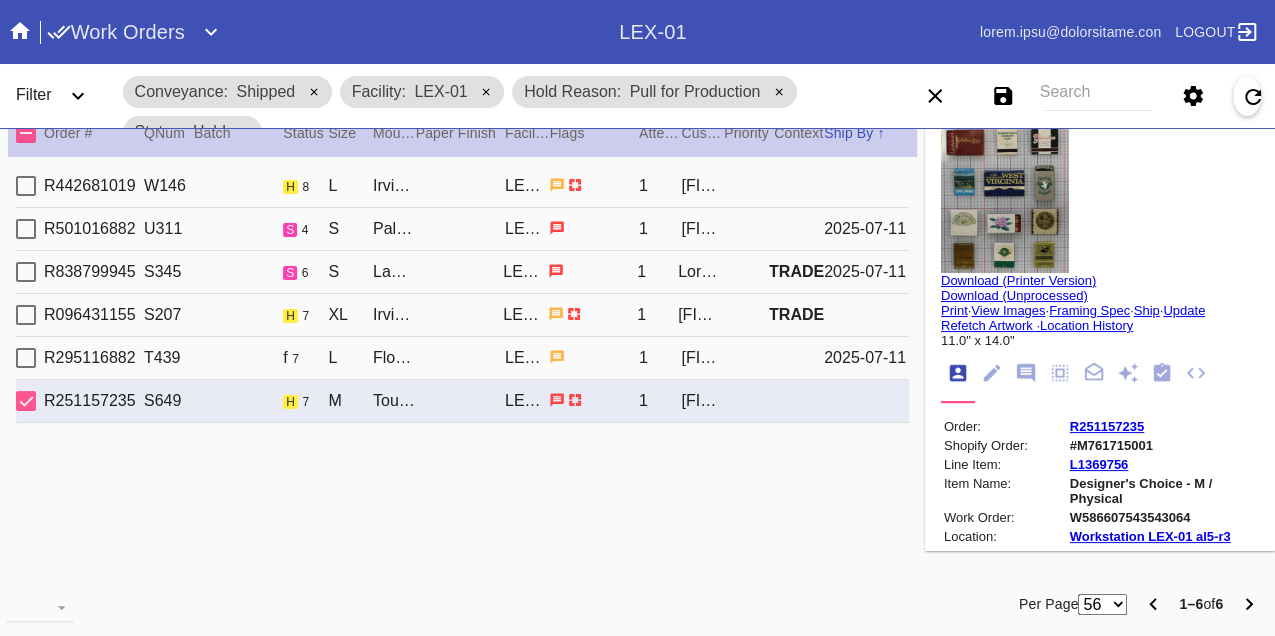 click on "W586607543543064" at bounding box center (1163, 517) 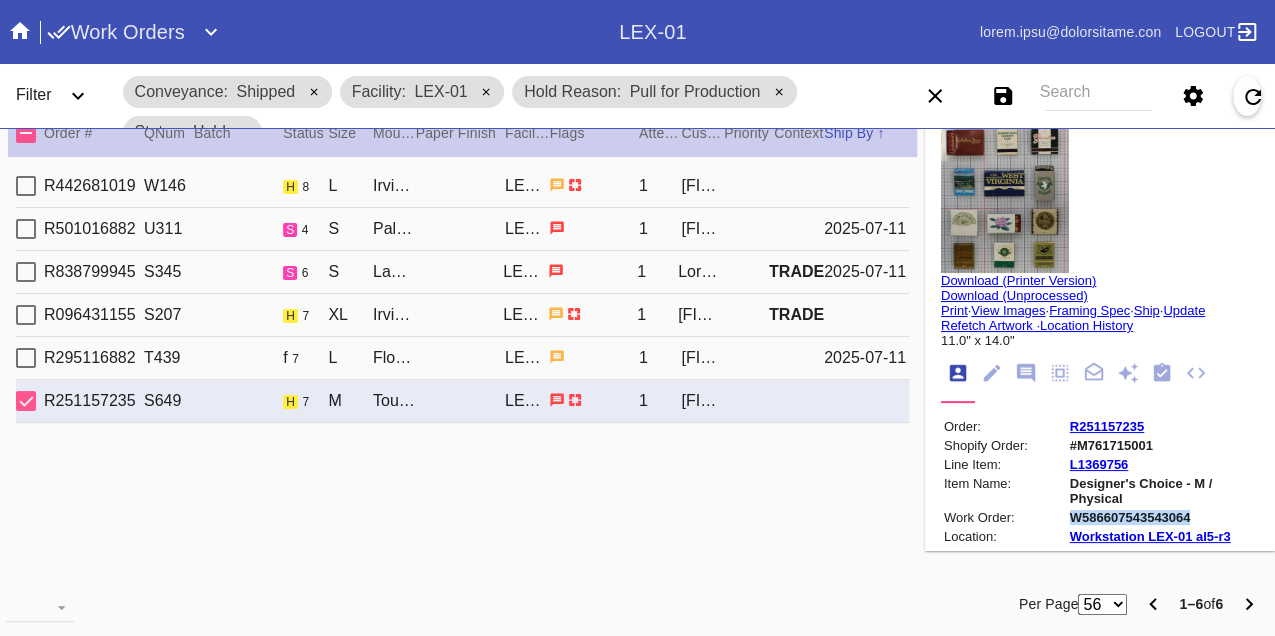 click on "W586607543543064" at bounding box center (1163, 517) 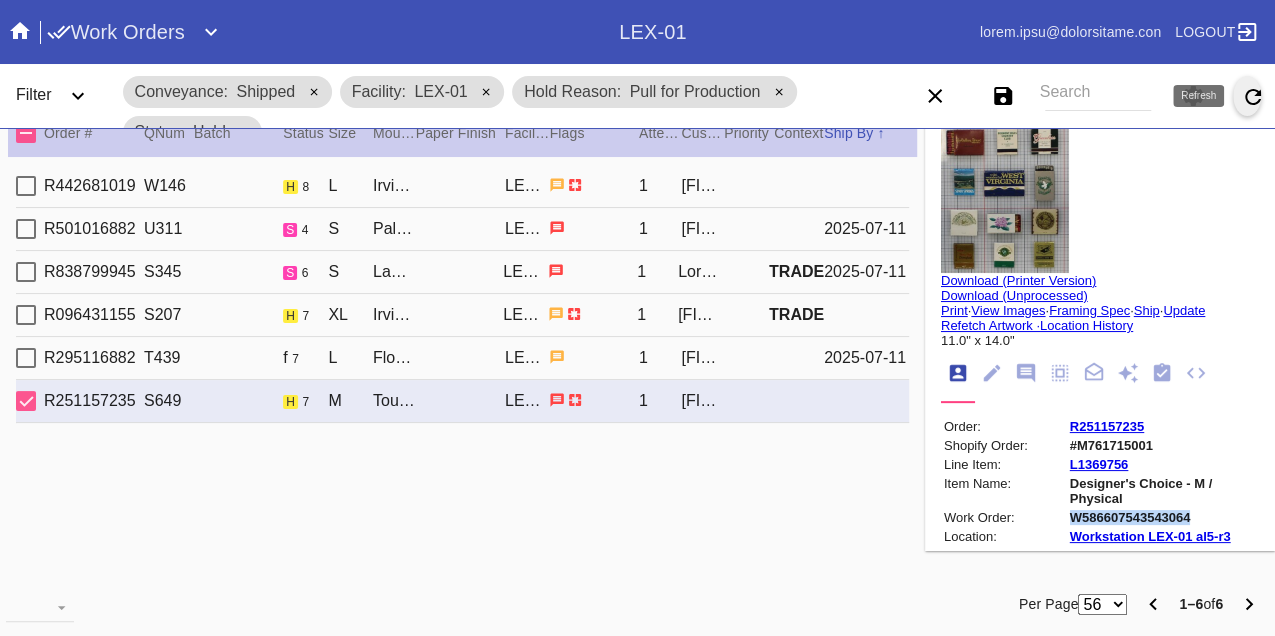 click at bounding box center [1253, 97] 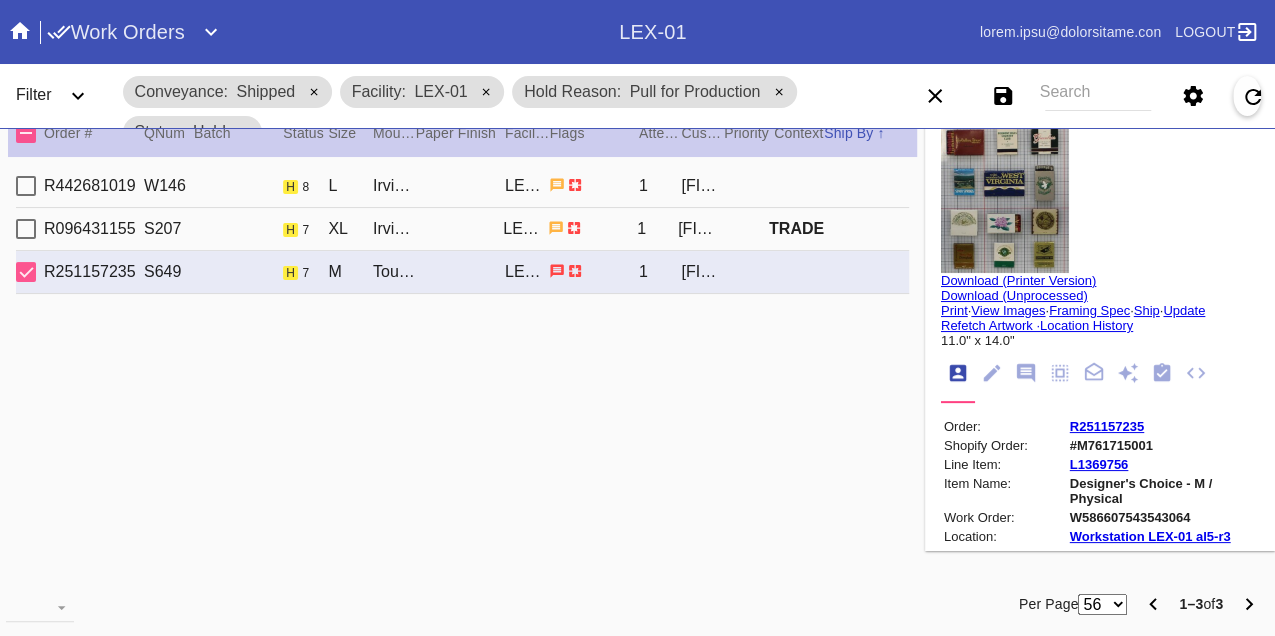 click on "R442681019 W146 h   8 L Irvine Slim / Fabric WhiteLEX-01 1 [FIRST] [LAST]" at bounding box center [462, 186] 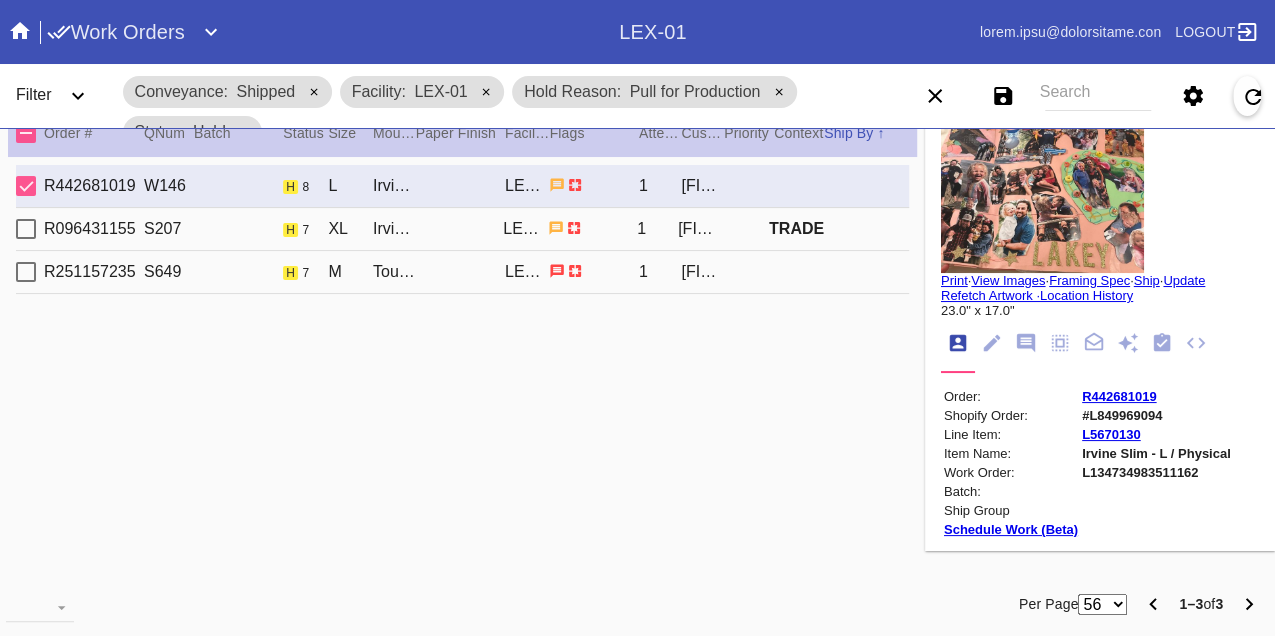 click on "L052905923 I785 d   1 SI Ametco Adip (Elitse) / Doeiu TEM-30 0 Incid Utlabo
ETDOL" at bounding box center [462, 229] 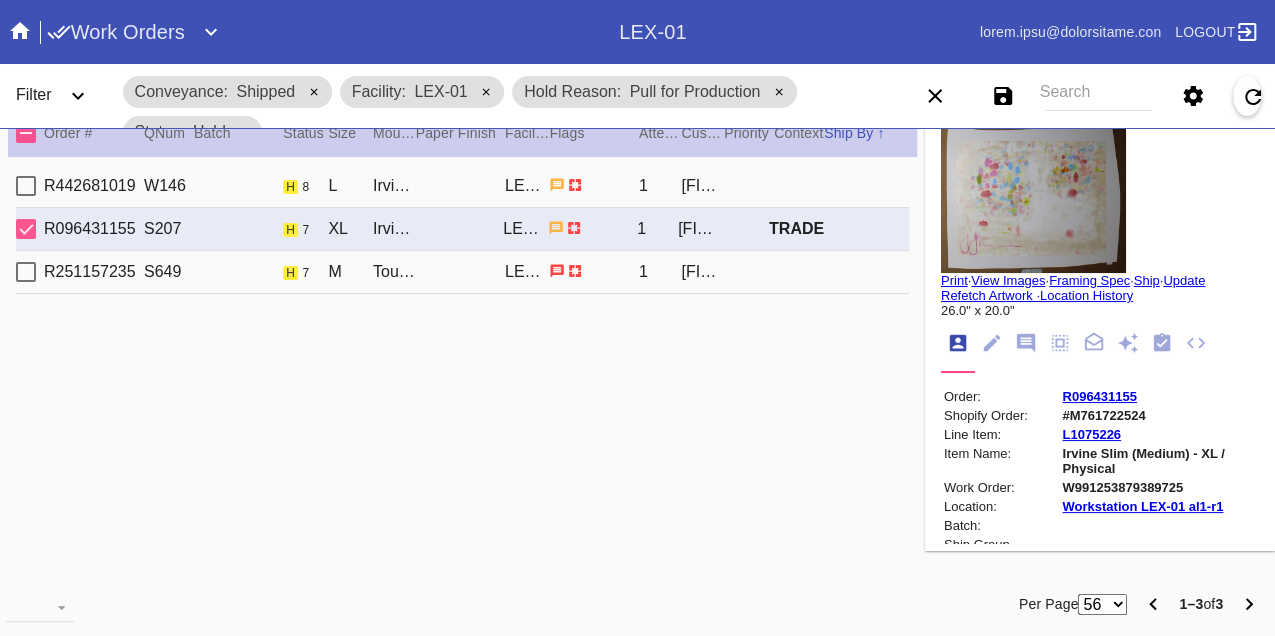 click on "L853021132 I742 d   4 S Ametcons / Adipi ELI-06 3 Seddoe Temporinci" at bounding box center (462, 272) 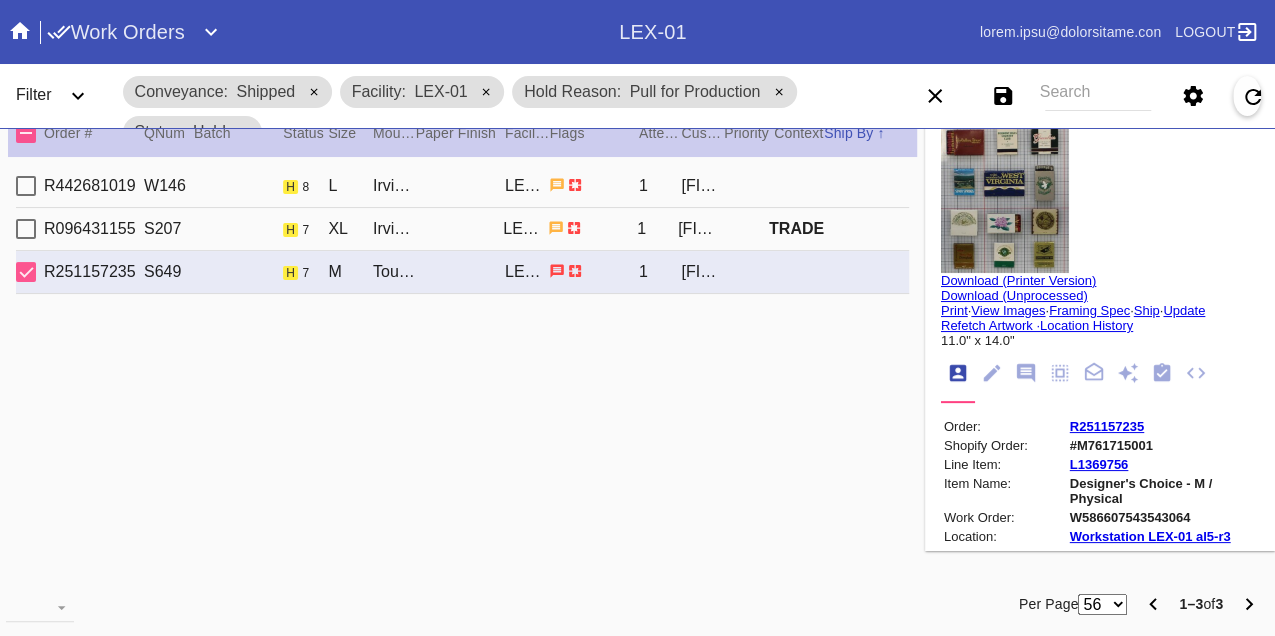 click on "R442681019 W146 h   8 L Irvine Slim / Fabric WhiteLEX-01 1 [FIRST] [LAST]" at bounding box center [462, 186] 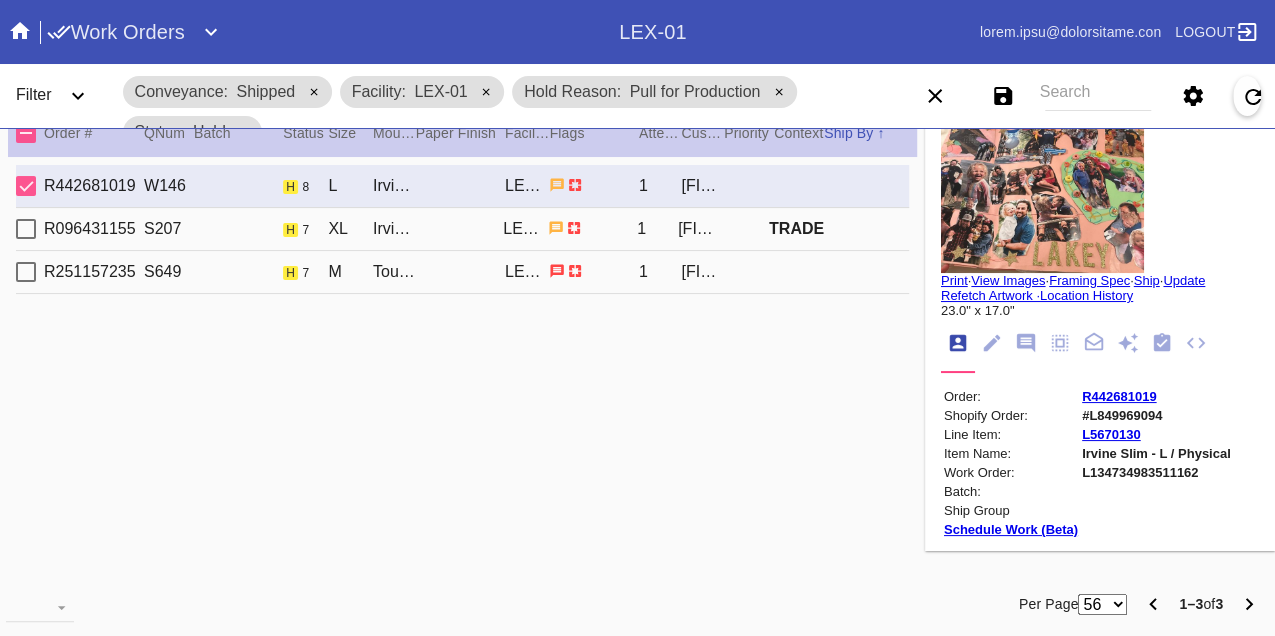click on "L052905923 I785 d   1 SI Ametco Adip (Elitse) / Doeiu TEM-30 0 Incid Utlabo
ETDOL" at bounding box center [462, 229] 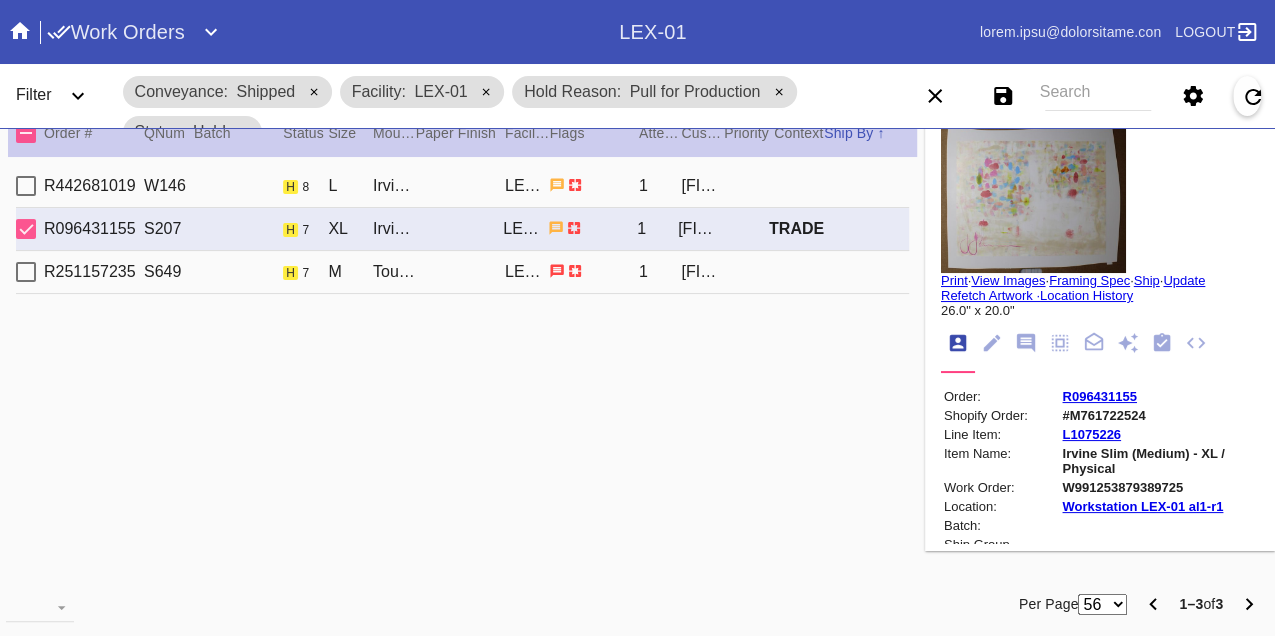 click on "Print" at bounding box center [954, 280] 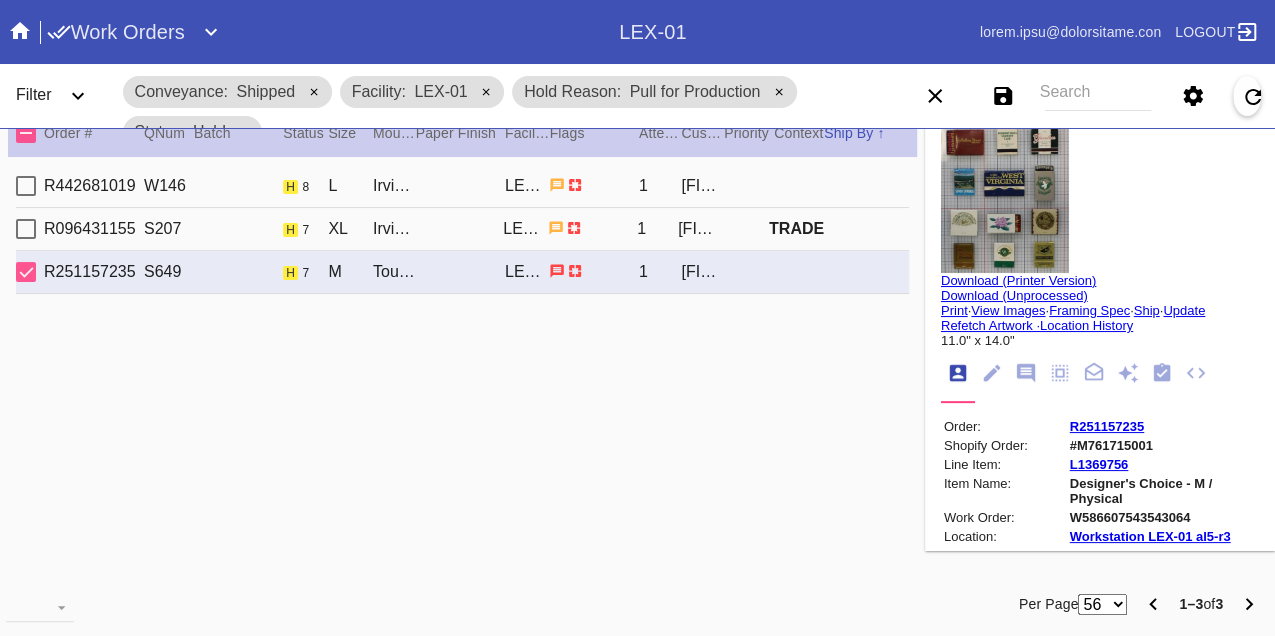 click on "Print" at bounding box center (954, 310) 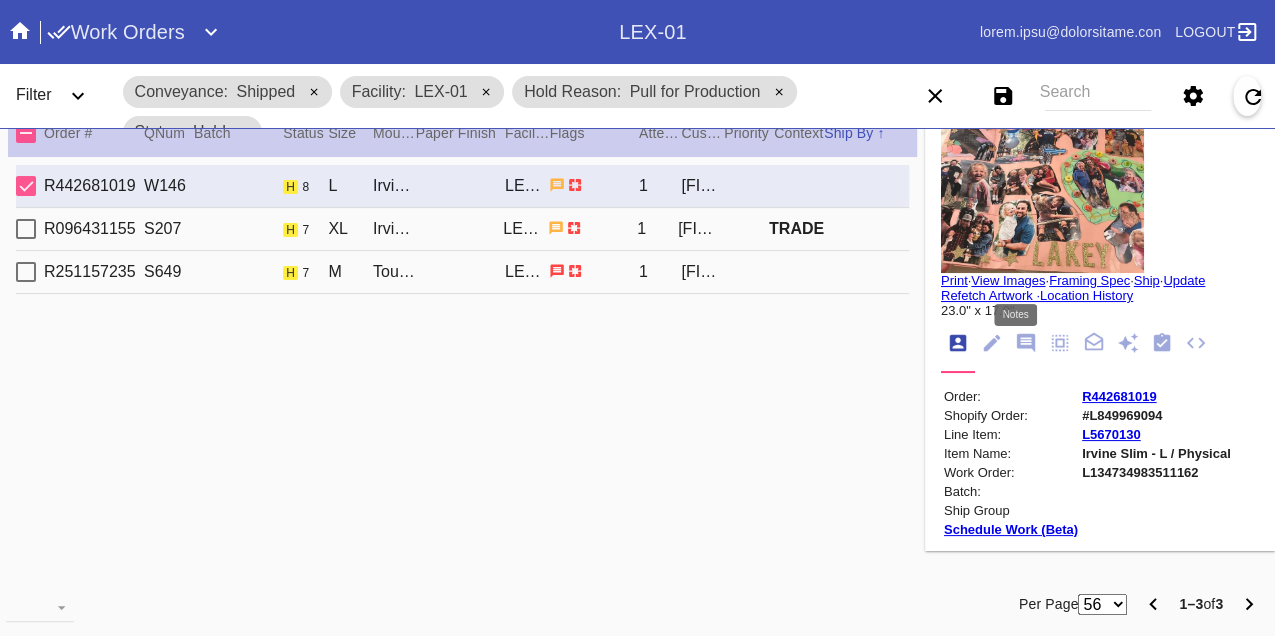 click at bounding box center [1026, 343] 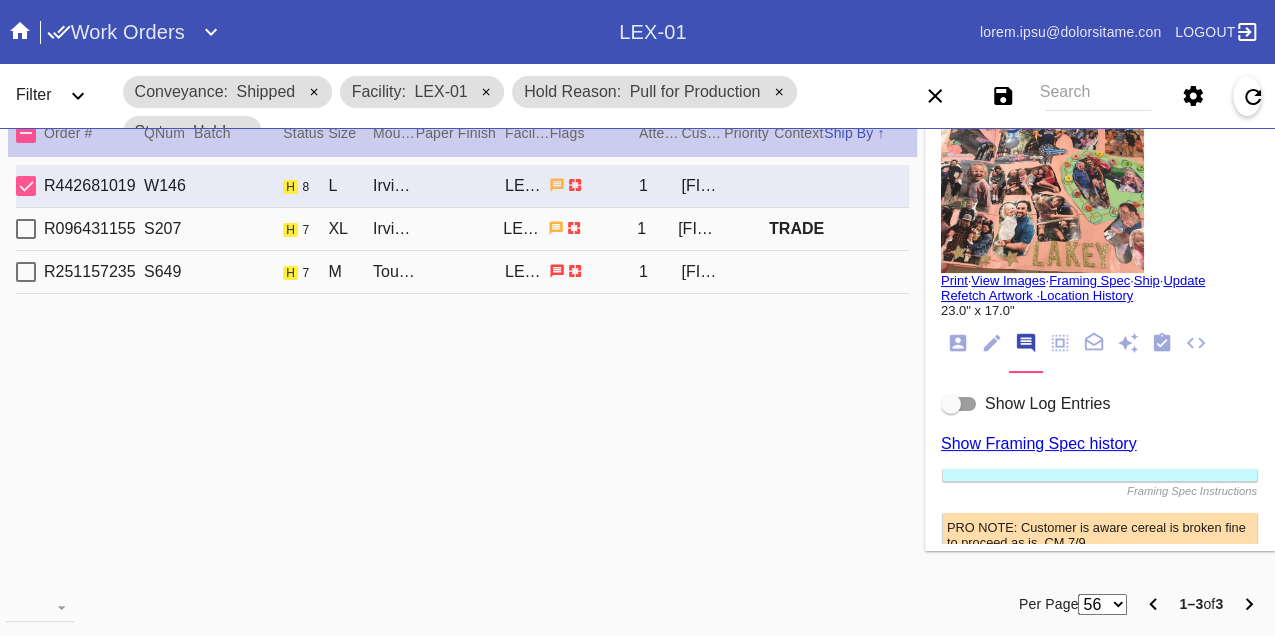click at bounding box center [959, 404] 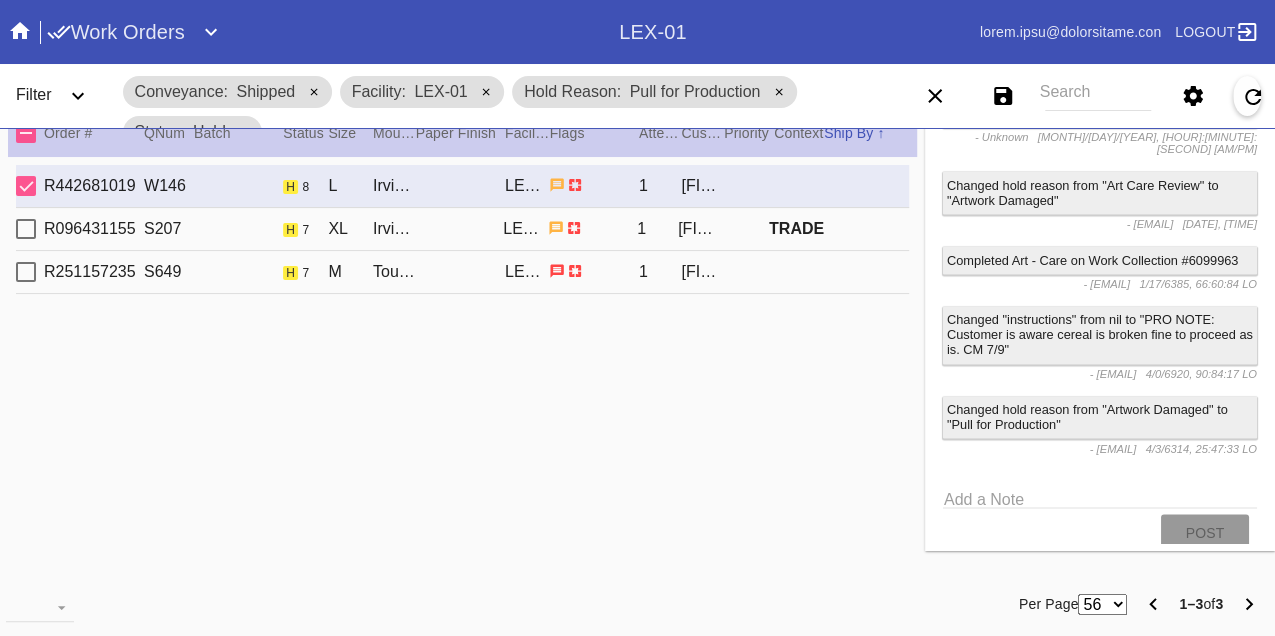 scroll, scrollTop: 1554, scrollLeft: 0, axis: vertical 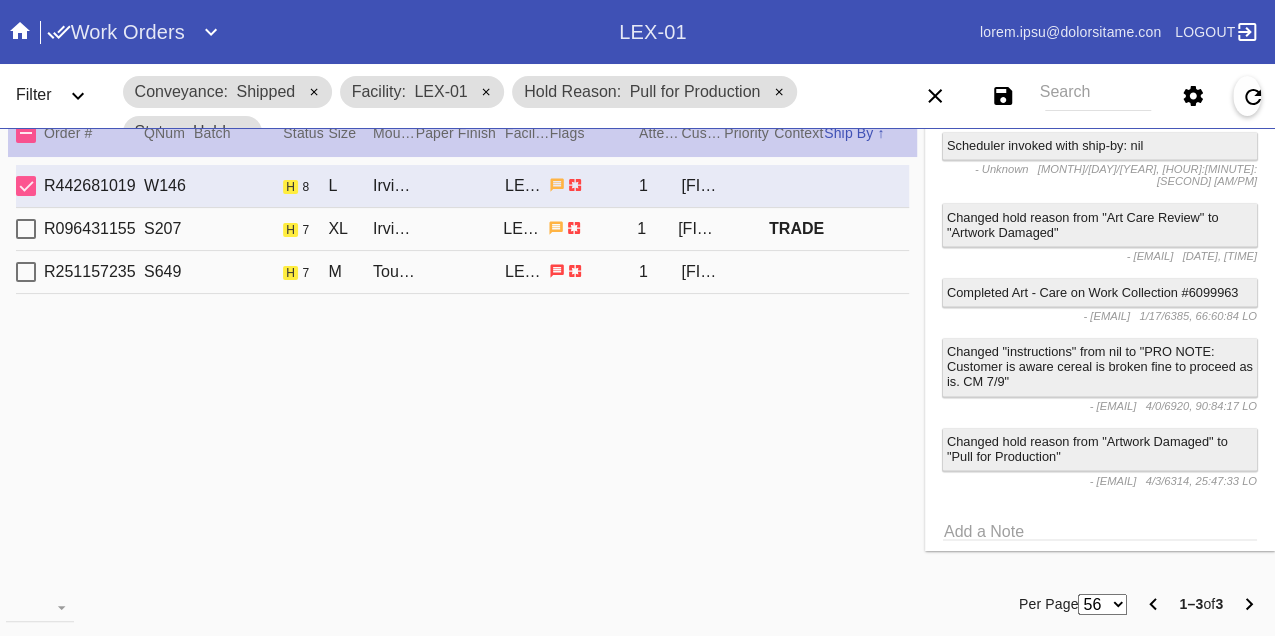 click on "L052905923 I785 d   1 SI Ametco Adip (Elitse) / Doeiu TEM-30 0 Incid Utlabo
ETDOL" at bounding box center [462, 229] 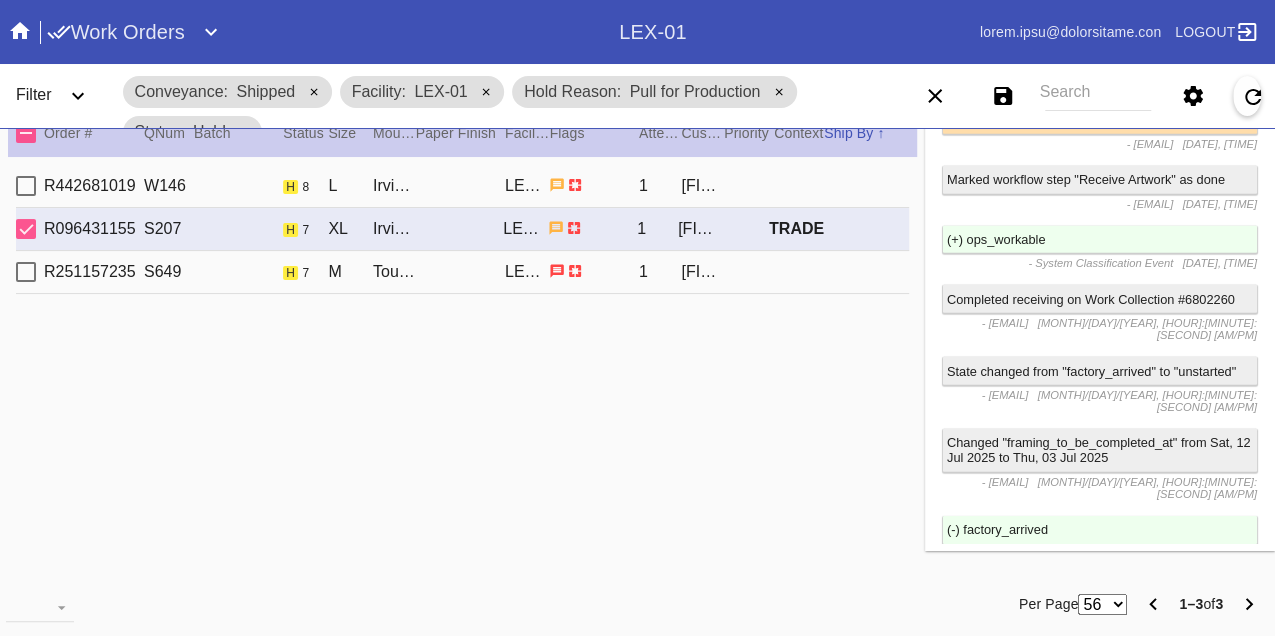 scroll, scrollTop: 2988, scrollLeft: 0, axis: vertical 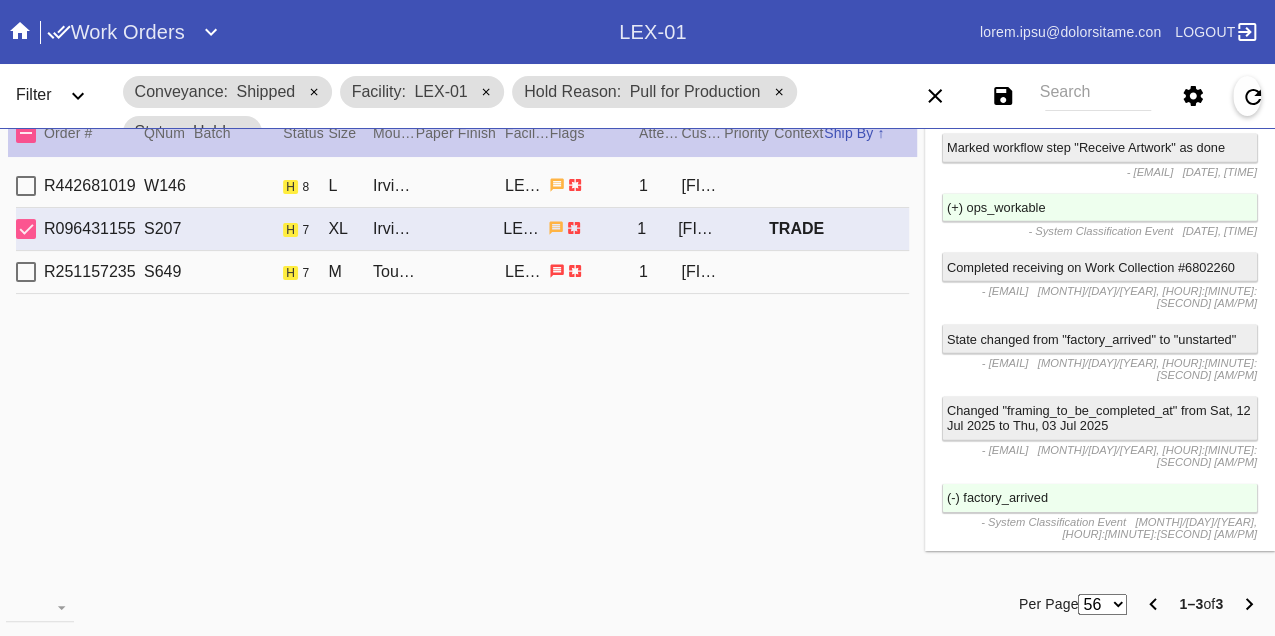 click on "L853021132 I742 d   4 S Ametcons / Adipi ELI-06 3 Seddoe Temporinci" at bounding box center [462, 272] 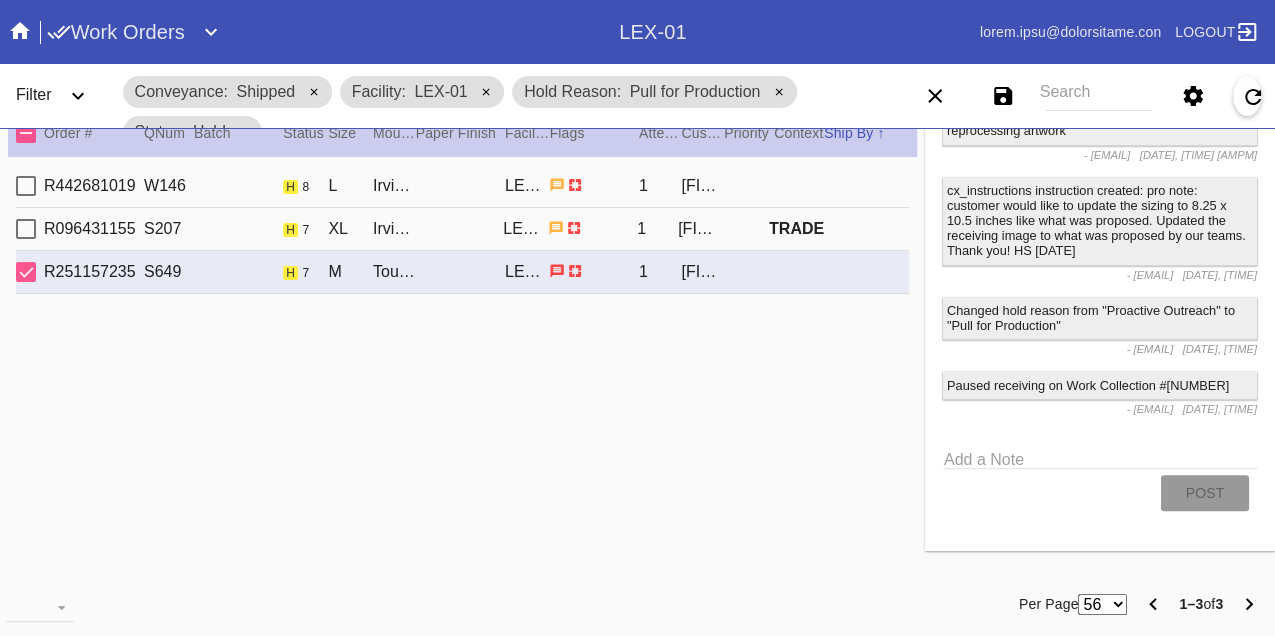 scroll, scrollTop: 4354, scrollLeft: 0, axis: vertical 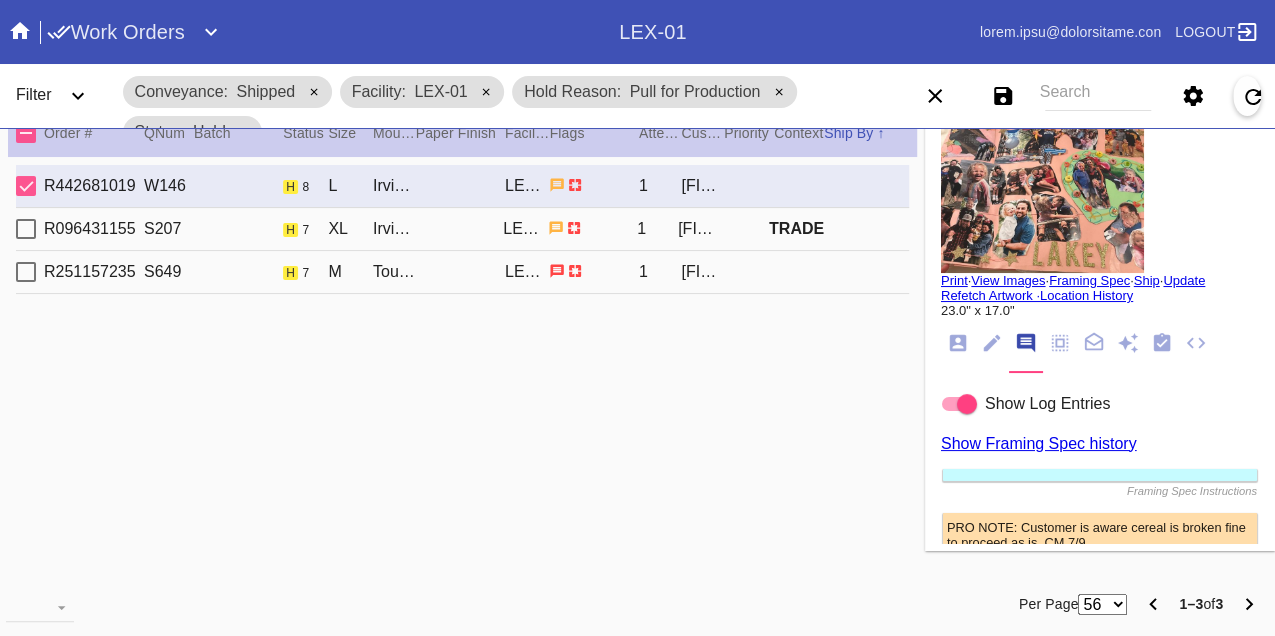 click on "Print" at bounding box center [954, 280] 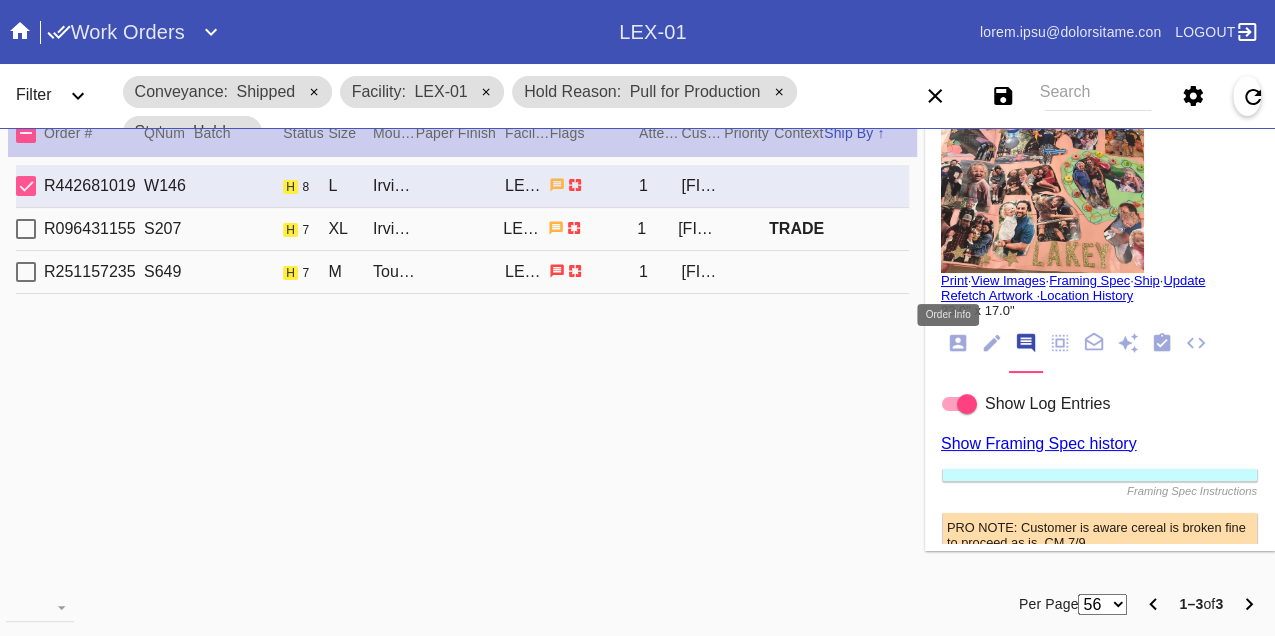 click at bounding box center [958, 343] 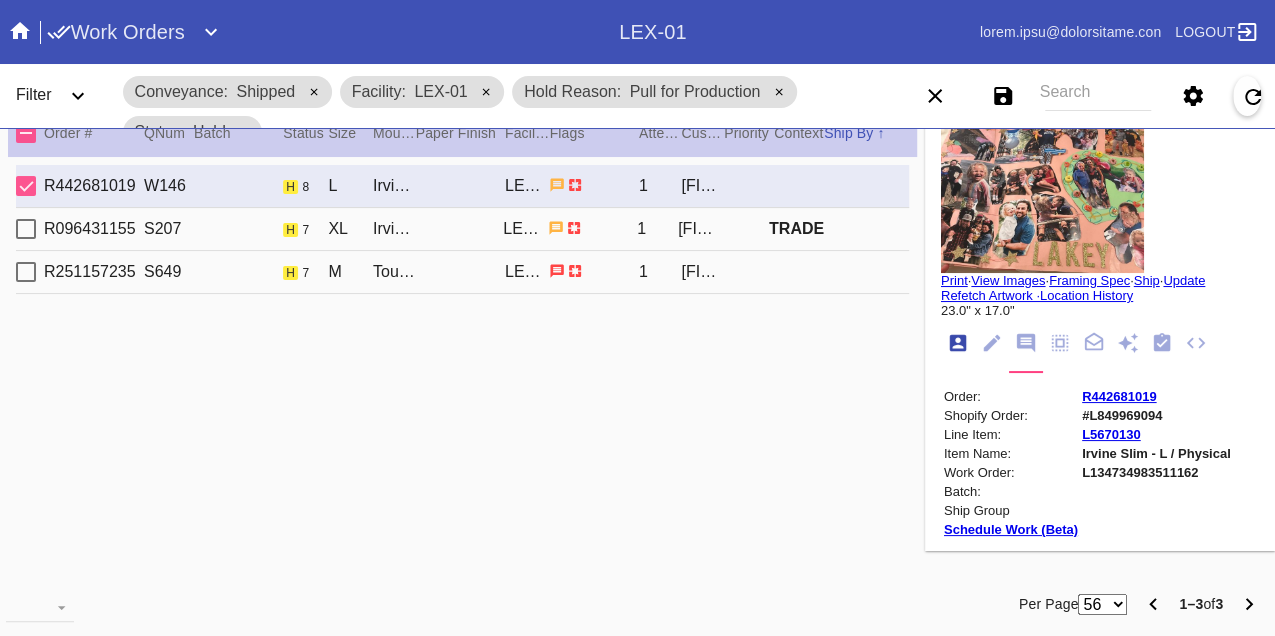 scroll, scrollTop: 24, scrollLeft: 0, axis: vertical 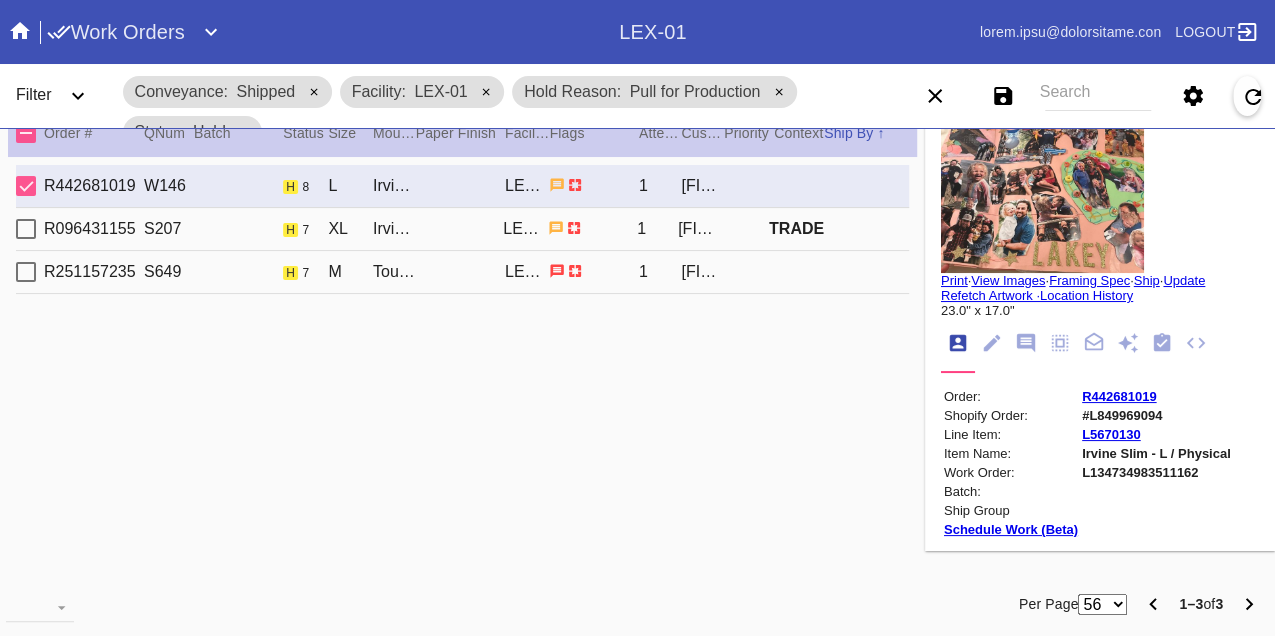 click on "L134734983511162" at bounding box center (1156, 472) 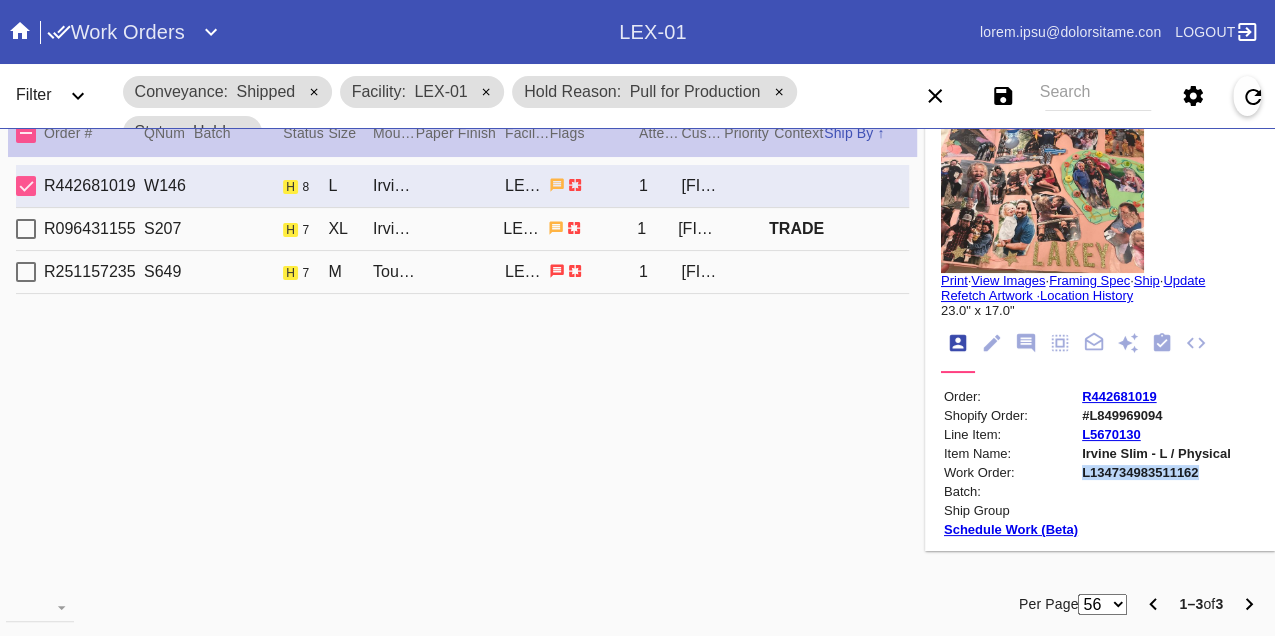 click on "L134734983511162" at bounding box center (1156, 472) 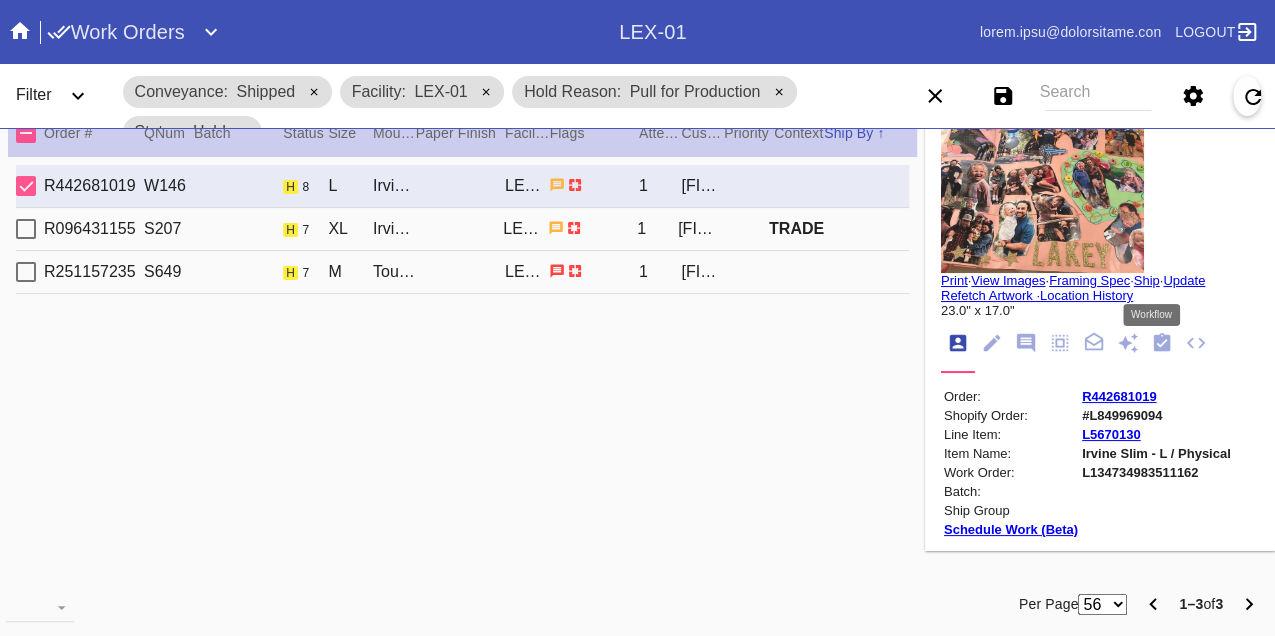 click at bounding box center [1162, 342] 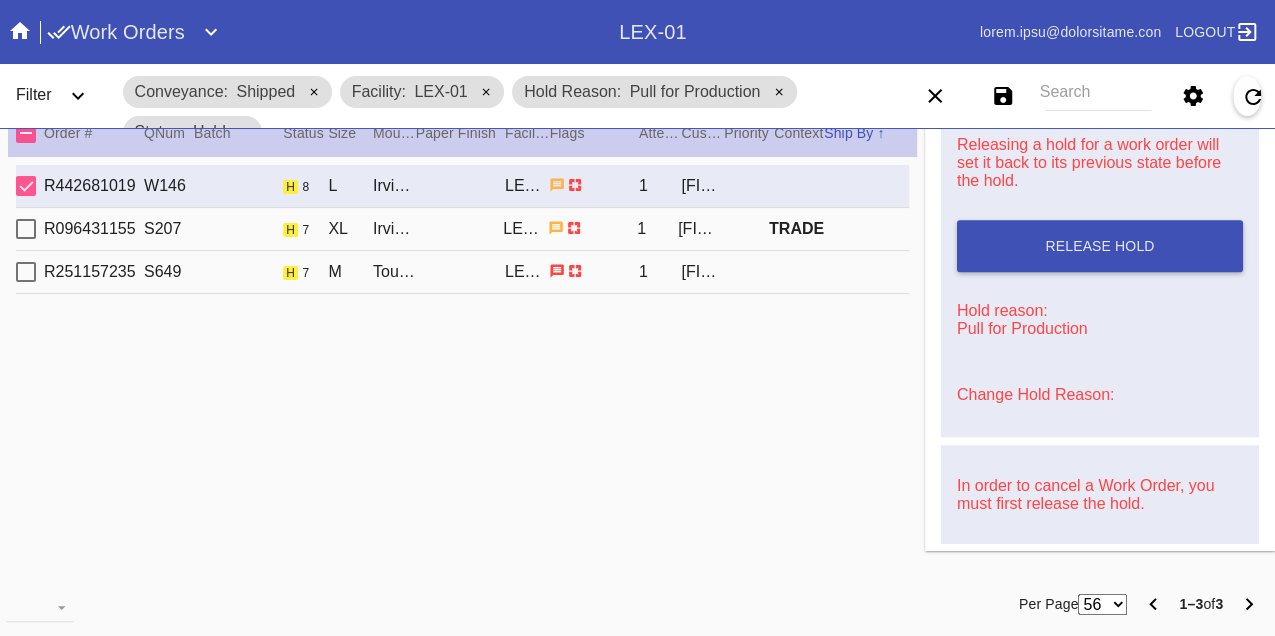 scroll, scrollTop: 948, scrollLeft: 0, axis: vertical 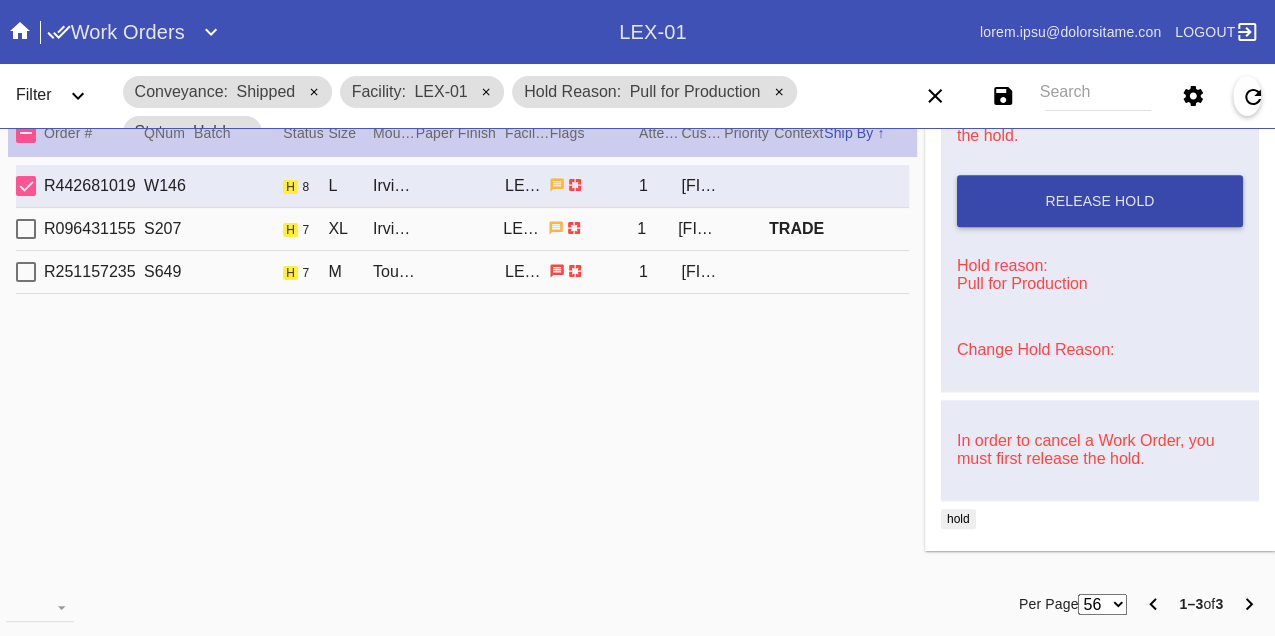 click on "Release Hold" at bounding box center (1100, 201) 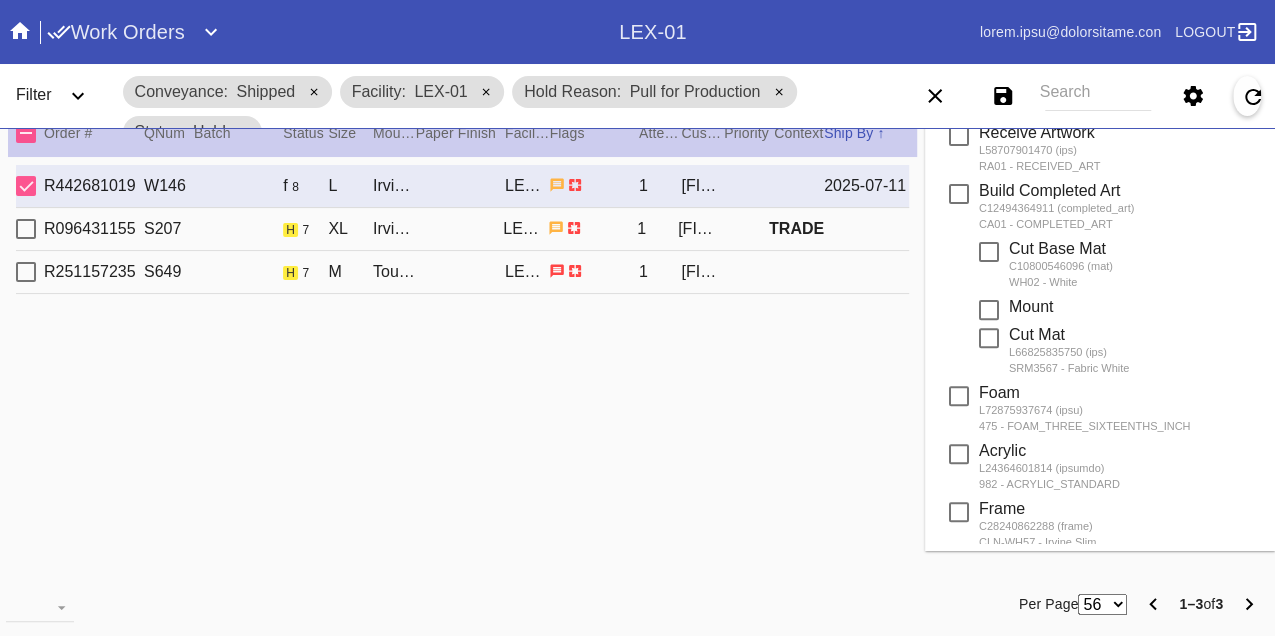 scroll, scrollTop: 0, scrollLeft: 0, axis: both 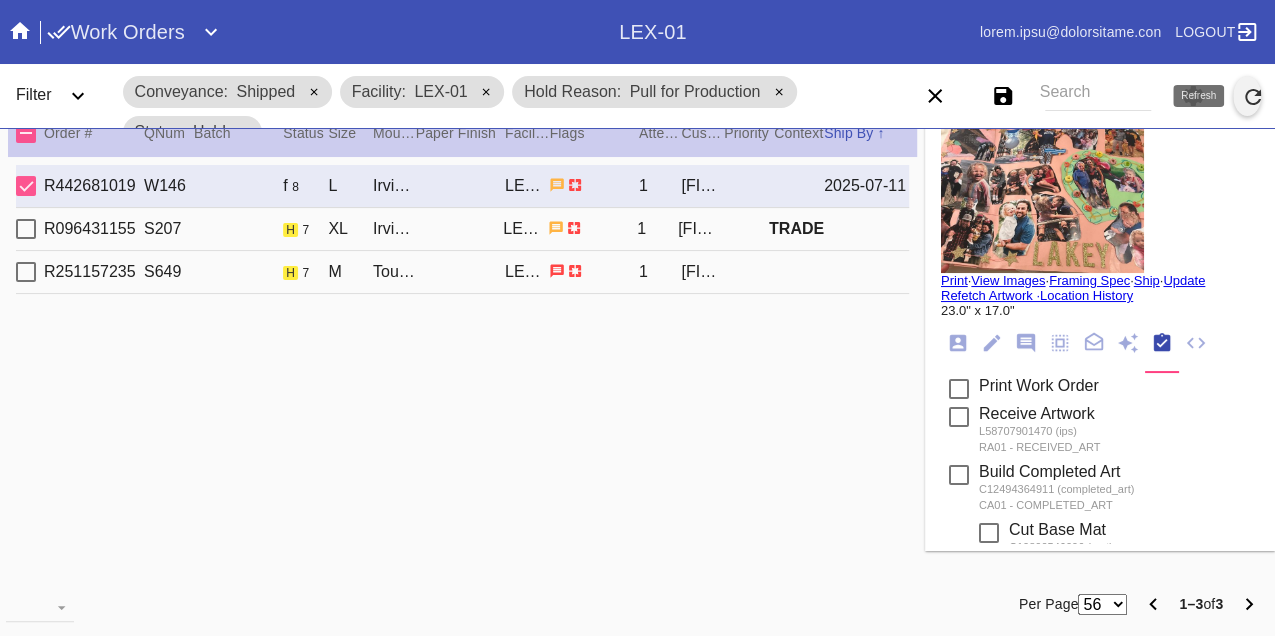 click at bounding box center [1253, 97] 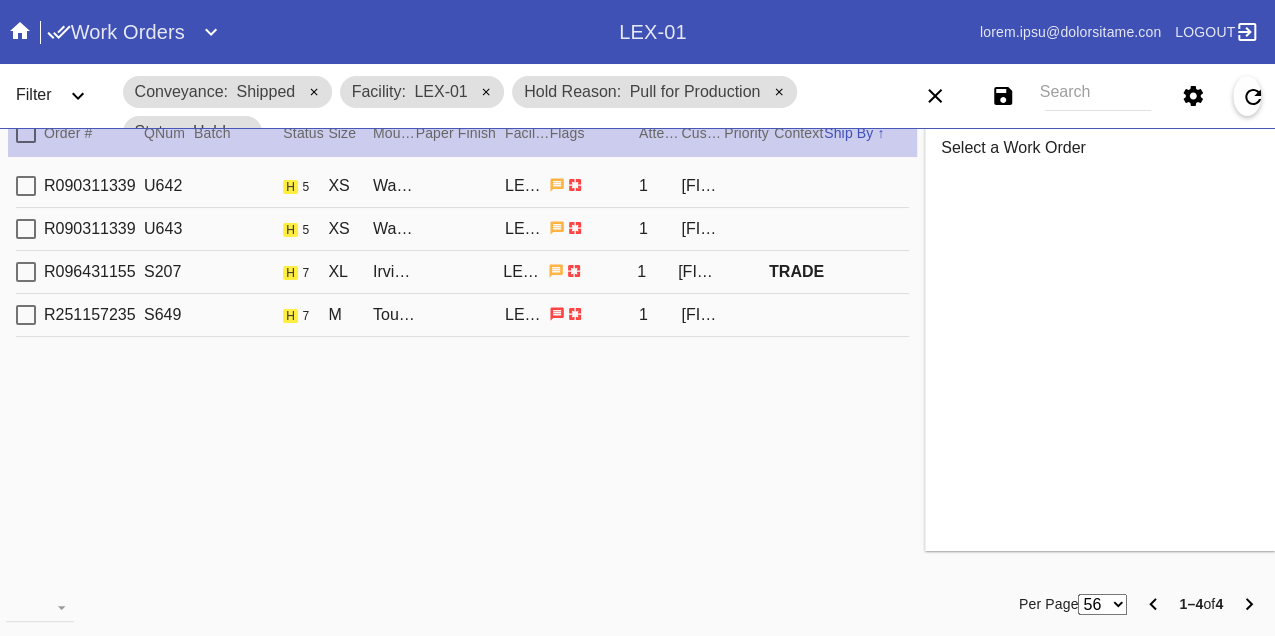 click on "R090311339 U642 h   5 XS Waverley / White LEX-01 1 [FIRST] [LAST]" at bounding box center [462, 186] 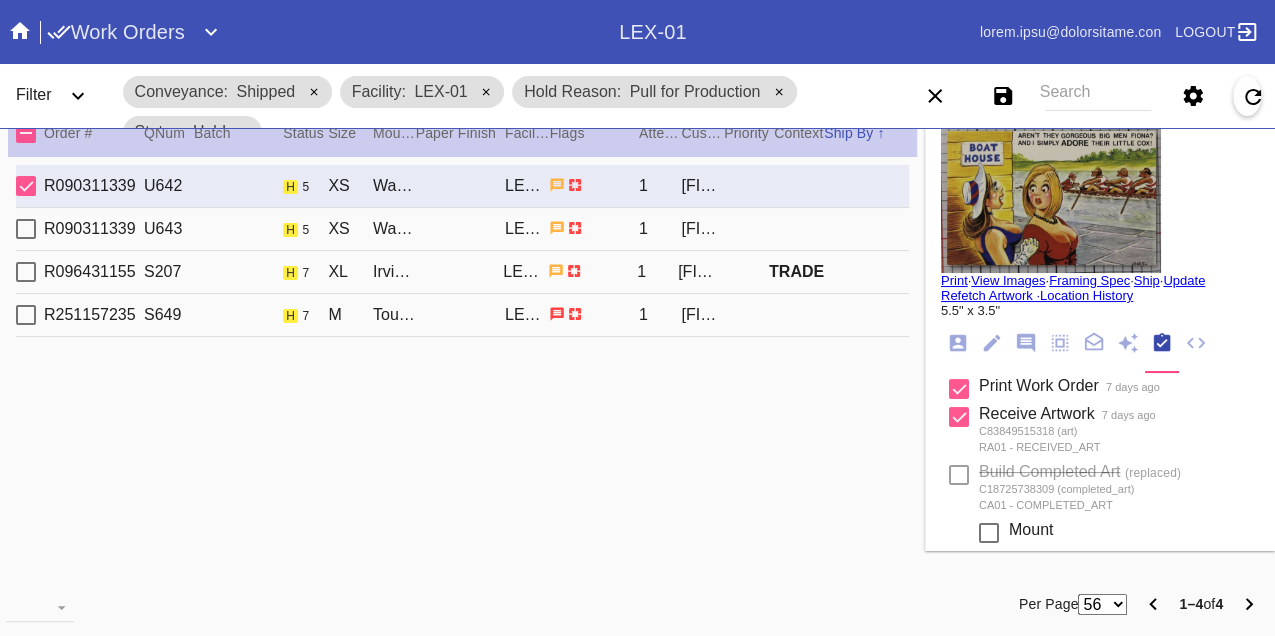 click on "L201297628 I673 d   4 SI Ametcons / Adipi ELI-14 4 Sedd Eiusmod" at bounding box center (462, 229) 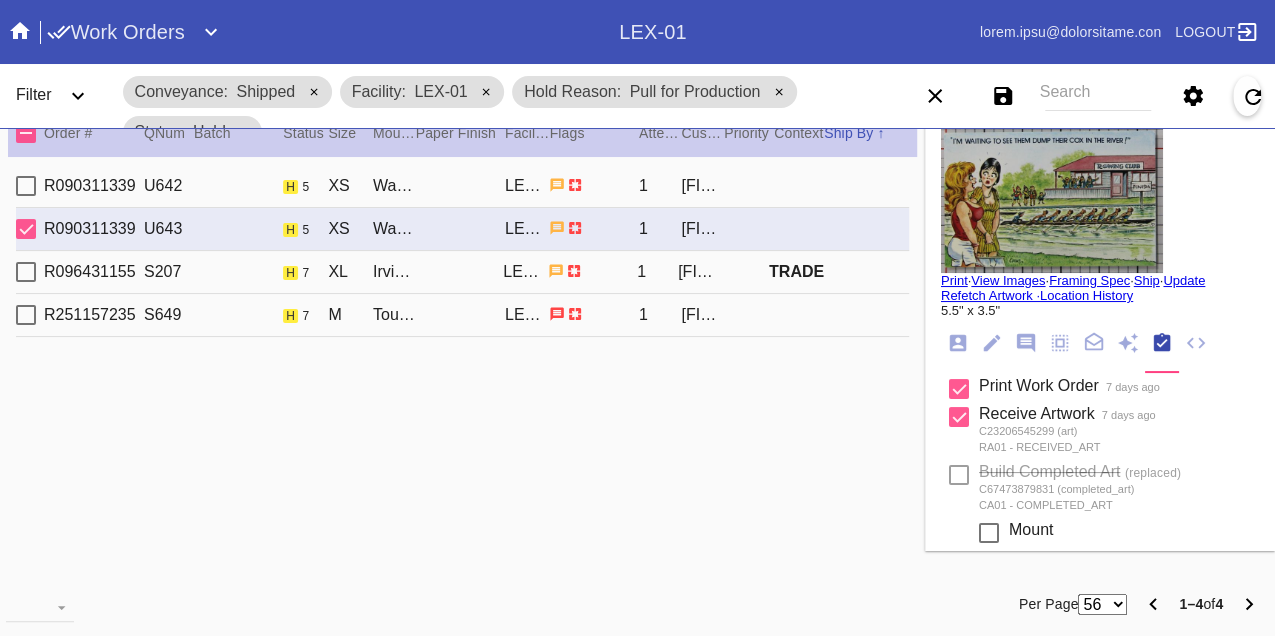 click on "L052905923 I785 d   1 SI Ametco Adip (Elitse) / Doeiu TEM-30 0 Incid Utlabo
ETDOL" at bounding box center [462, 272] 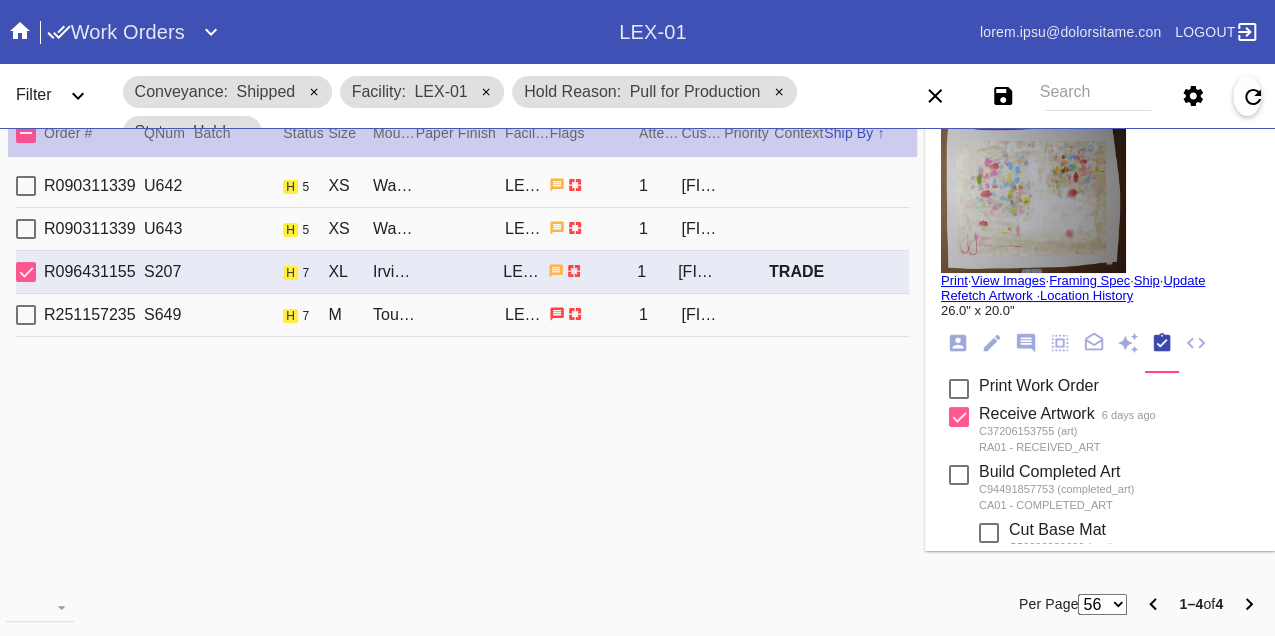 click on "L853021132 I742 d   4 S Ametcons / Adipi ELI-06 3 Seddoe Temporinci" at bounding box center (462, 315) 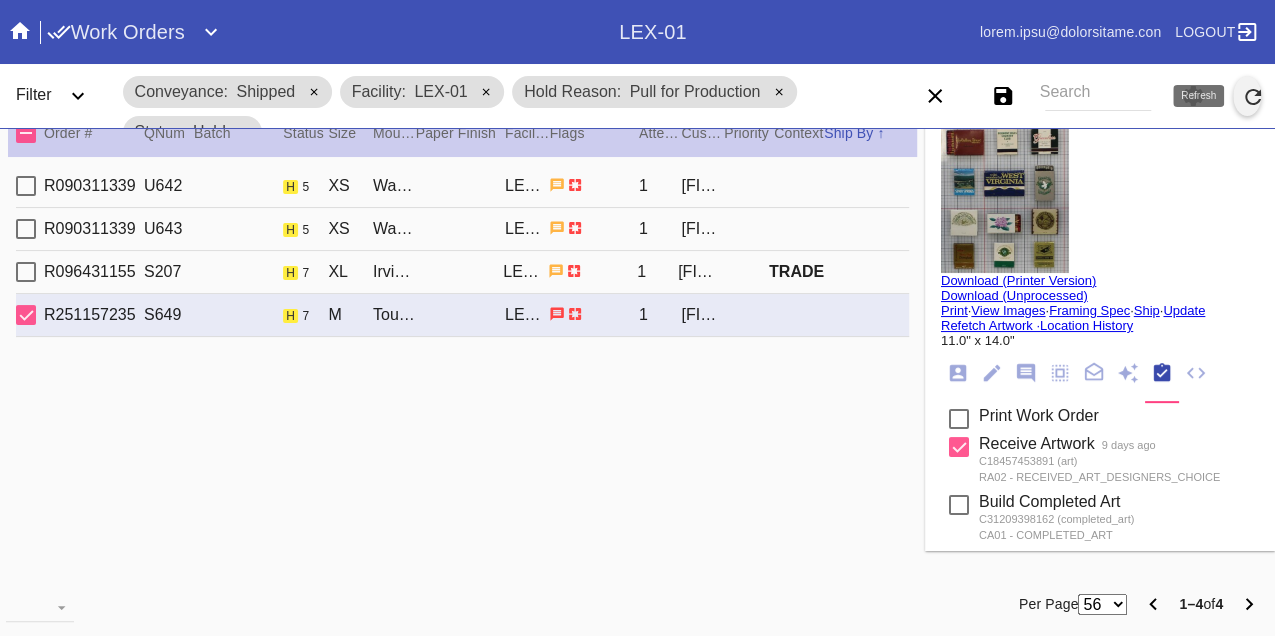 click at bounding box center [1253, 97] 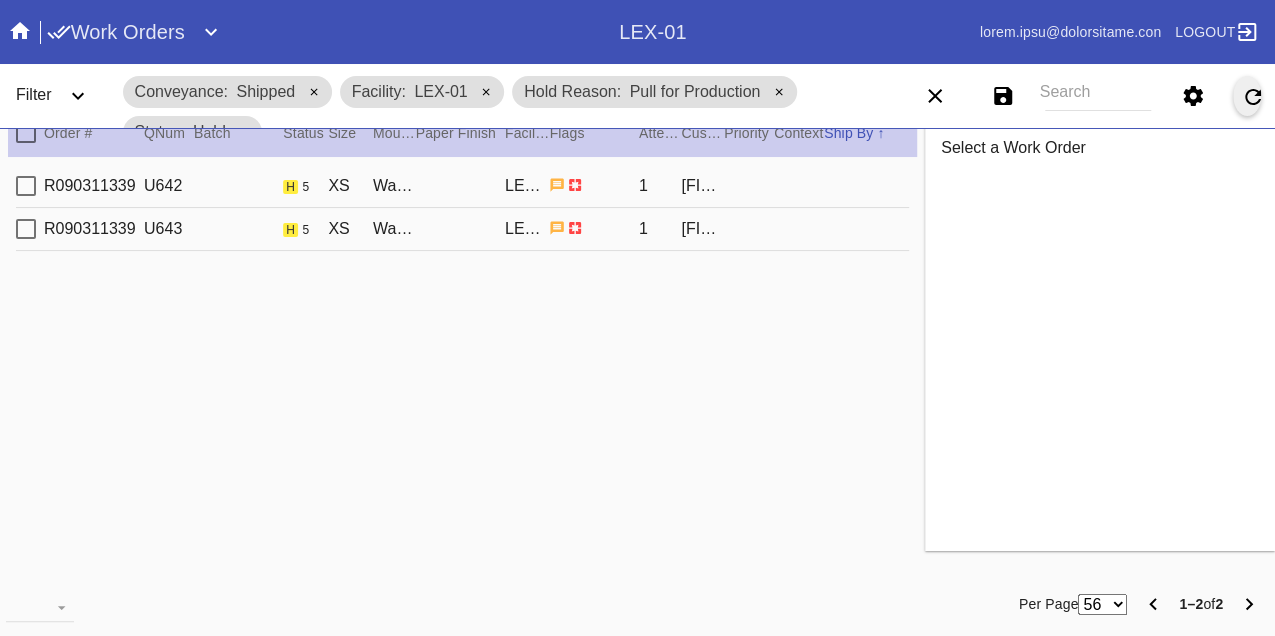 click on "R090311339 U642 h   5 XS Waverley / White LEX-01 1 [FIRST] [LAST]" at bounding box center [462, 186] 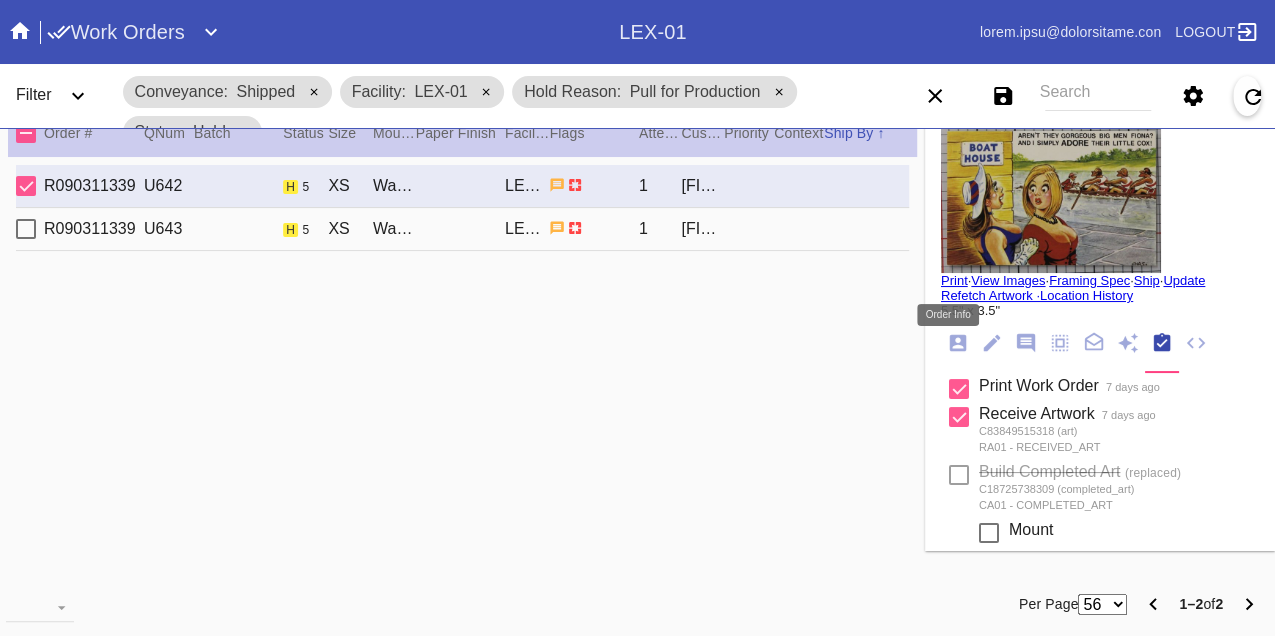 click at bounding box center (958, 343) 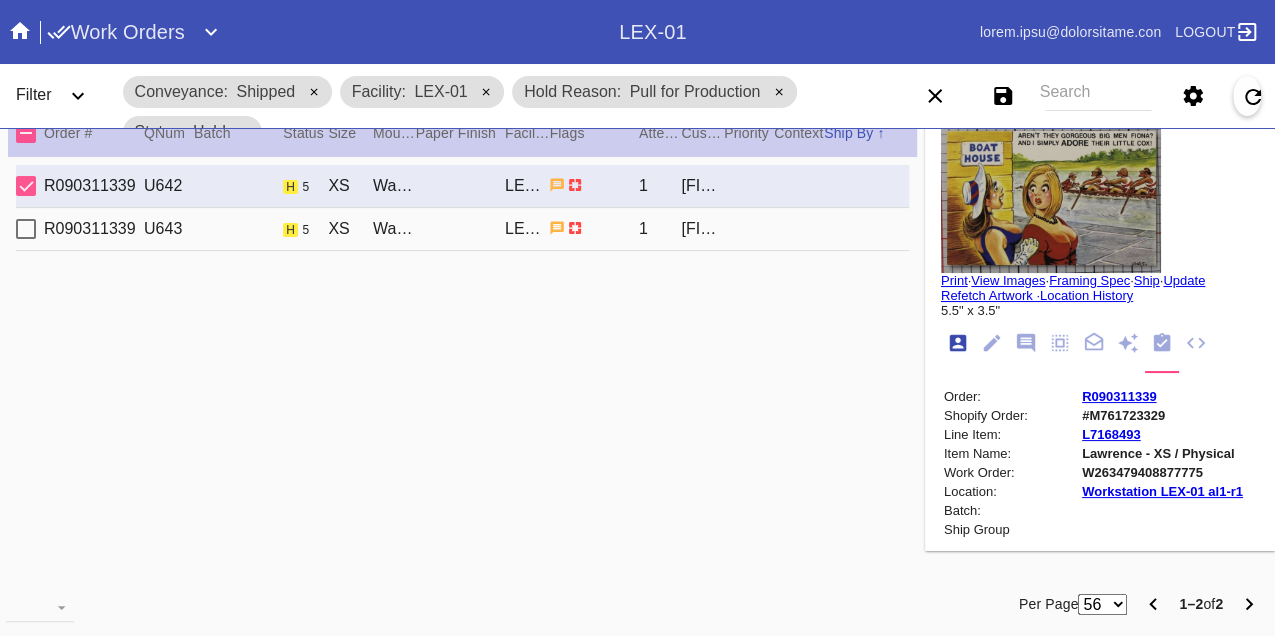 scroll, scrollTop: 24, scrollLeft: 0, axis: vertical 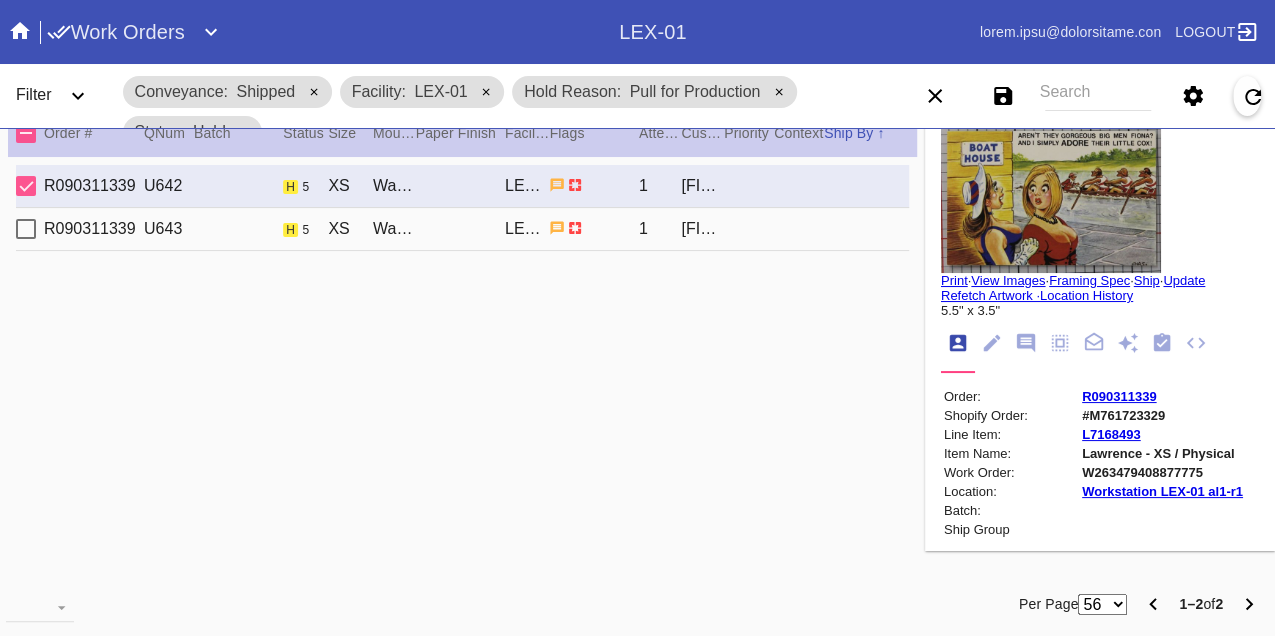 click on "W263479408877775" at bounding box center [1162, 472] 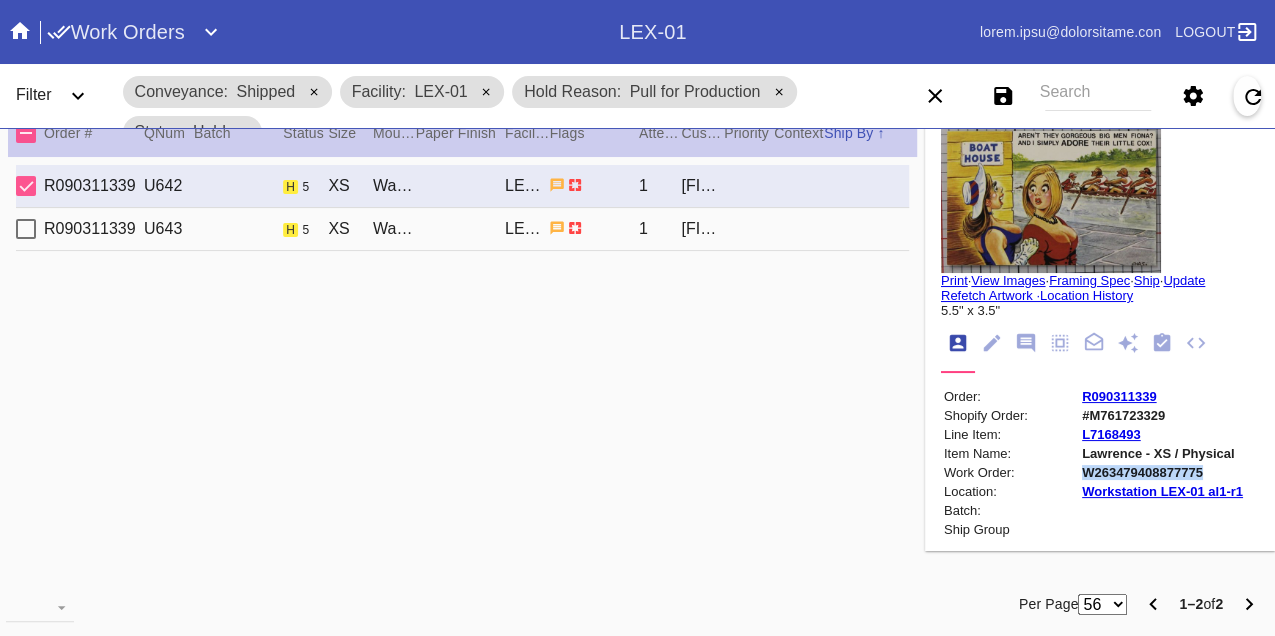 click on "W263479408877775" at bounding box center (1162, 472) 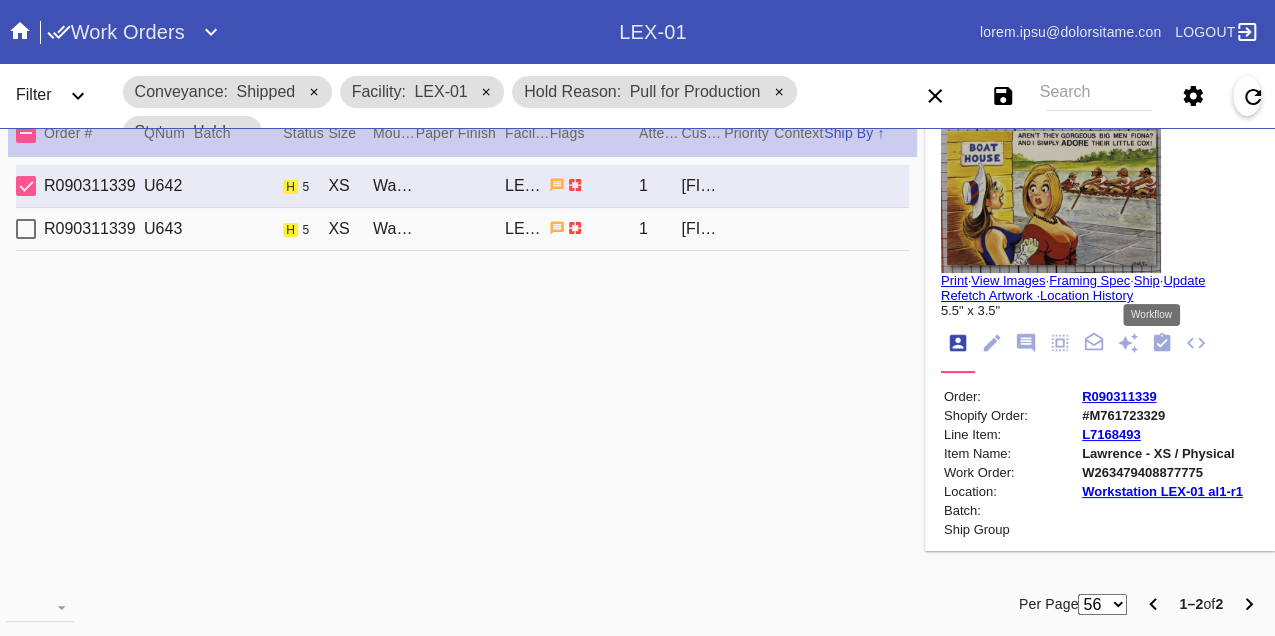 click at bounding box center [1162, 342] 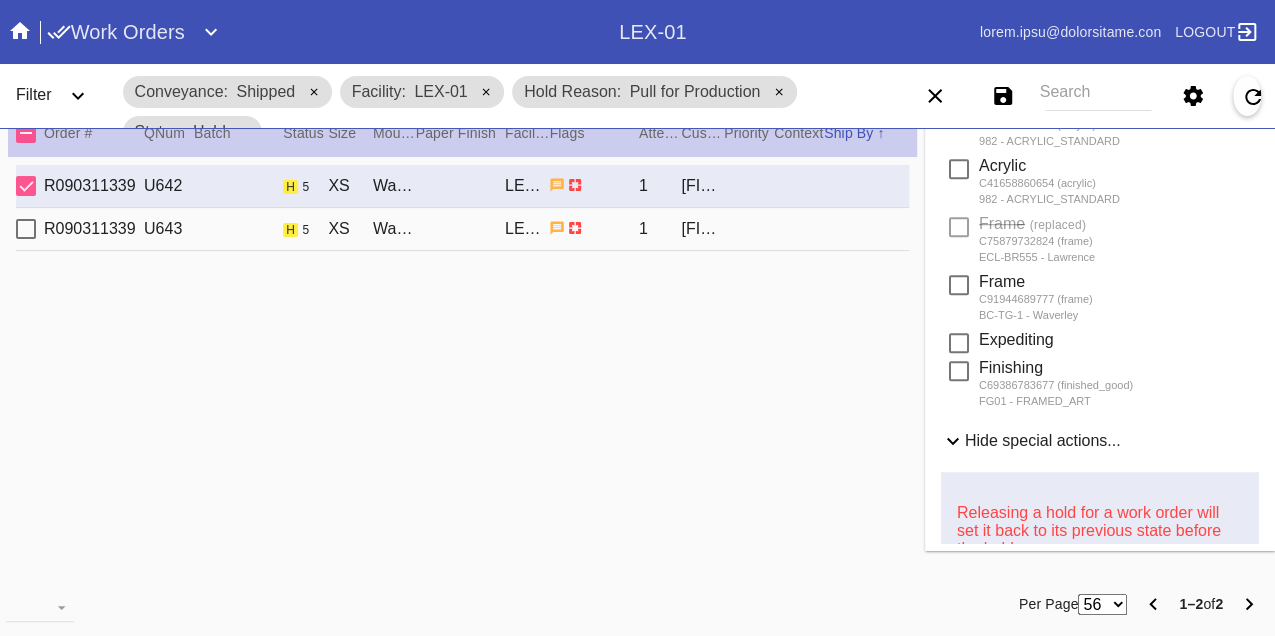 scroll, scrollTop: 1000, scrollLeft: 0, axis: vertical 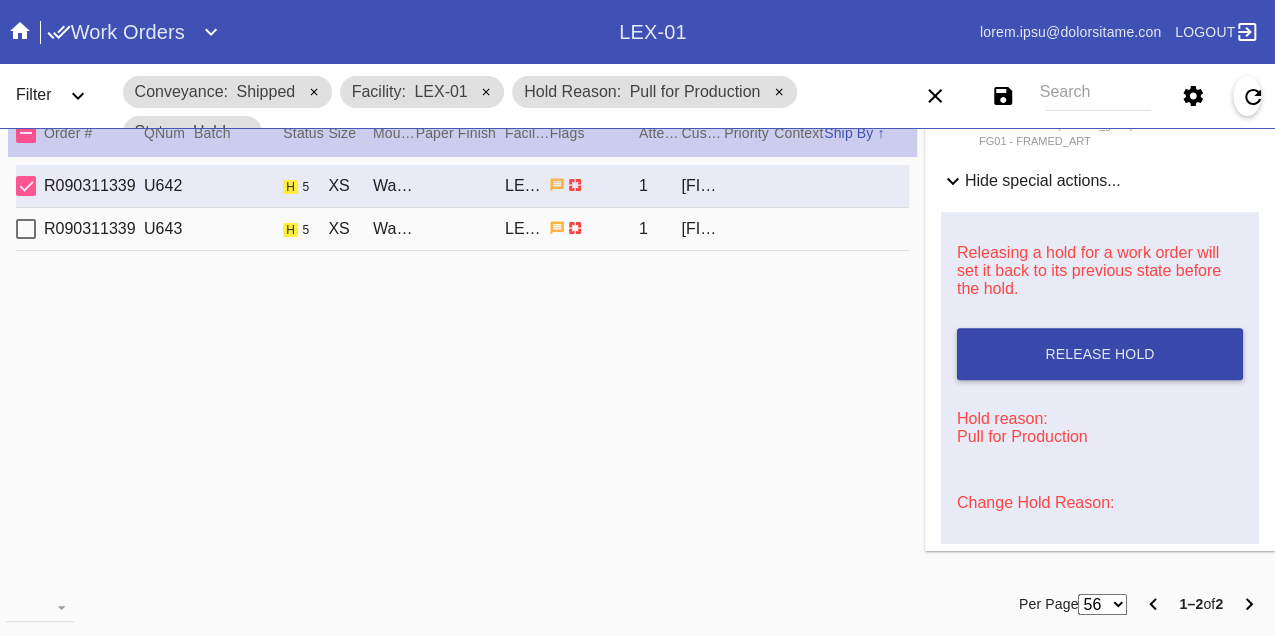 click on "Release Hold" at bounding box center (1099, 354) 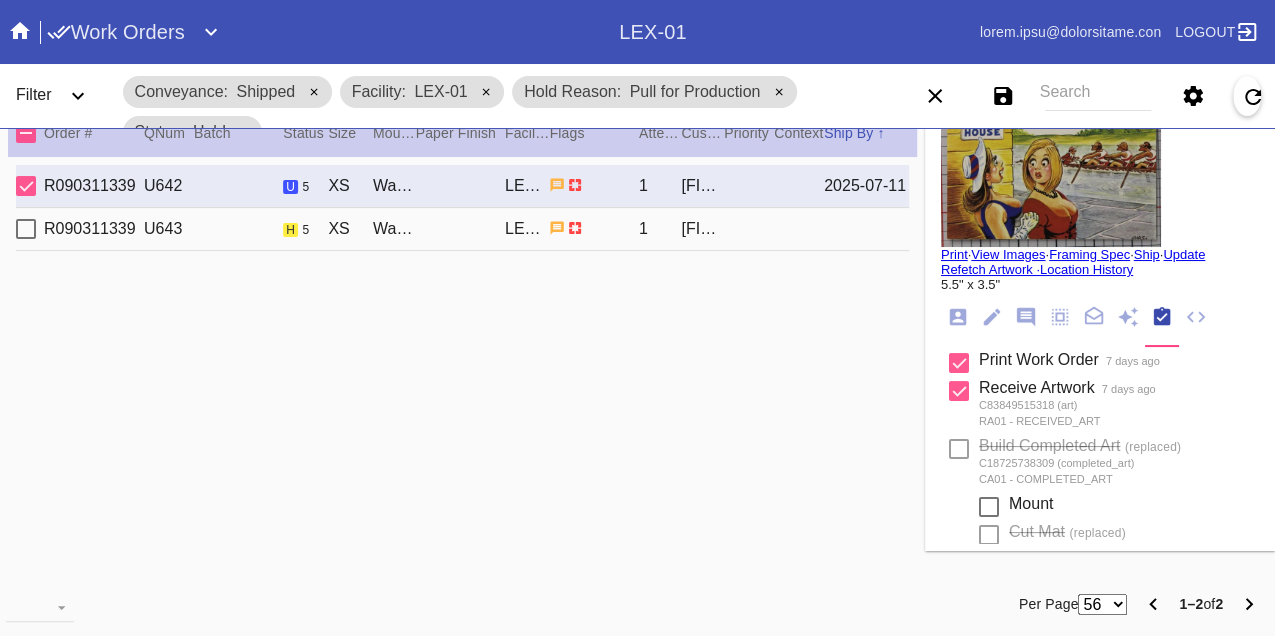 scroll, scrollTop: 0, scrollLeft: 0, axis: both 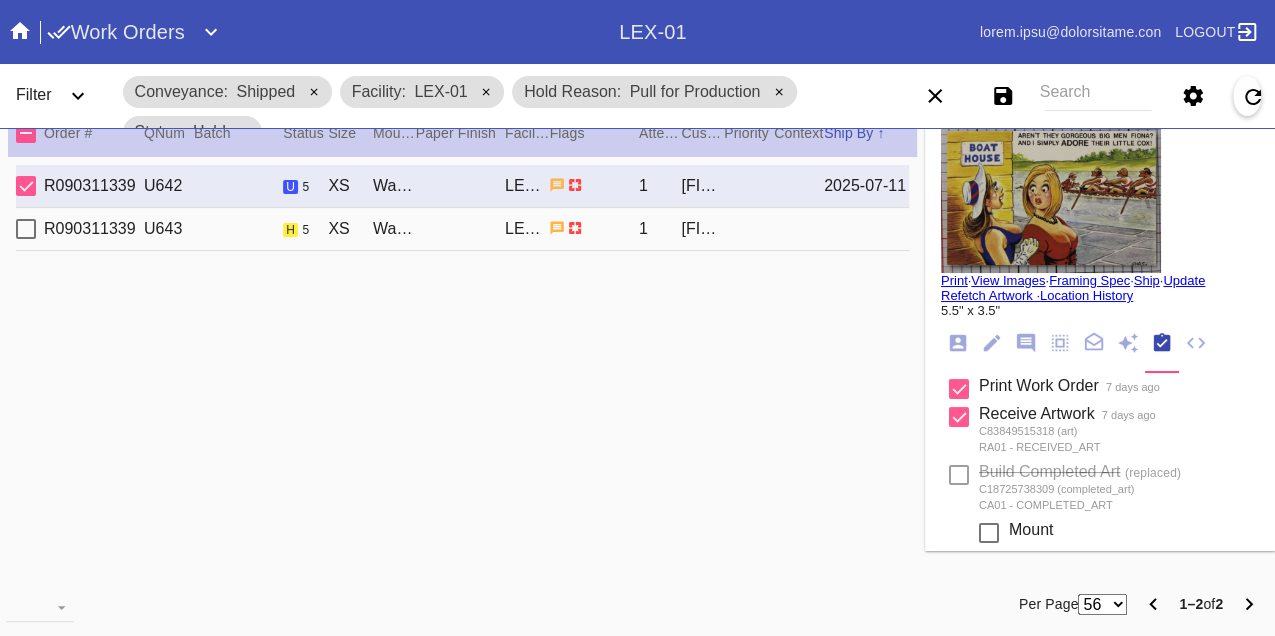 click on "Print" at bounding box center (954, 280) 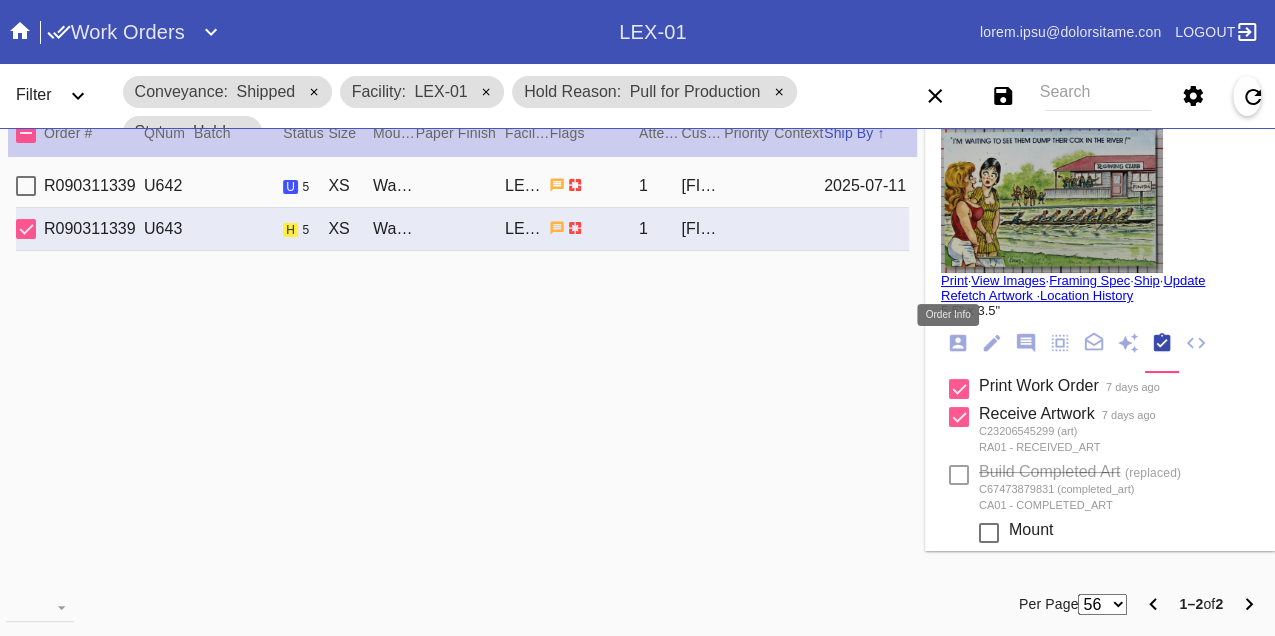 click at bounding box center (958, 343) 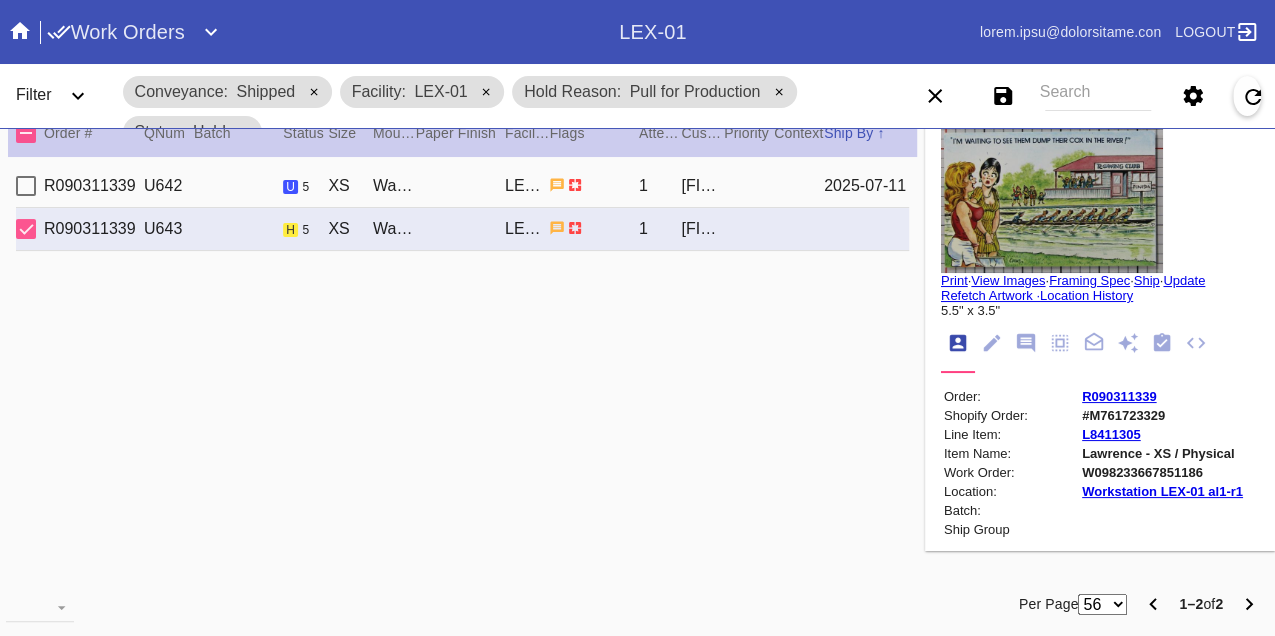 click on "W098233667851186" at bounding box center [1162, 472] 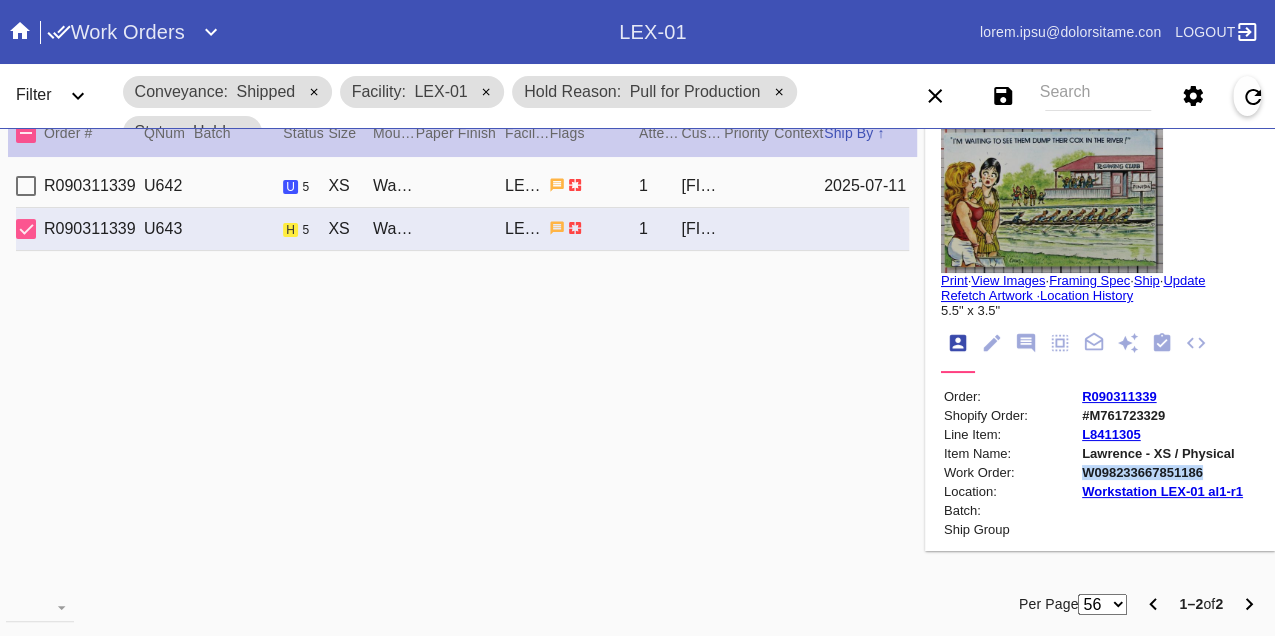 click on "W098233667851186" at bounding box center [1162, 472] 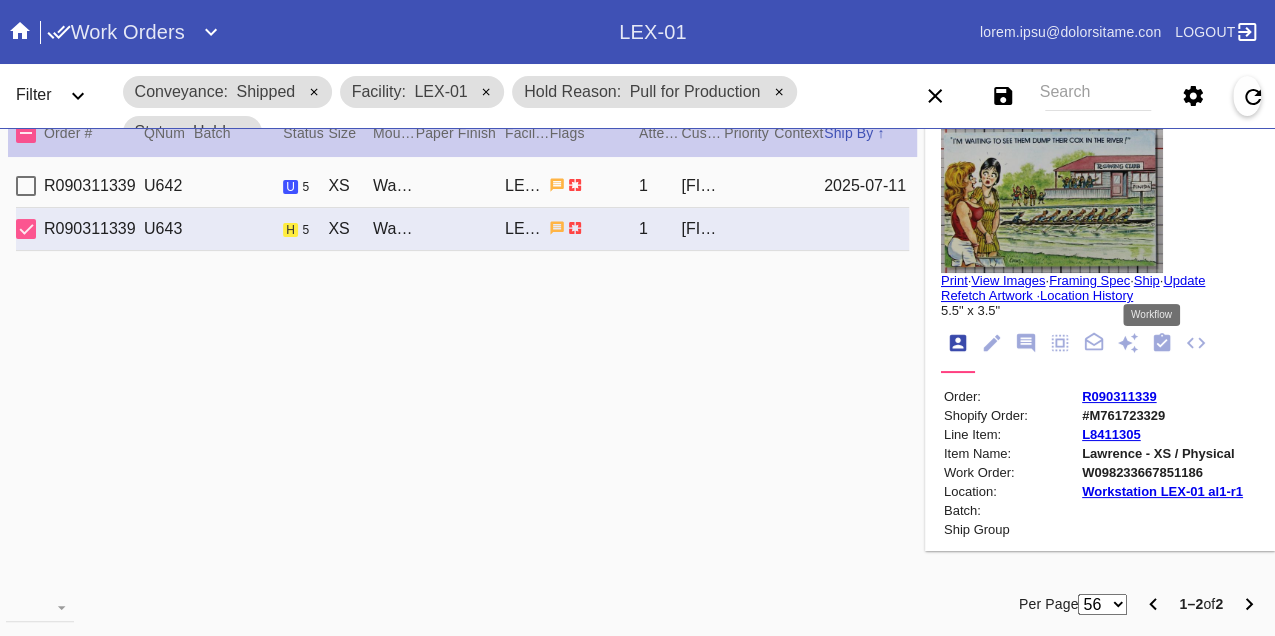 click at bounding box center (1162, 342) 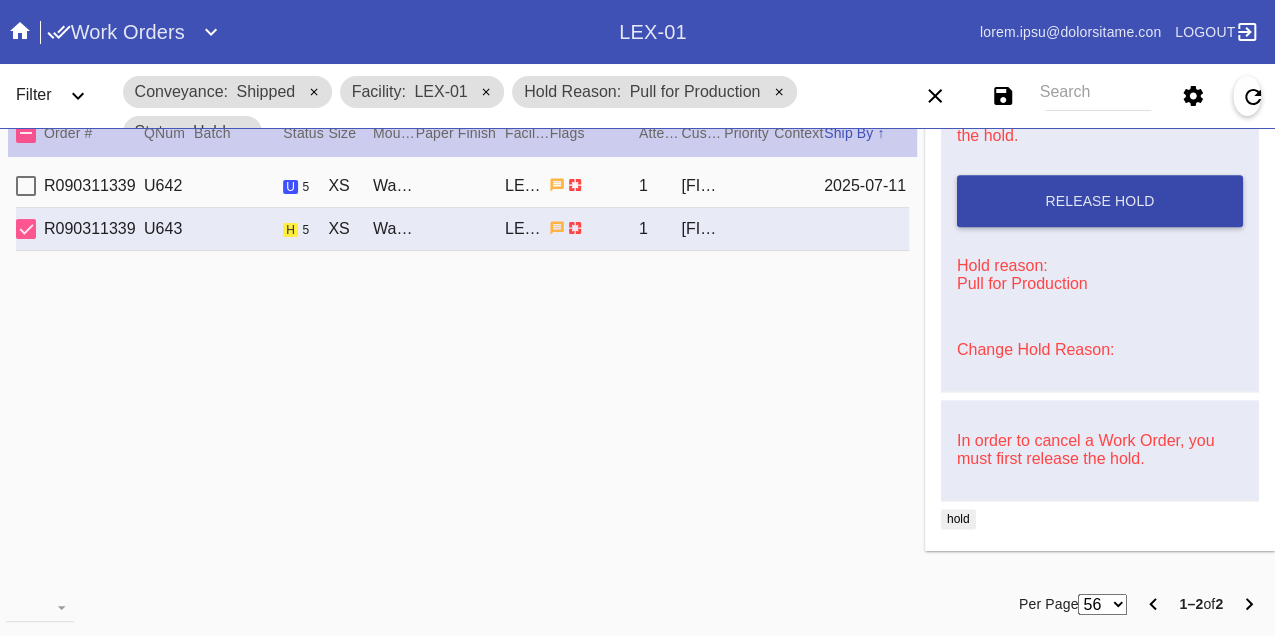 click on "Release Hold" at bounding box center [1099, 201] 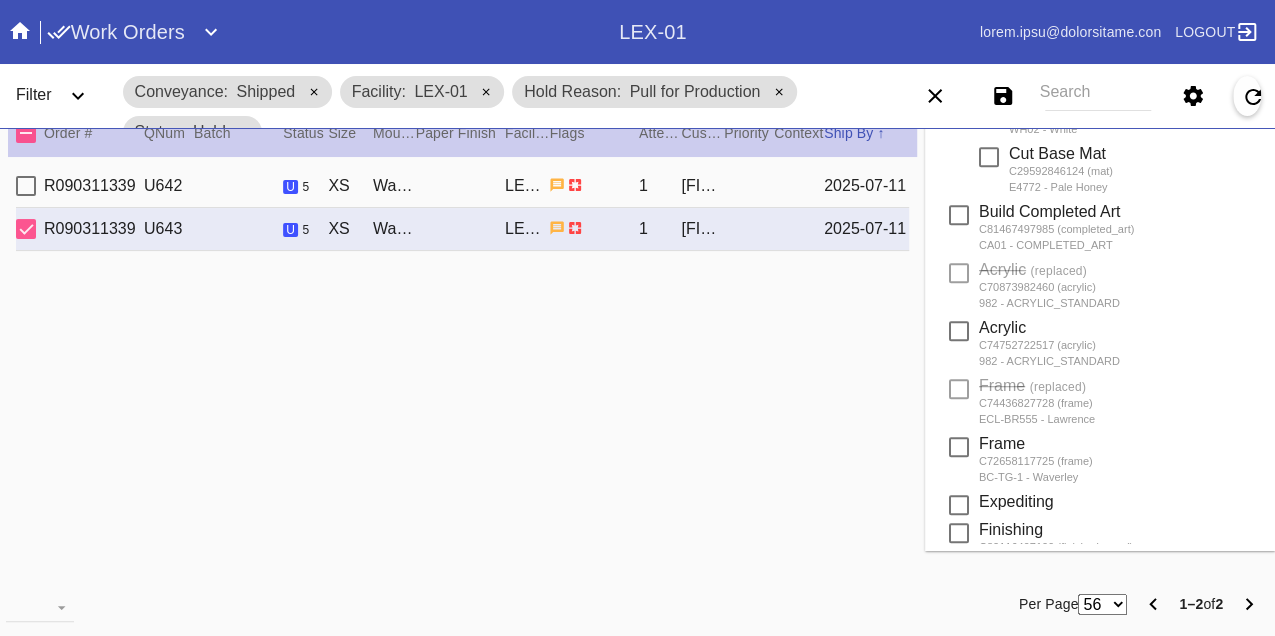 scroll, scrollTop: 0, scrollLeft: 0, axis: both 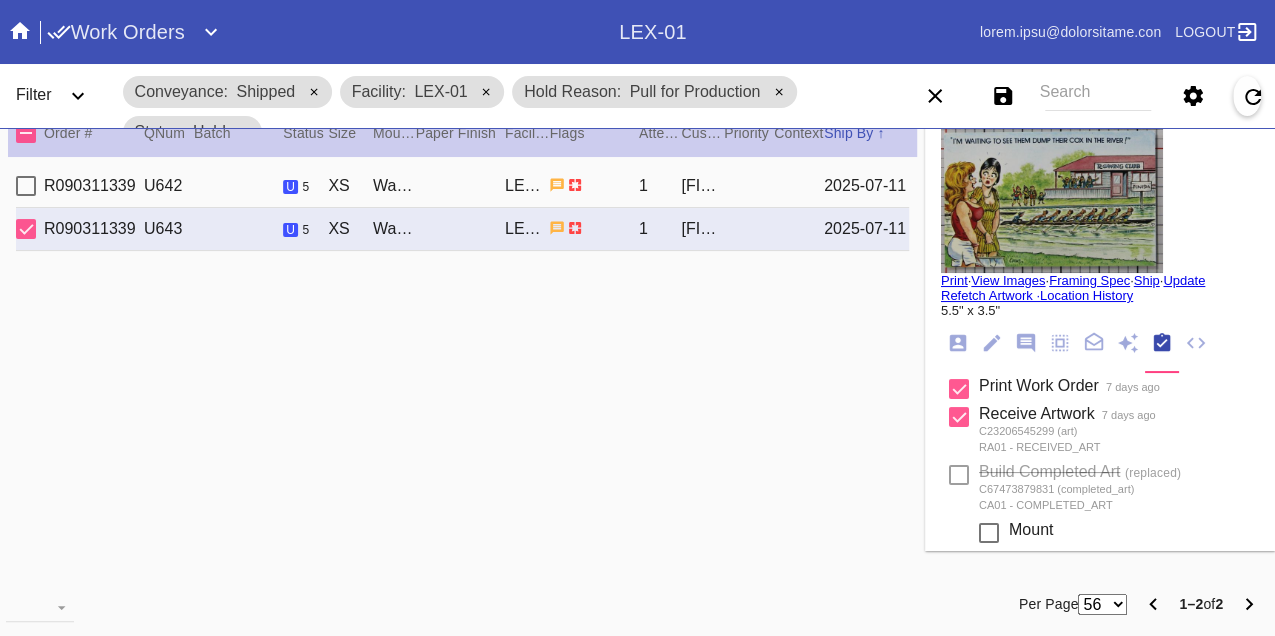 click on "Print" at bounding box center [954, 280] 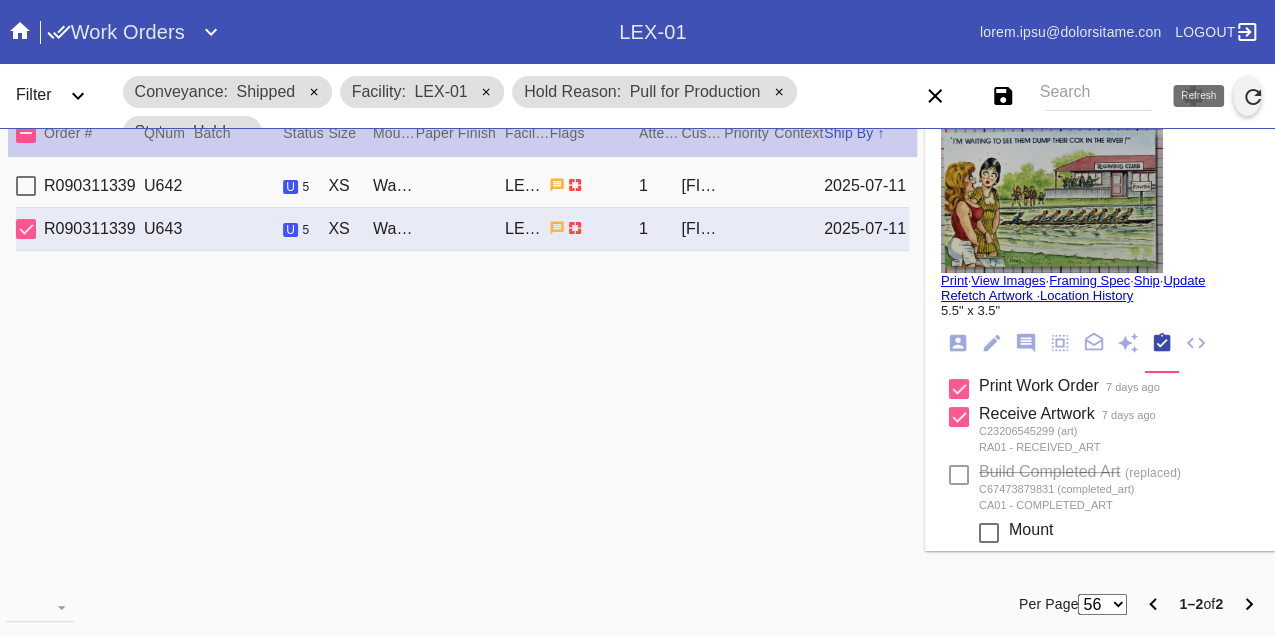 click at bounding box center [1253, 97] 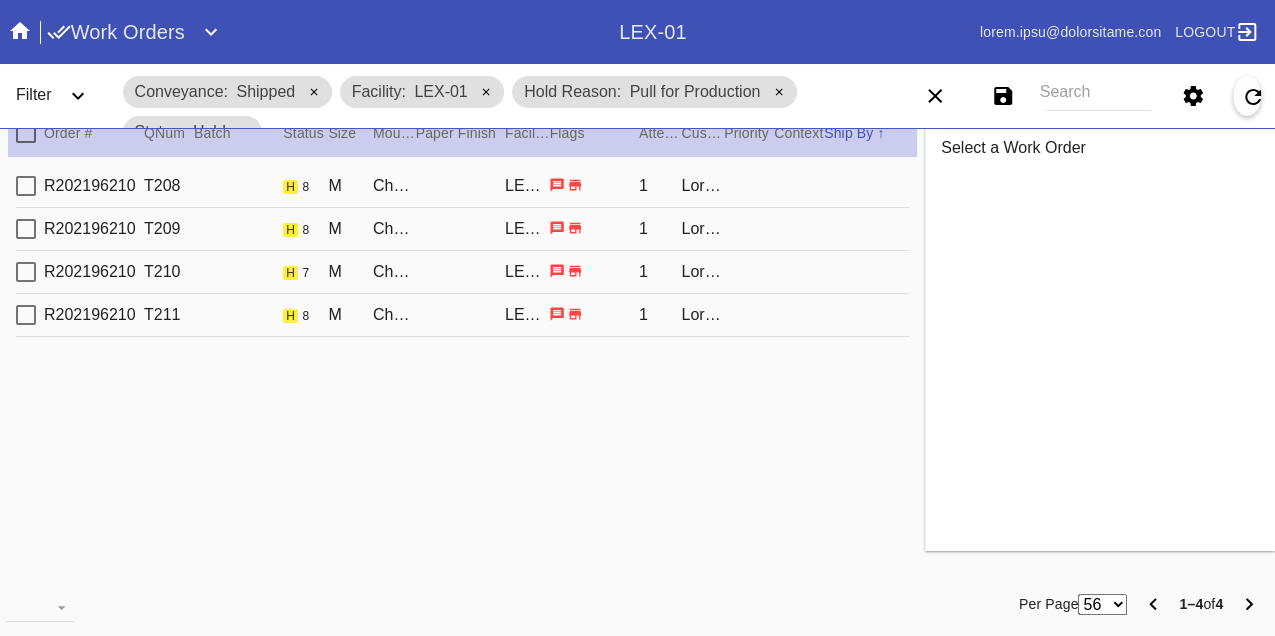 click on "R202196210 T208 h   8 M Cherry Round / No Mat[CITY]-[STATE] 1 [FIRST] [LAST]" at bounding box center (462, 186) 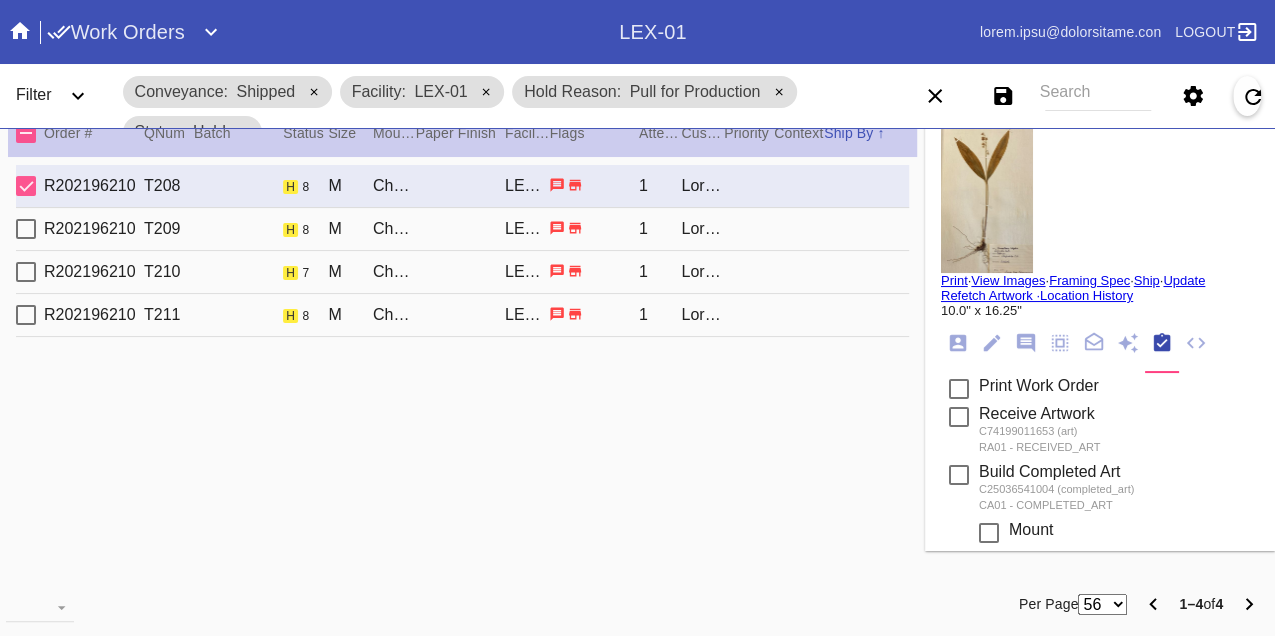 click on "R202196210 T209 h   8 M Cherry Round / No Mat LEX-01 1 [FIRST] [LAST]" at bounding box center [462, 229] 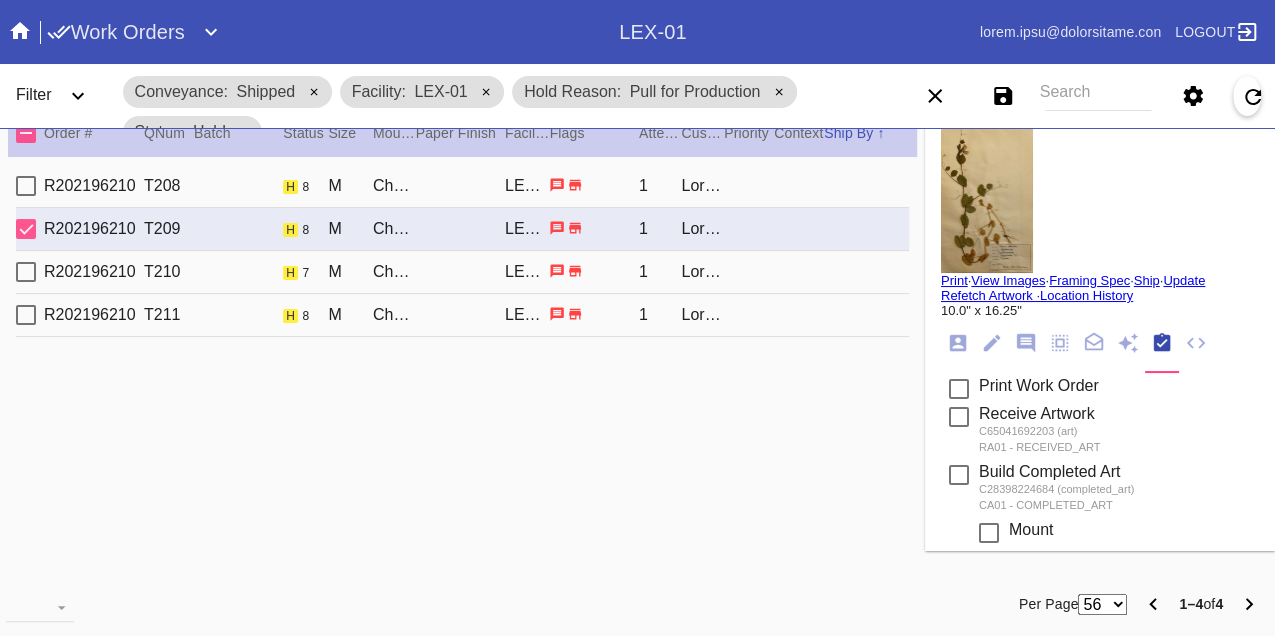 click on "R202196210 T210 h   7 M Cherry Round / No Mat LEX-01 1 [FIRST] [LAST]" at bounding box center [462, 272] 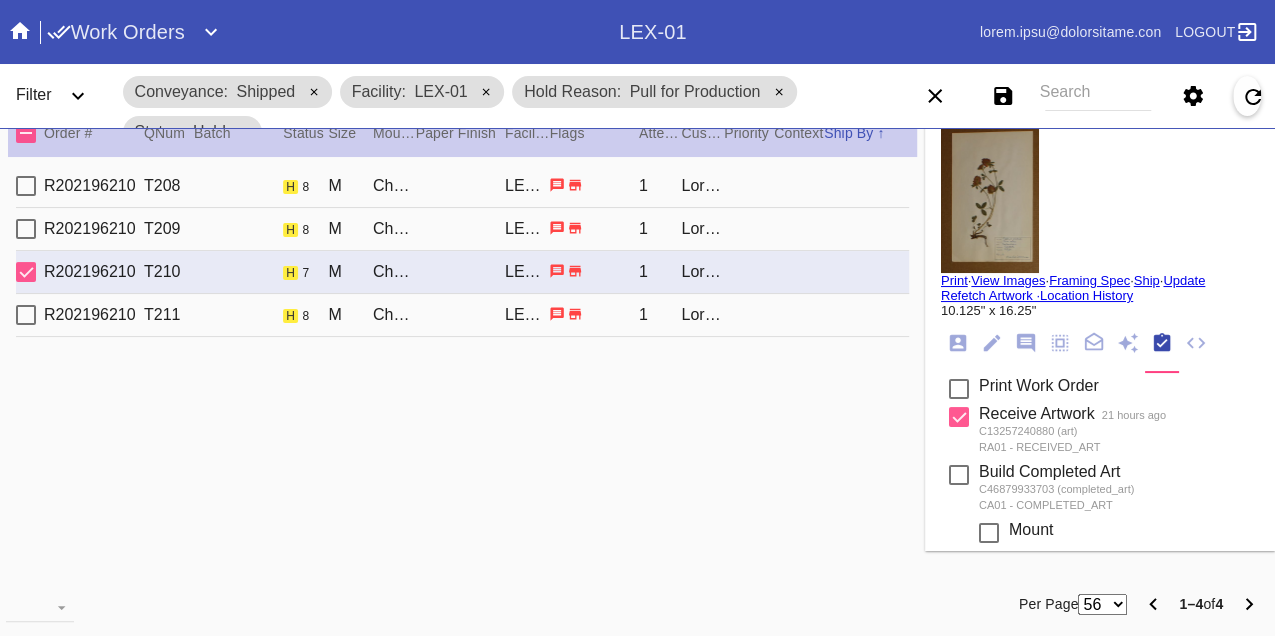 click on "R202196210 T211 h   8 M Cherry Round / No MatLEX-01 1 [FIRST] [LAST]" at bounding box center [462, 315] 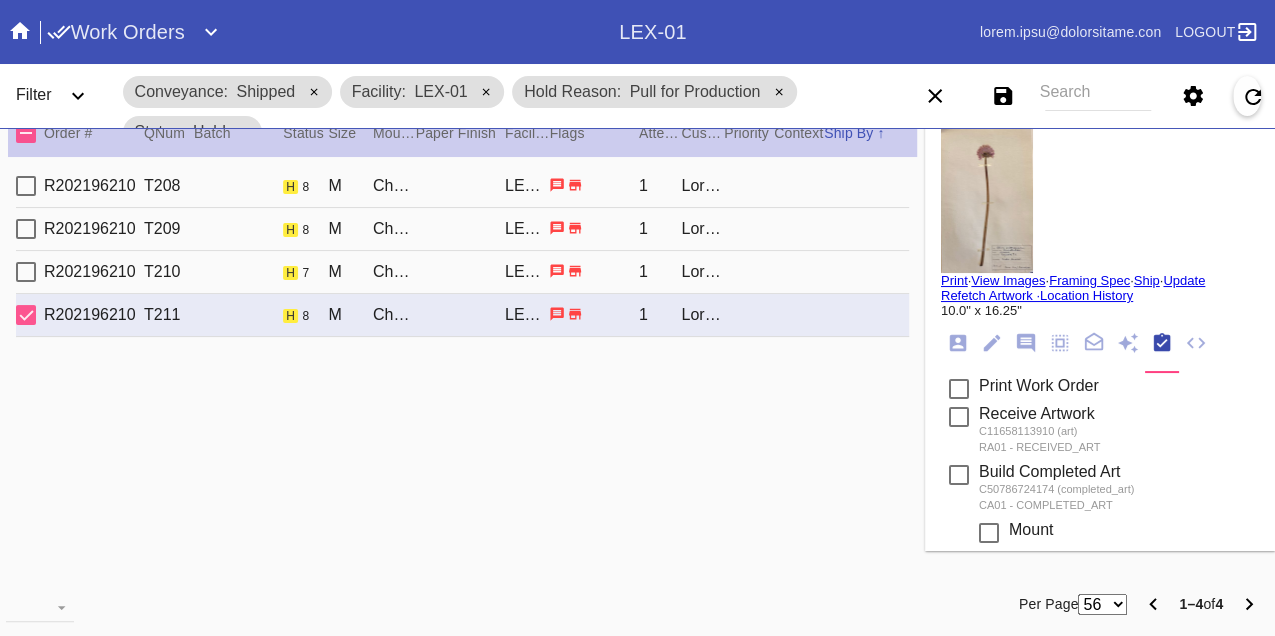 click on "R202196210 T208 h   8 M Cherry Round / No Mat[CITY]-[STATE] 1 [FIRST] [LAST]" at bounding box center (462, 186) 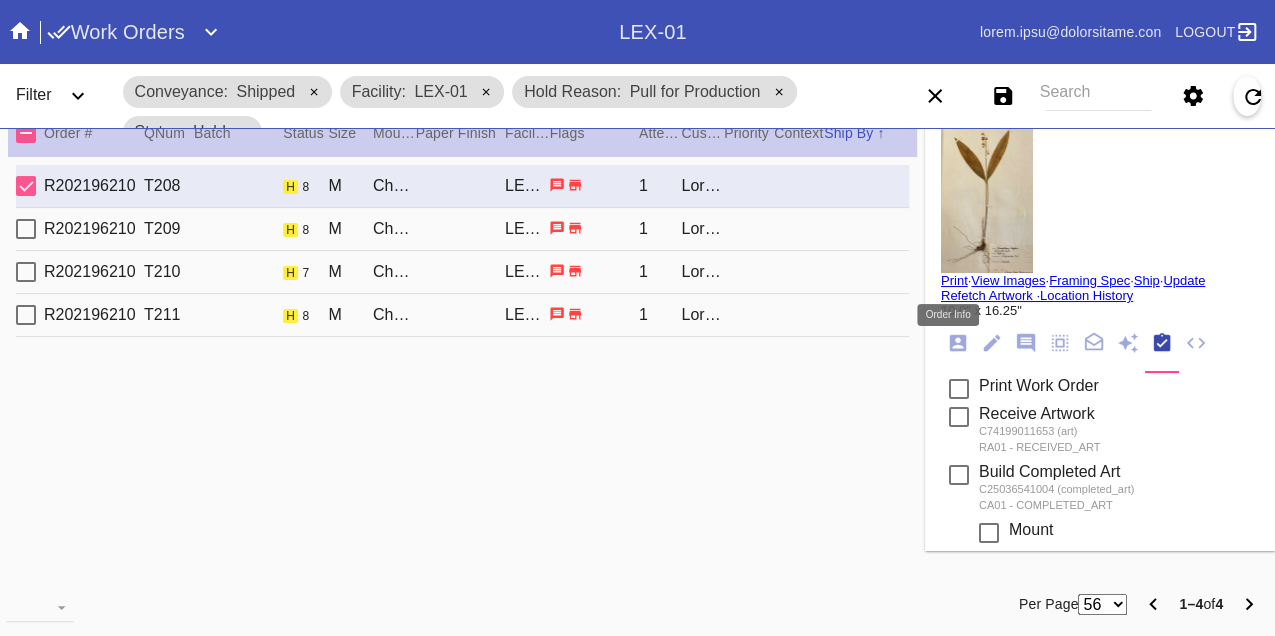 click at bounding box center [958, 343] 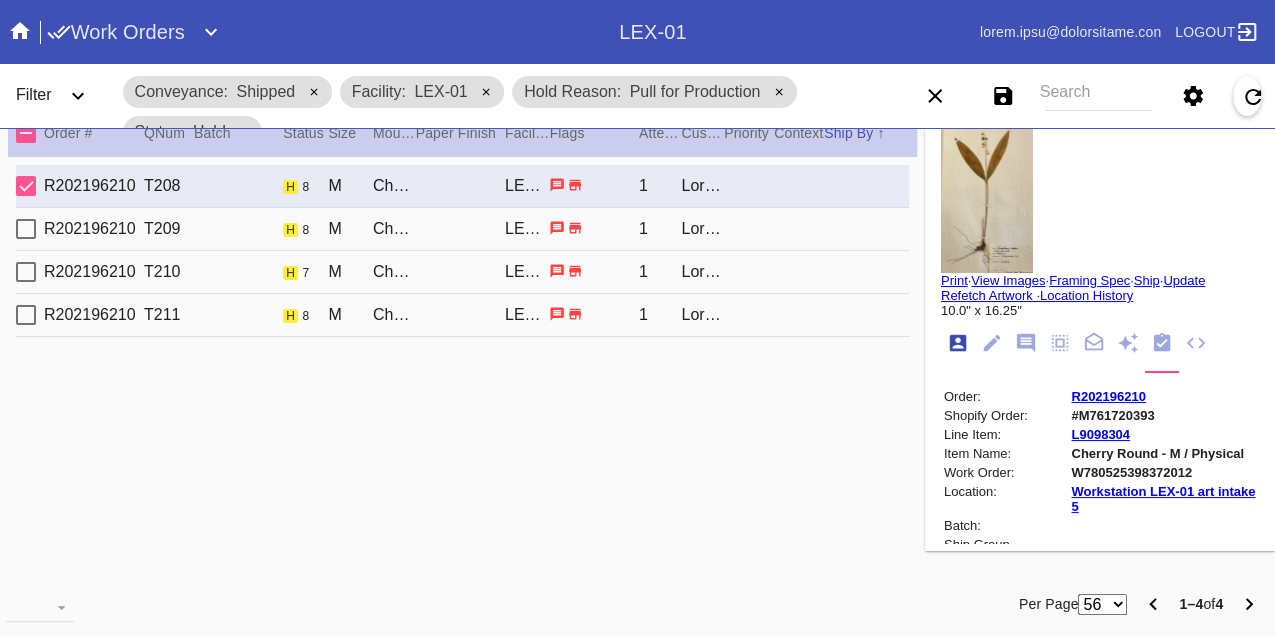 scroll, scrollTop: 24, scrollLeft: 0, axis: vertical 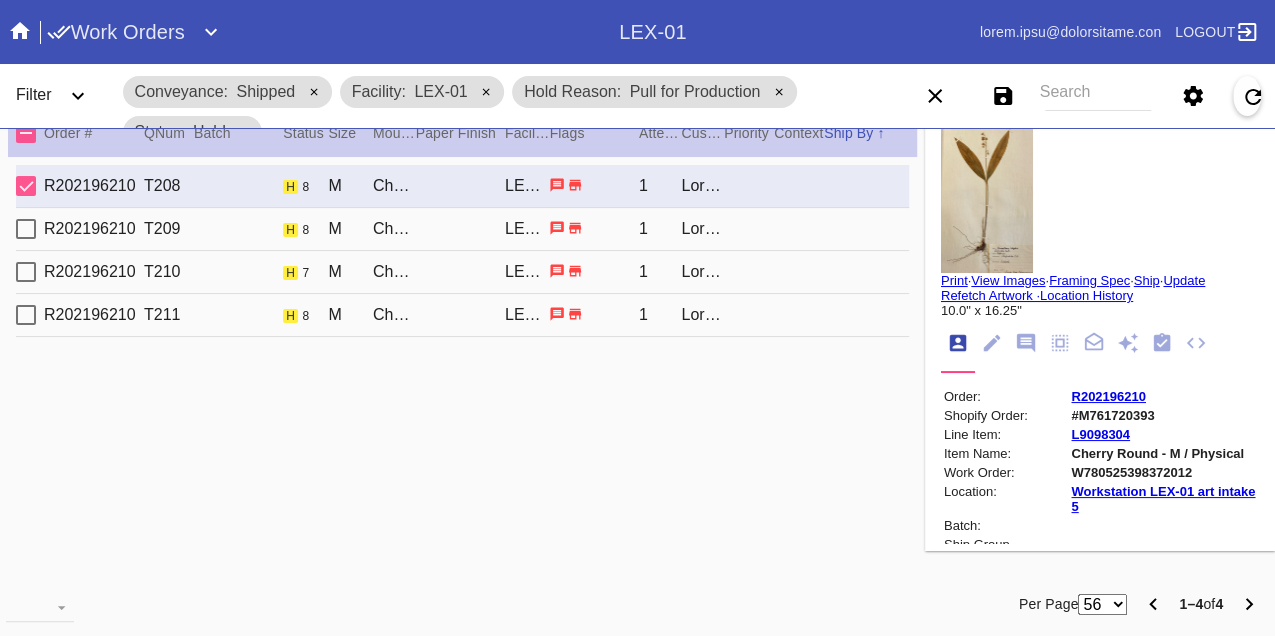 click on "W780525398372012" at bounding box center [1163, 472] 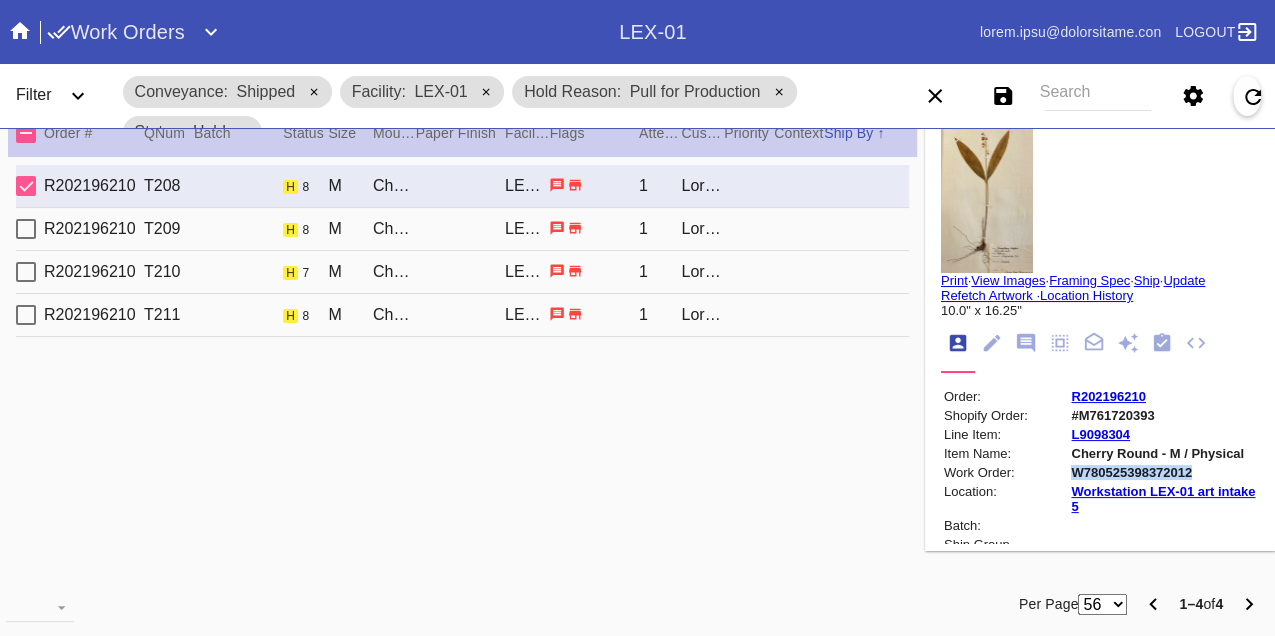 click on "W780525398372012" at bounding box center [1163, 472] 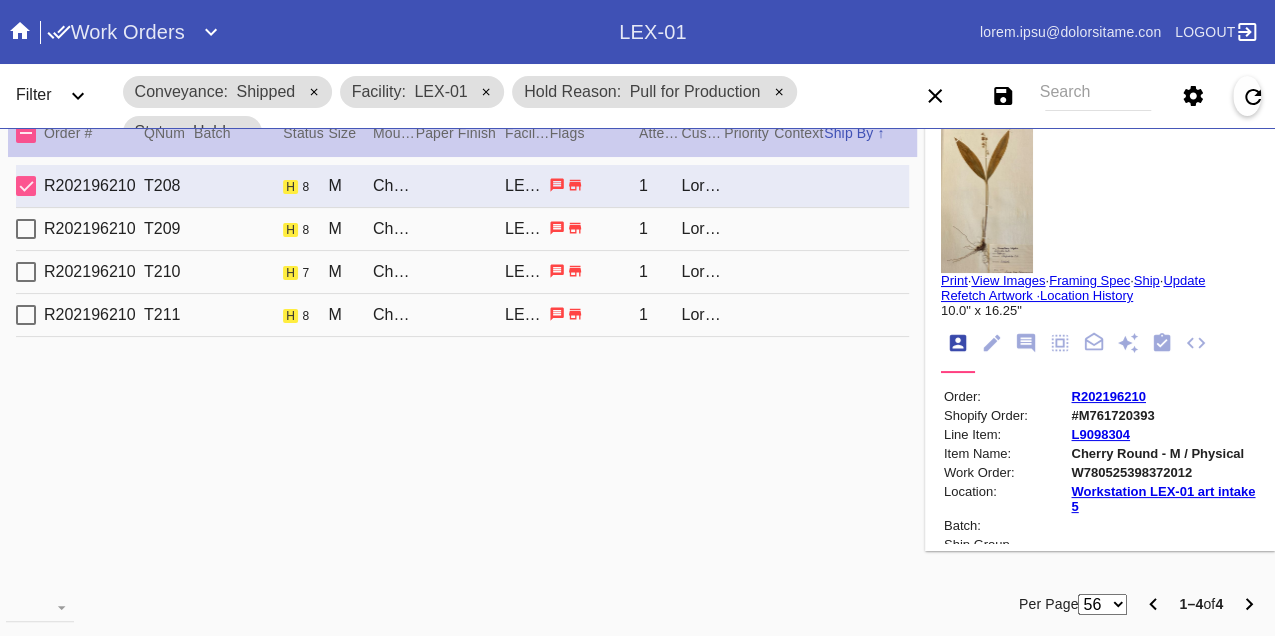 click on "R202196210 T209 h   8 M Cherry Round / No Mat LEX-01 1 [FIRST] [LAST]" at bounding box center (462, 229) 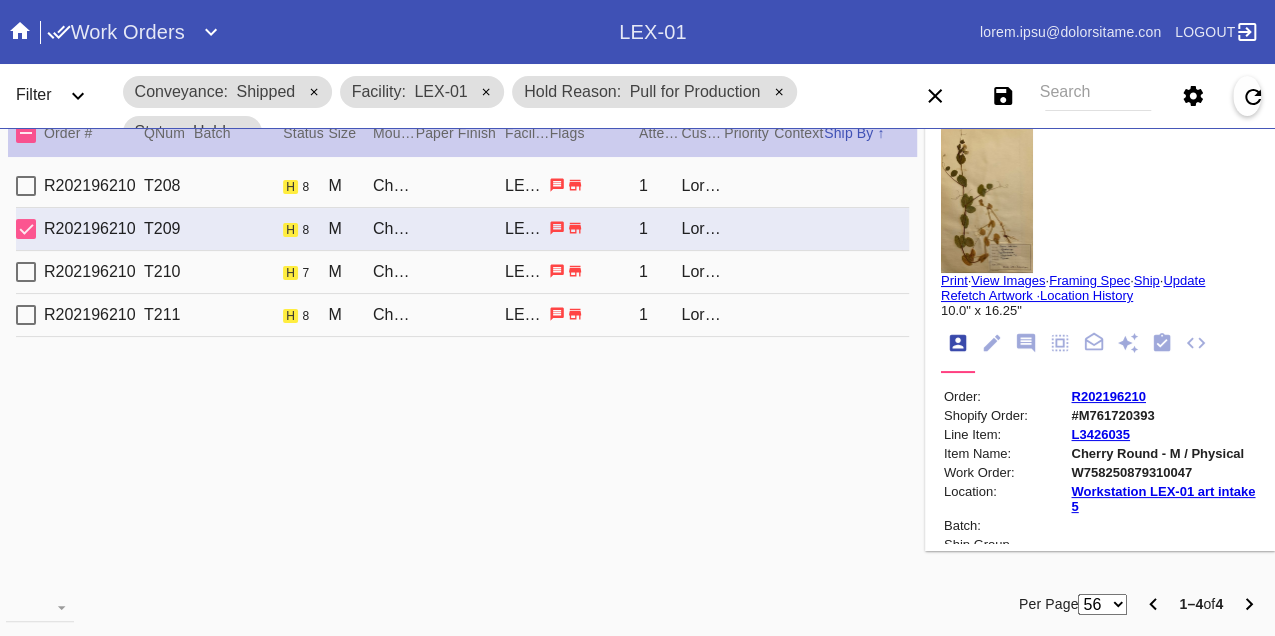 click on "W758250879310047" at bounding box center (1163, 472) 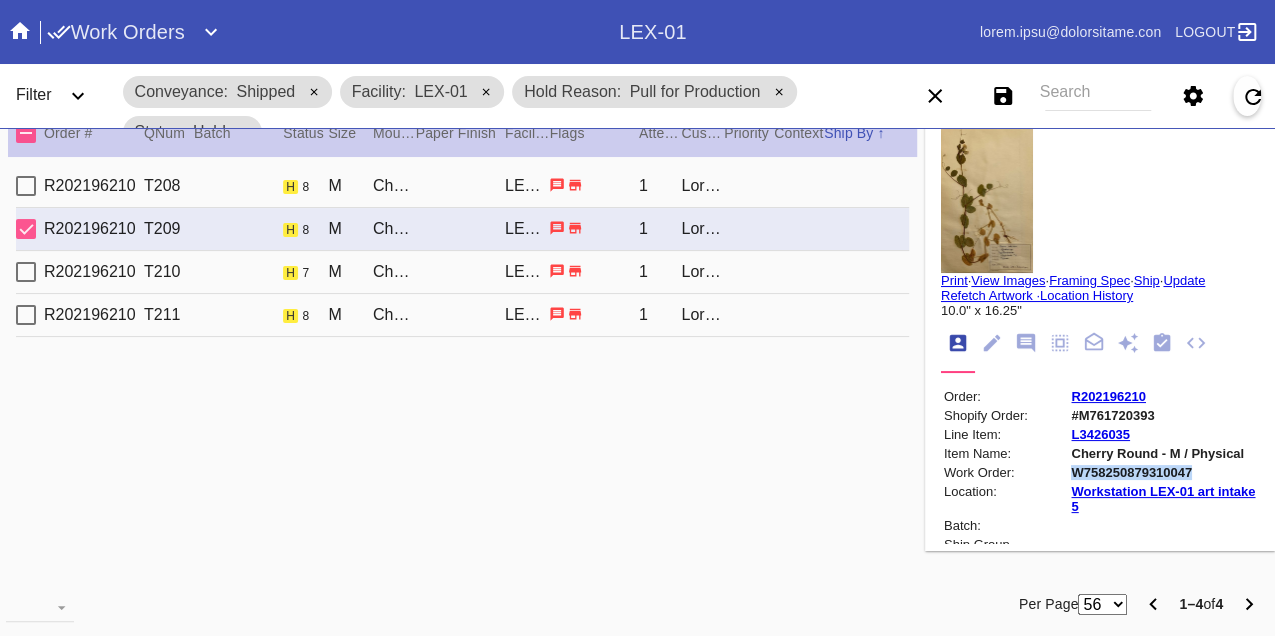 click on "W758250879310047" at bounding box center (1163, 472) 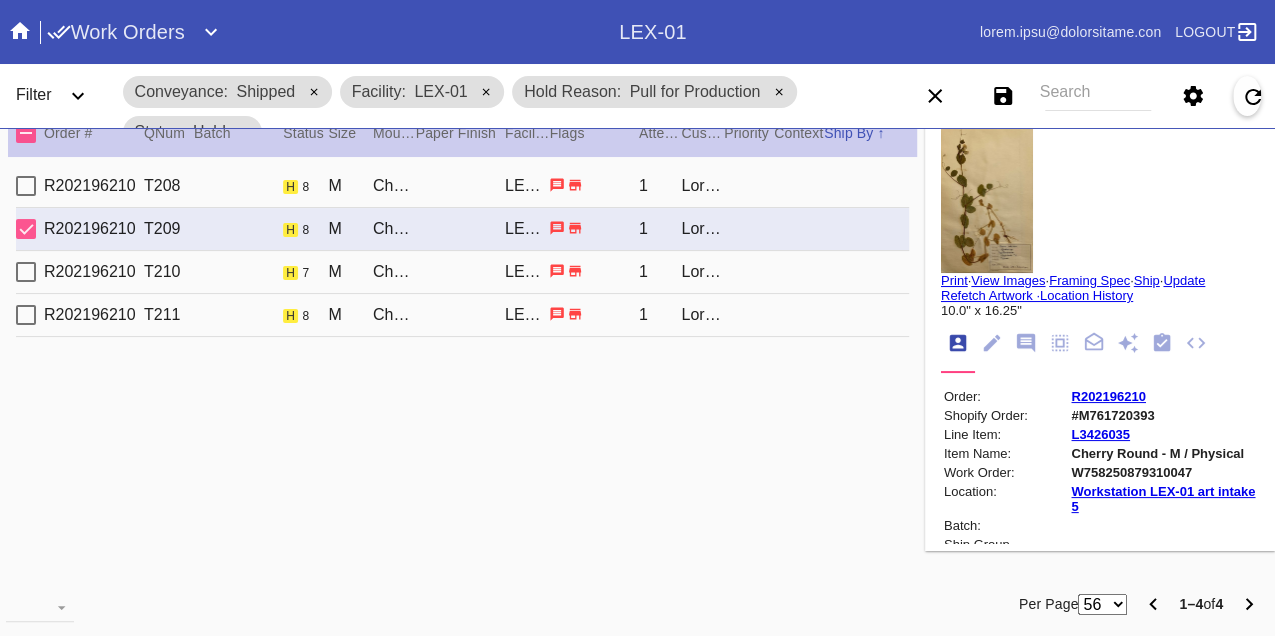 click on "R202196210 T210 h   7 M Cherry Round / No Mat LEX-01 1 [FIRST] [LAST]" at bounding box center (462, 272) 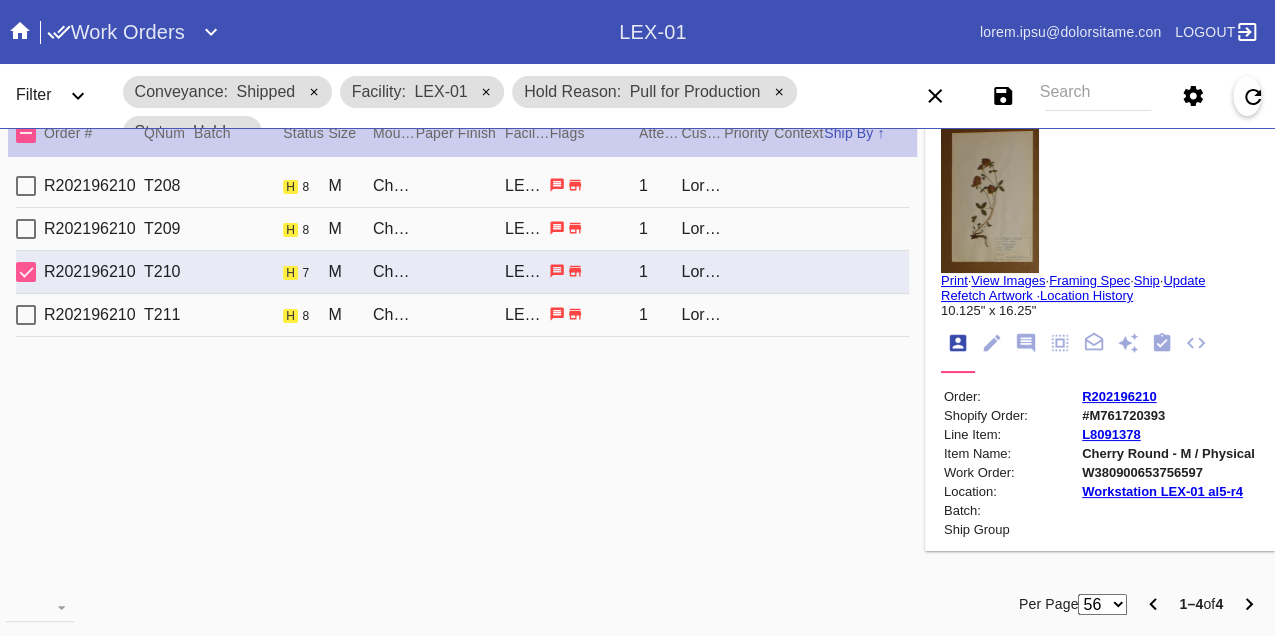 click on "W380900653756597" at bounding box center [1168, 472] 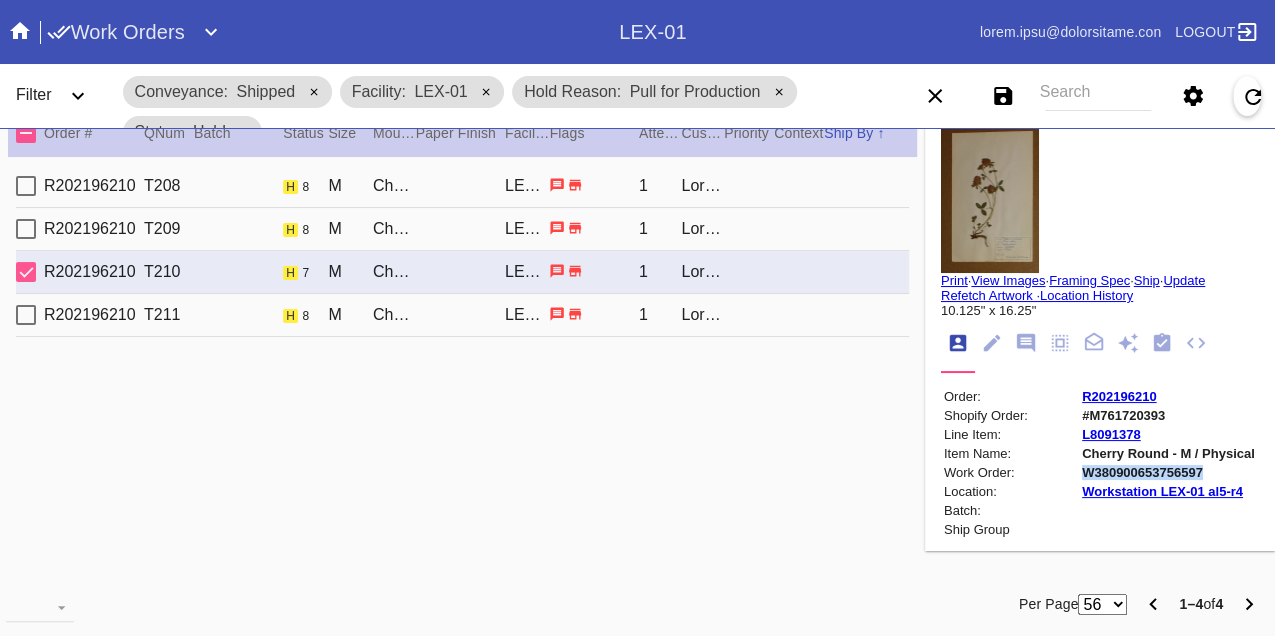 click on "W380900653756597" at bounding box center [1168, 472] 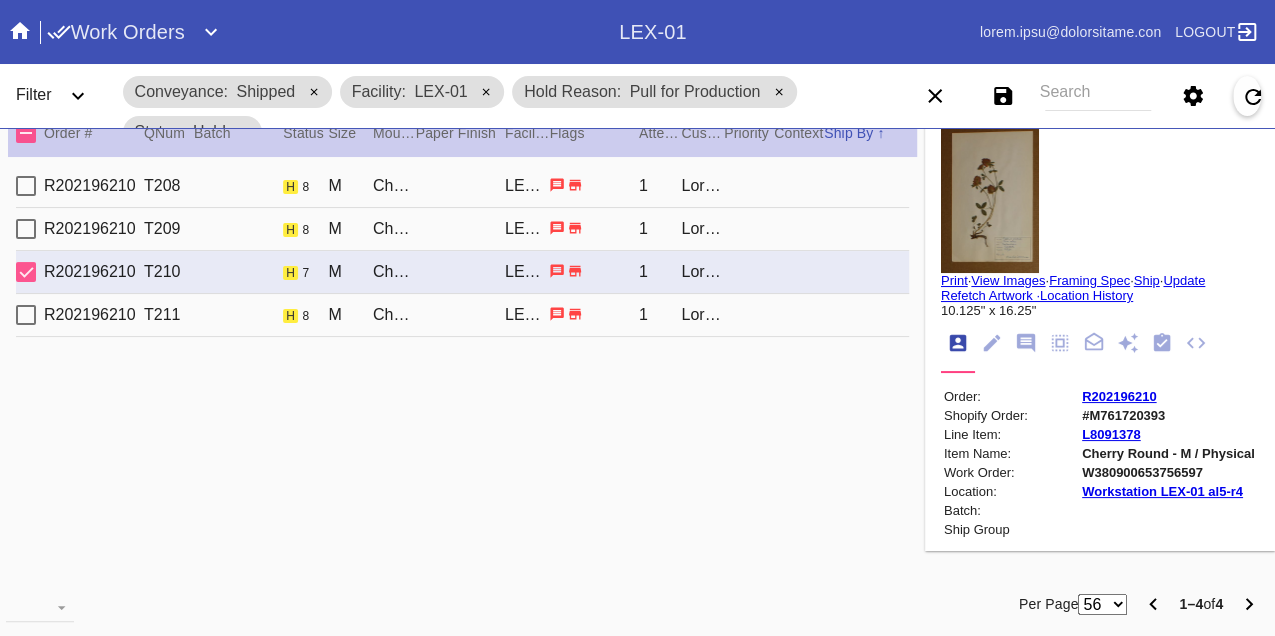 click on "R202196210 T211 h   8 M Cherry Round / No MatLEX-01 1 [FIRST] [LAST]" at bounding box center (462, 315) 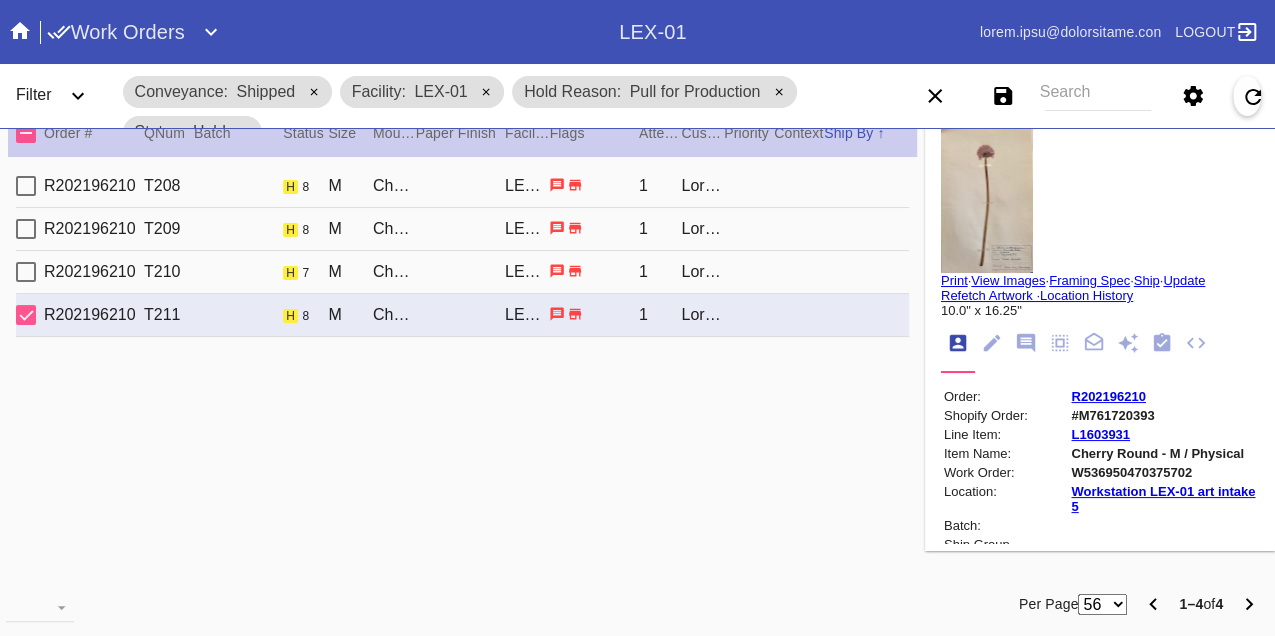 click on "W536950470375702" at bounding box center [1163, 472] 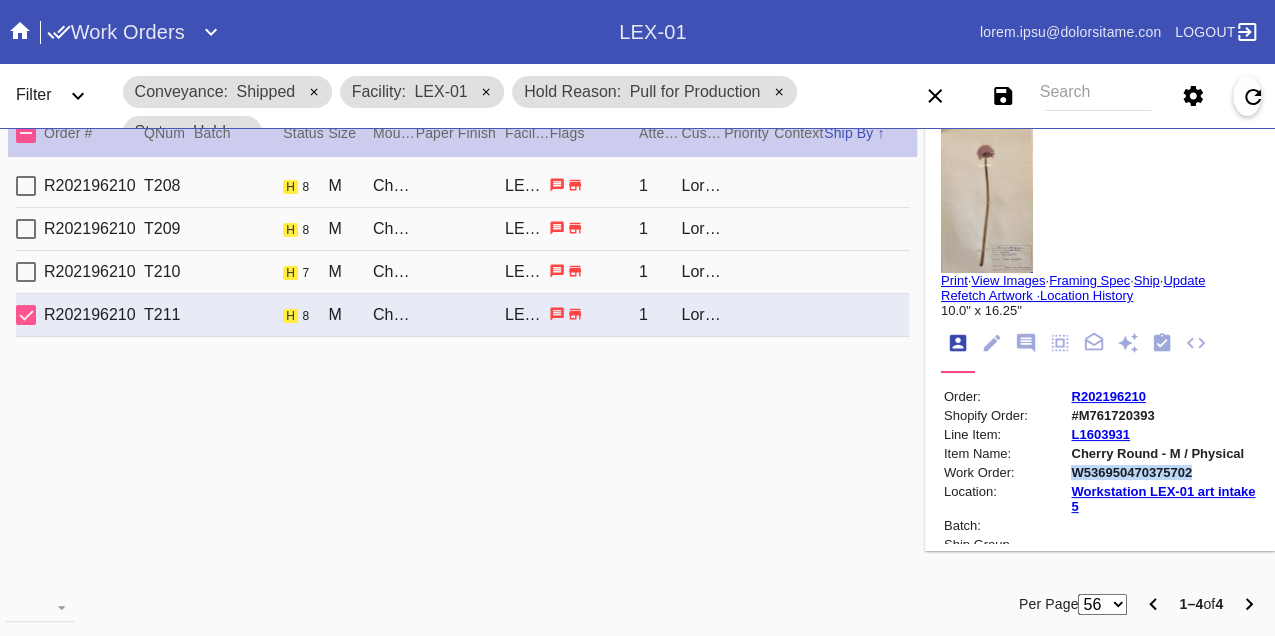 click on "W536950470375702" at bounding box center [1163, 472] 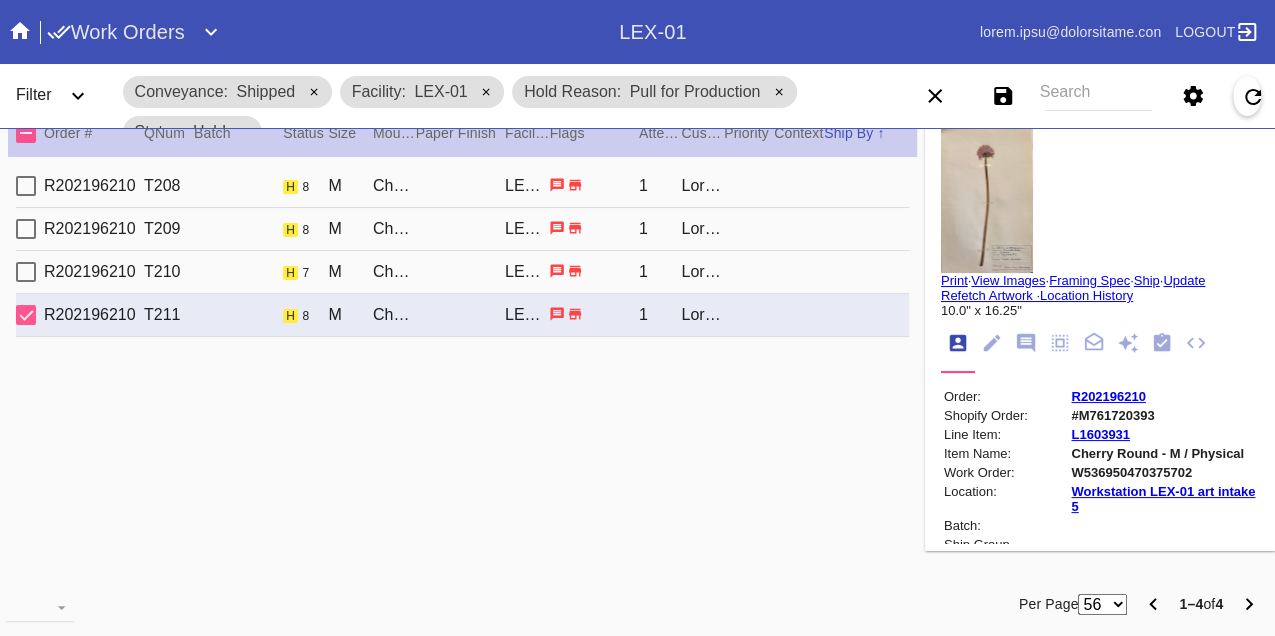 click on "R202196210 T208 h   8 M Cherry Round / No Mat[CITY]-[STATE] 1 [FIRST] [LAST]" at bounding box center [462, 186] 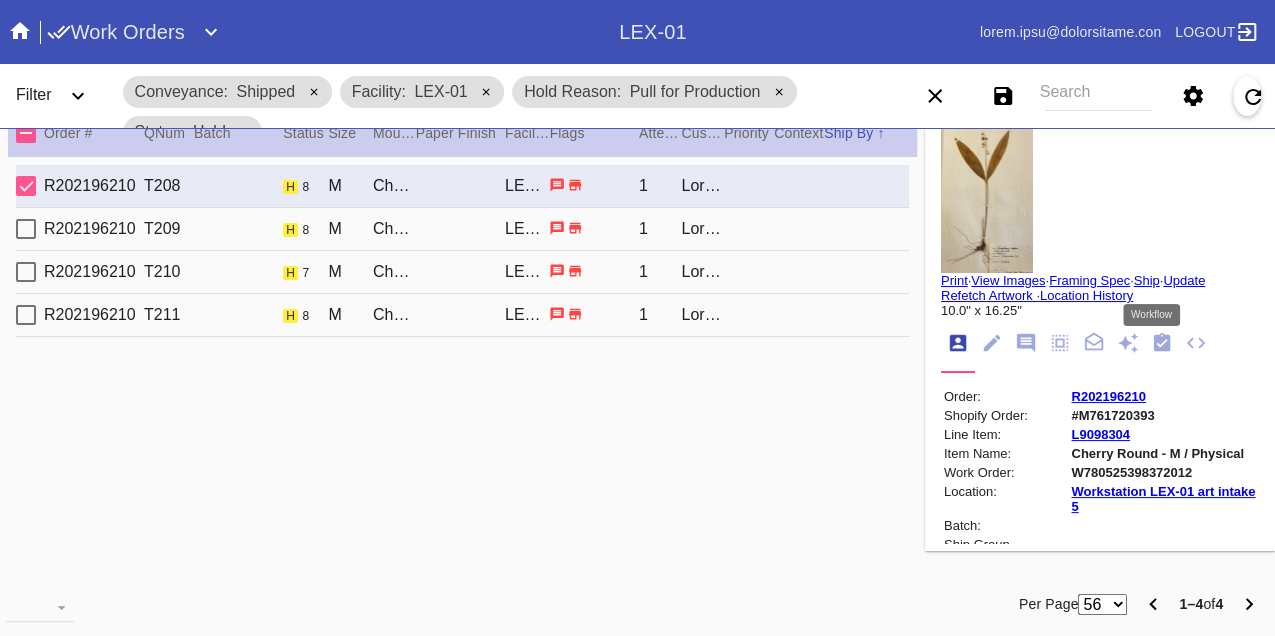 click at bounding box center [1162, 343] 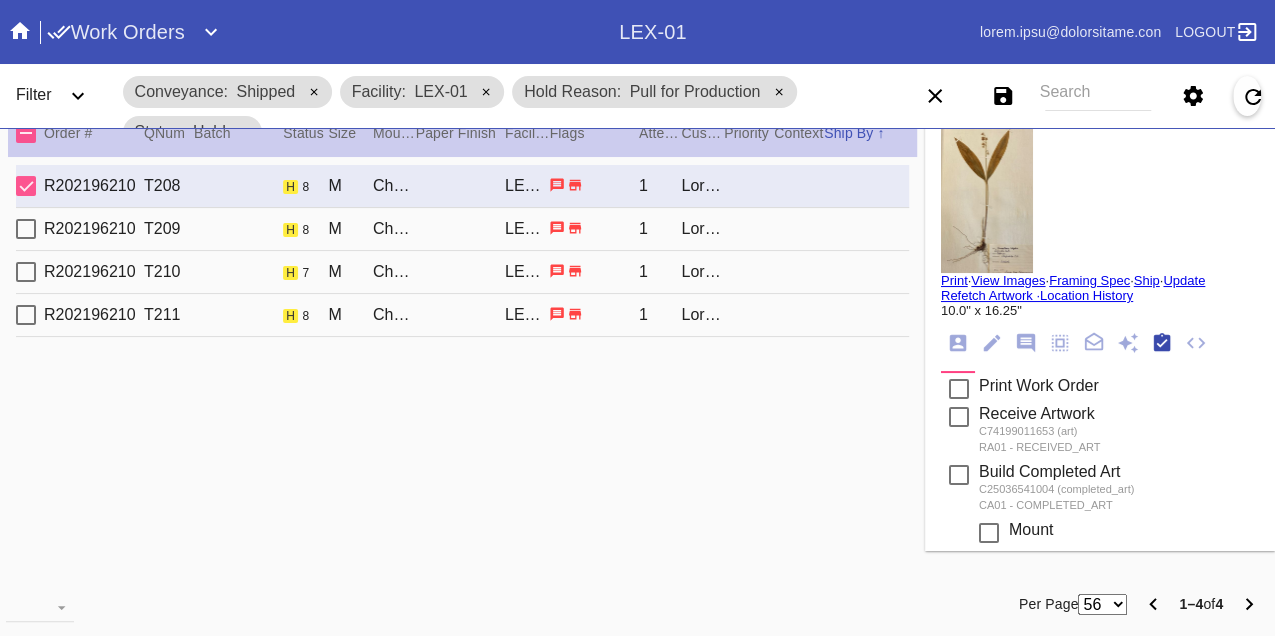 scroll, scrollTop: 318, scrollLeft: 0, axis: vertical 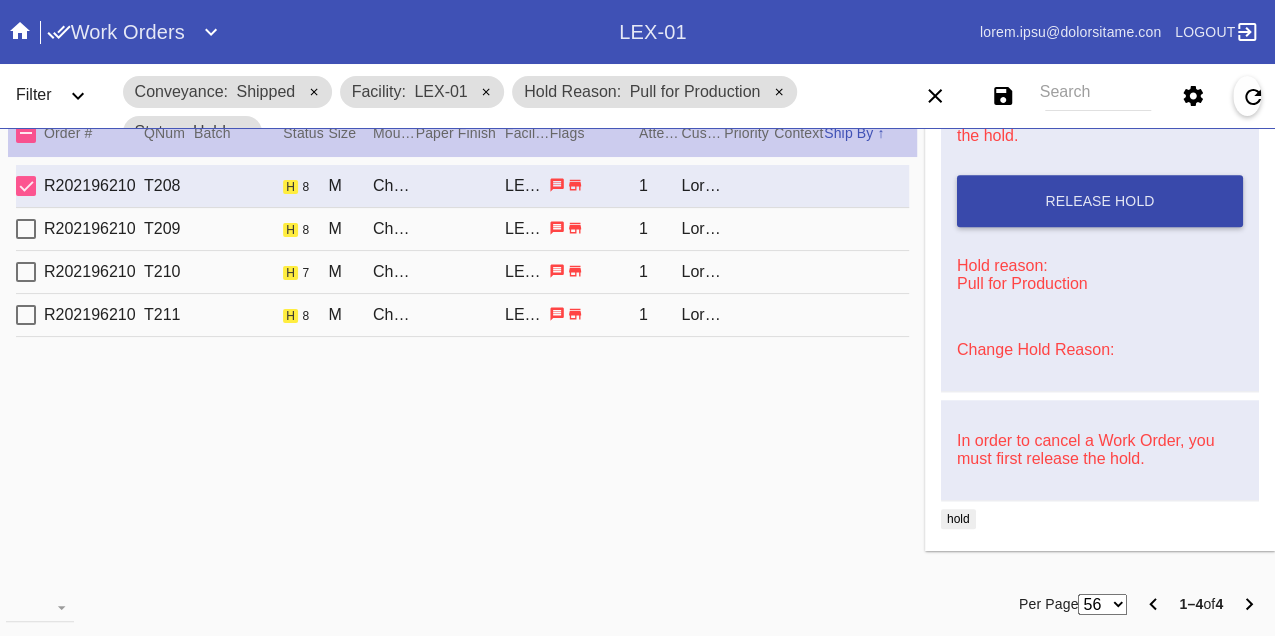 click on "Release Hold" at bounding box center (1099, 201) 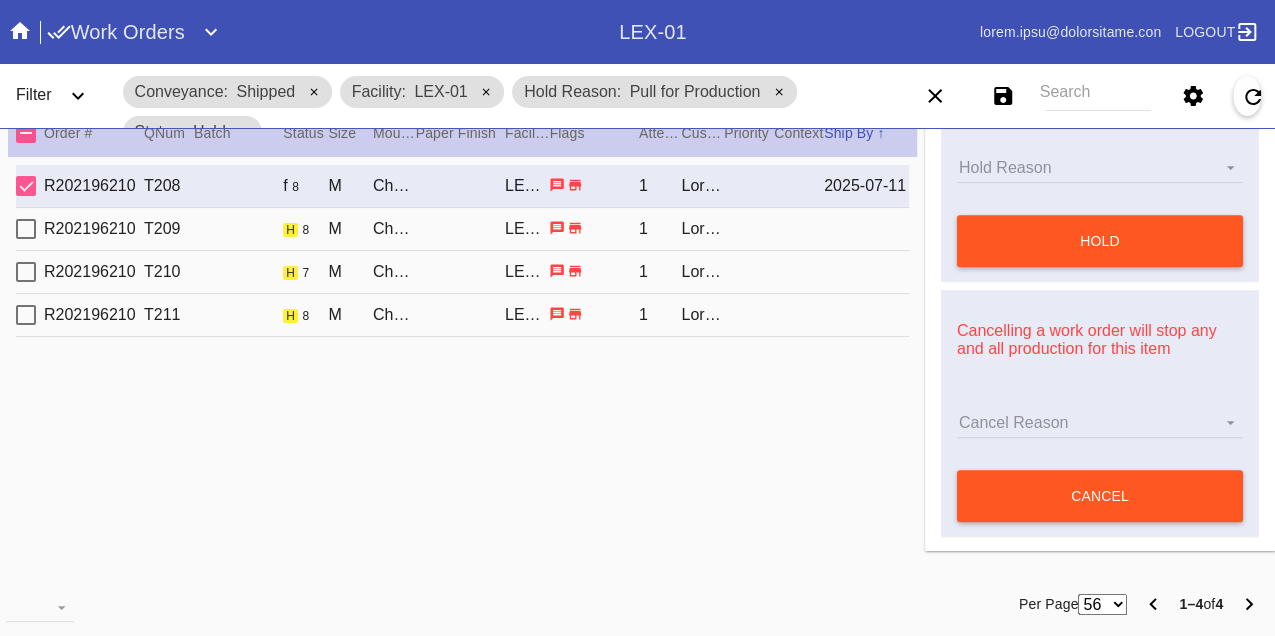 click on "R202196210 T209 h   8 M Cherry Round / No Mat LEX-01 1 [FIRST] [LAST]" at bounding box center (462, 229) 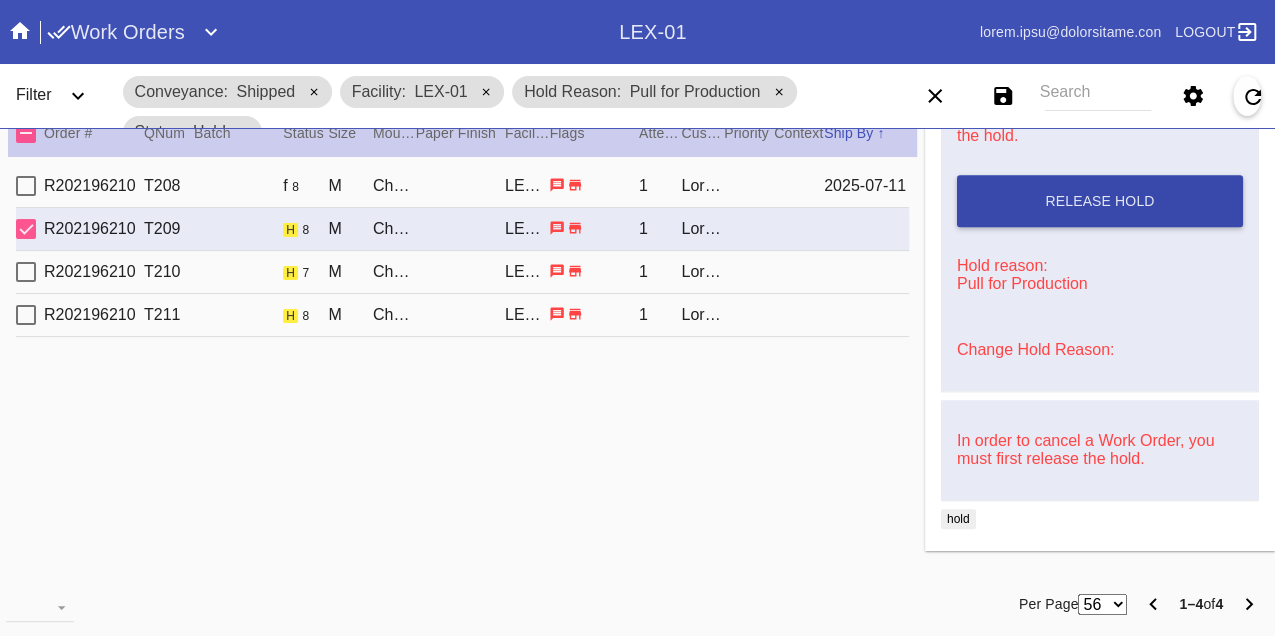 click on "Release Hold" at bounding box center (1100, 201) 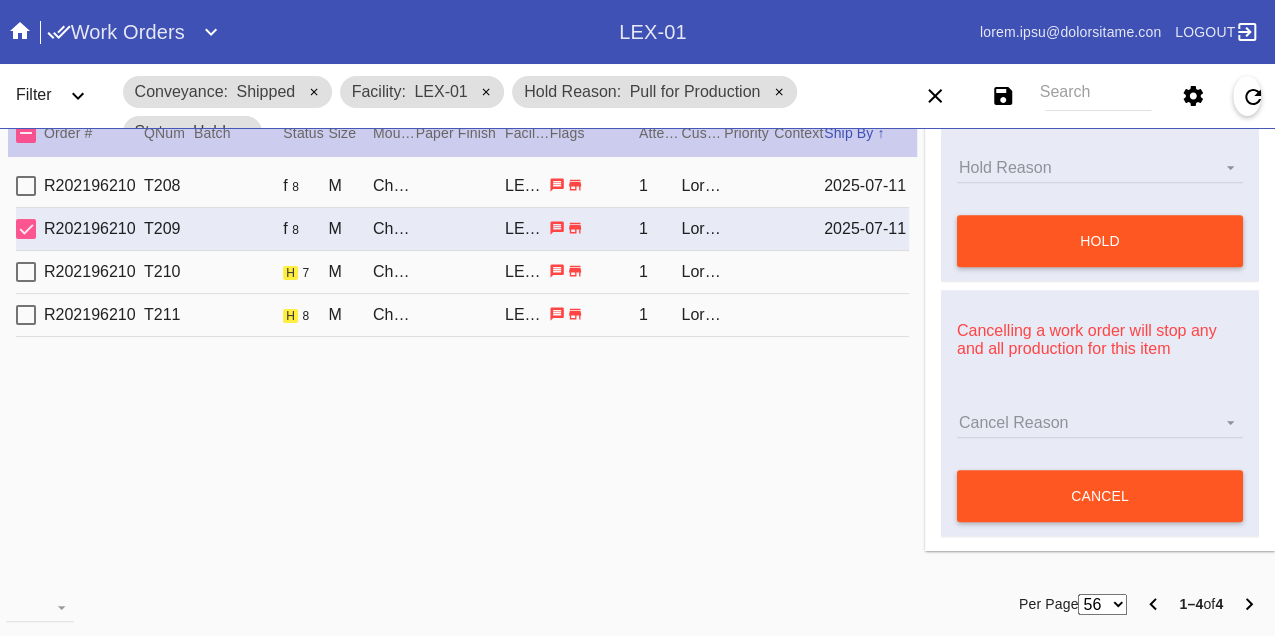 click on "R202196210 T210 h   7 M Cherry Round / No Mat LEX-01 1 [FIRST] [LAST]" at bounding box center (462, 272) 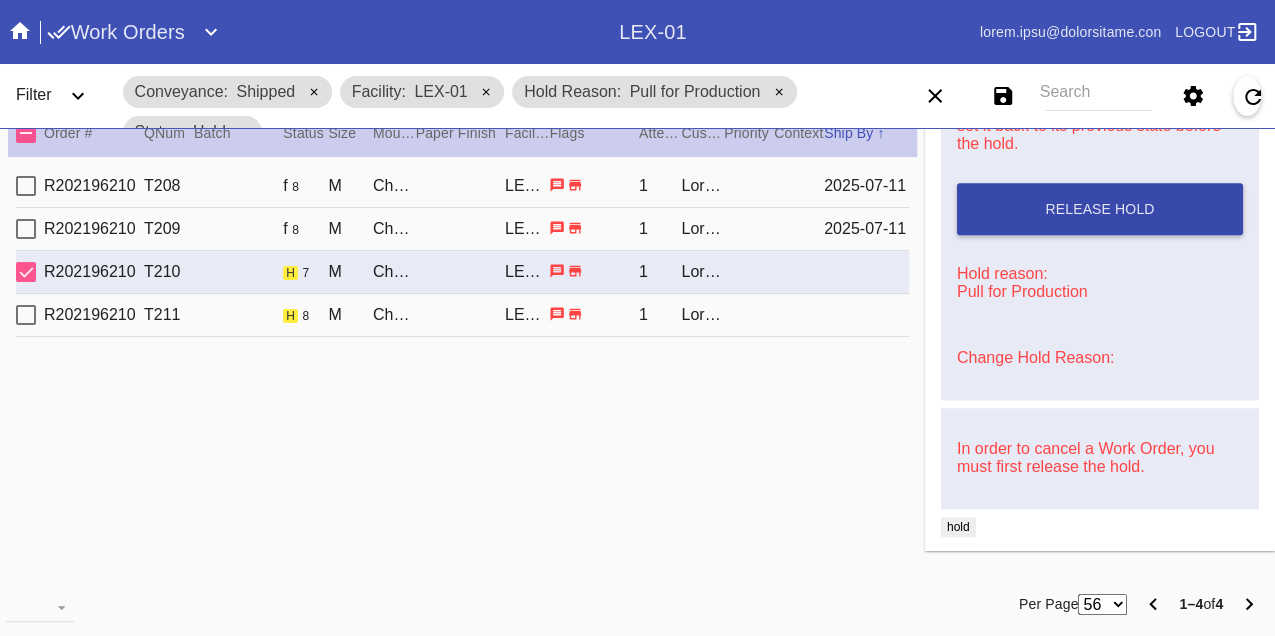click on "Release Hold" at bounding box center (1100, 209) 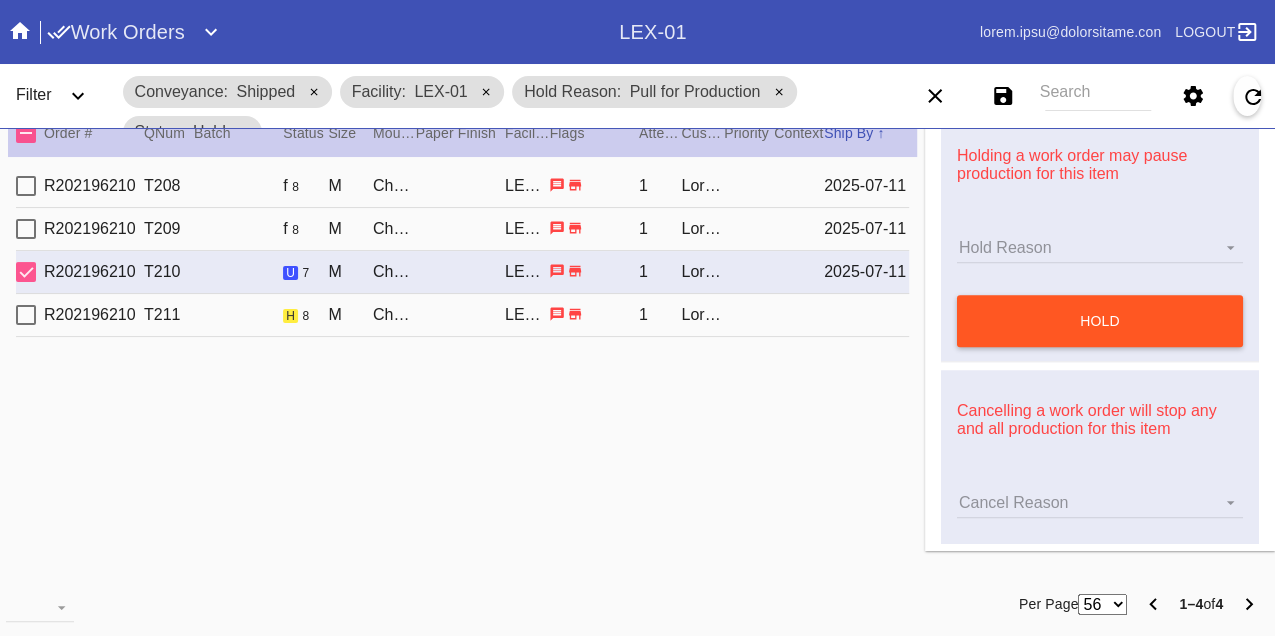 click on "R202196210 T211 h   8 M Cherry Round / No MatLEX-01 1 [FIRST] [LAST]" at bounding box center [462, 315] 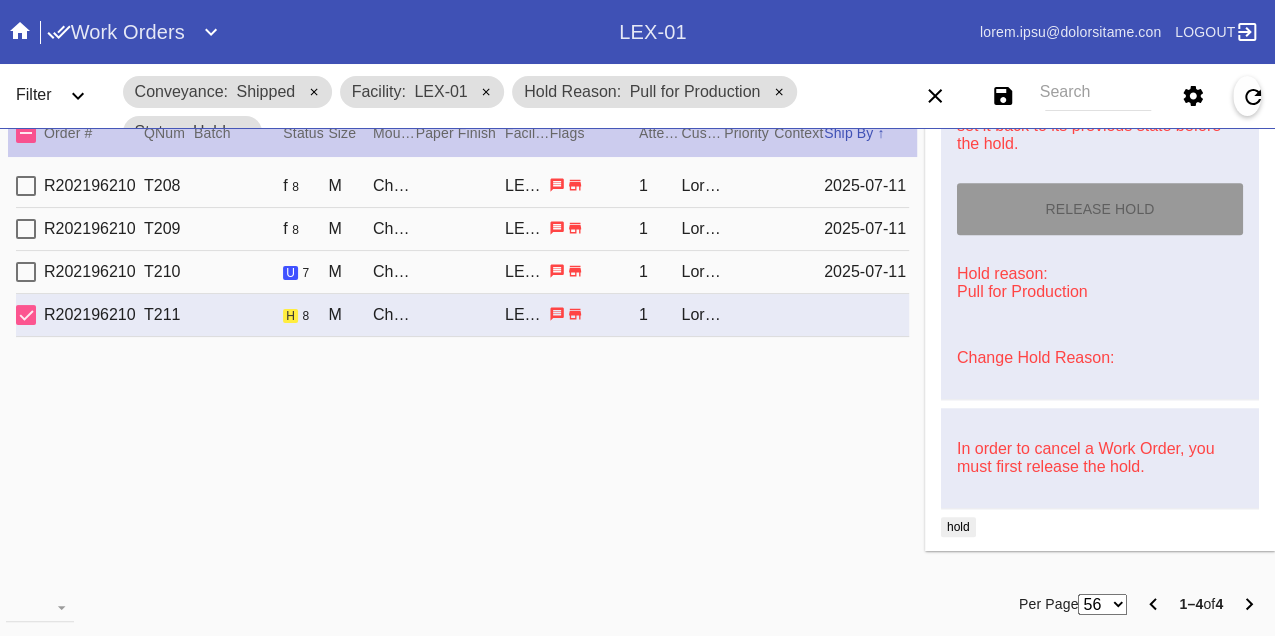 scroll, scrollTop: 829, scrollLeft: 0, axis: vertical 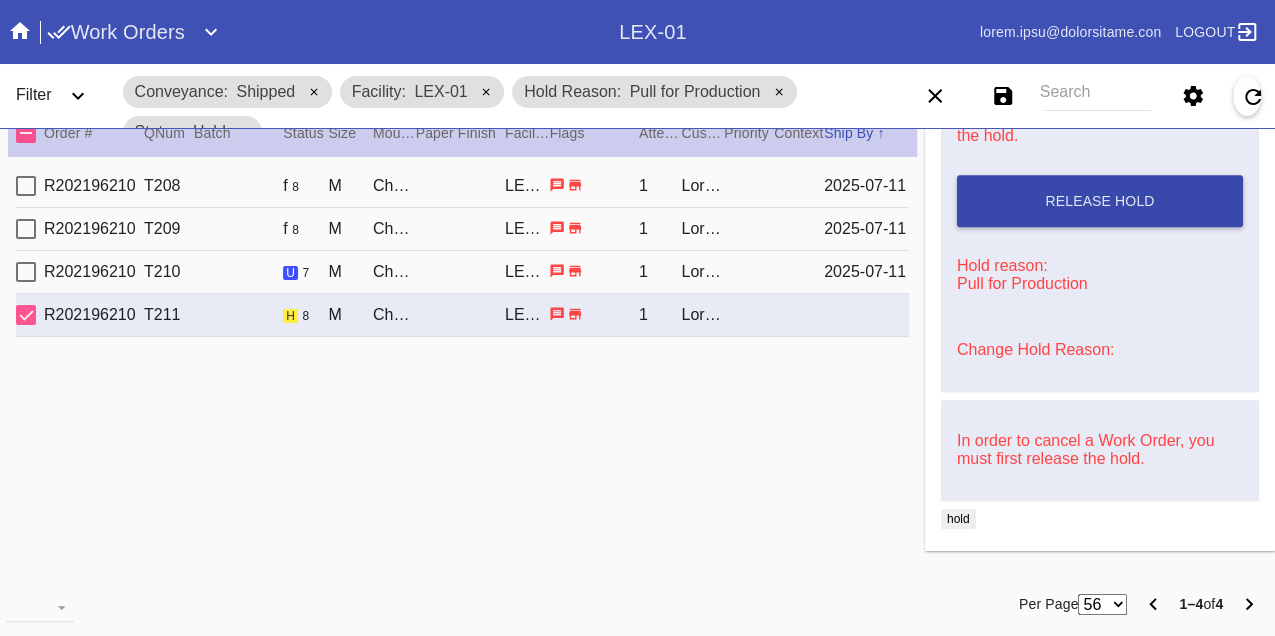 click on "Release Hold" at bounding box center [1100, 201] 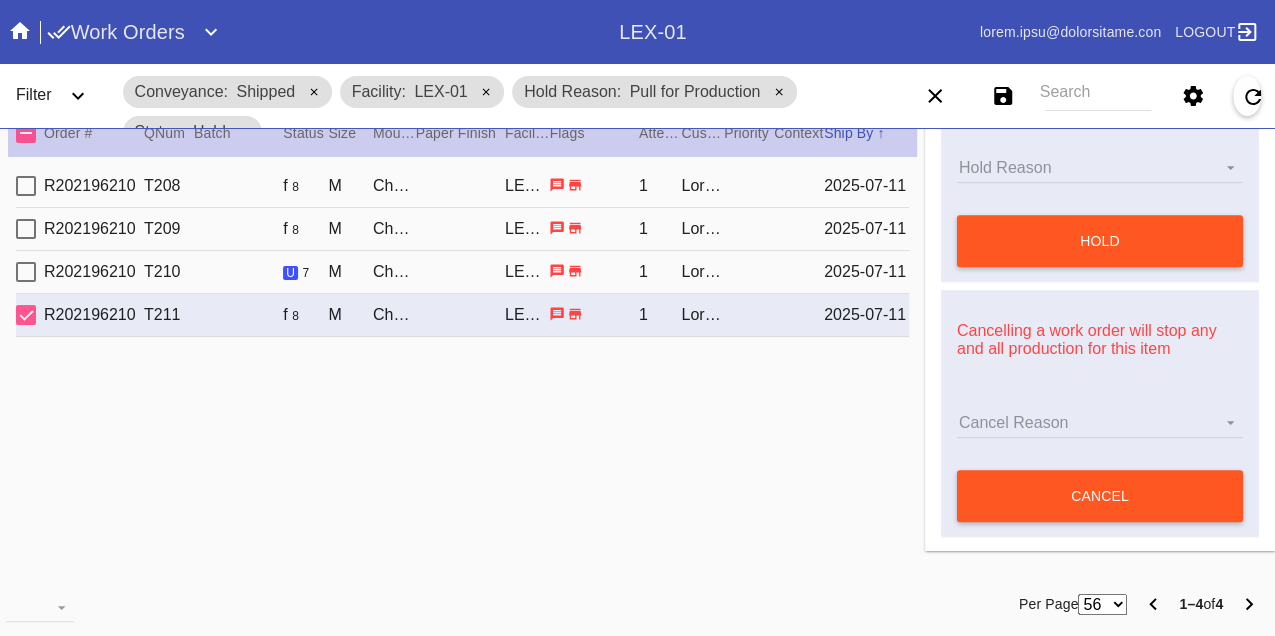 click on "R202196210 T208 f   8 M Cherry Round / No MatLEX-01 1 [FIRST] [LAST]
[DATE]" at bounding box center (462, 186) 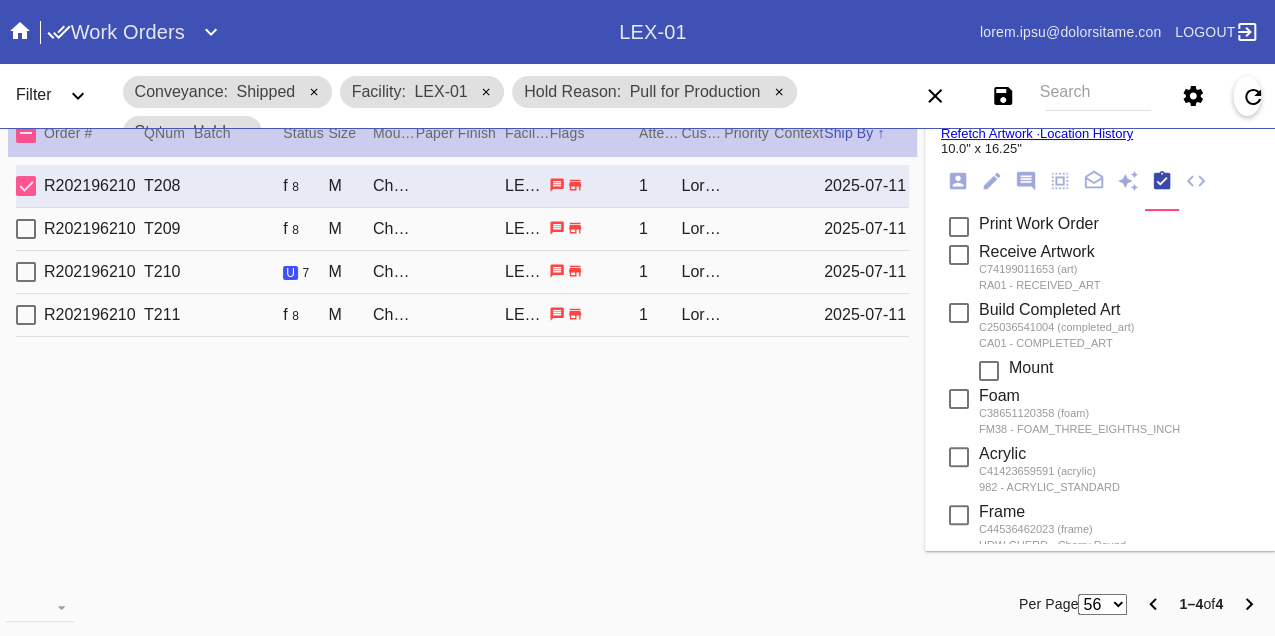 scroll, scrollTop: 0, scrollLeft: 0, axis: both 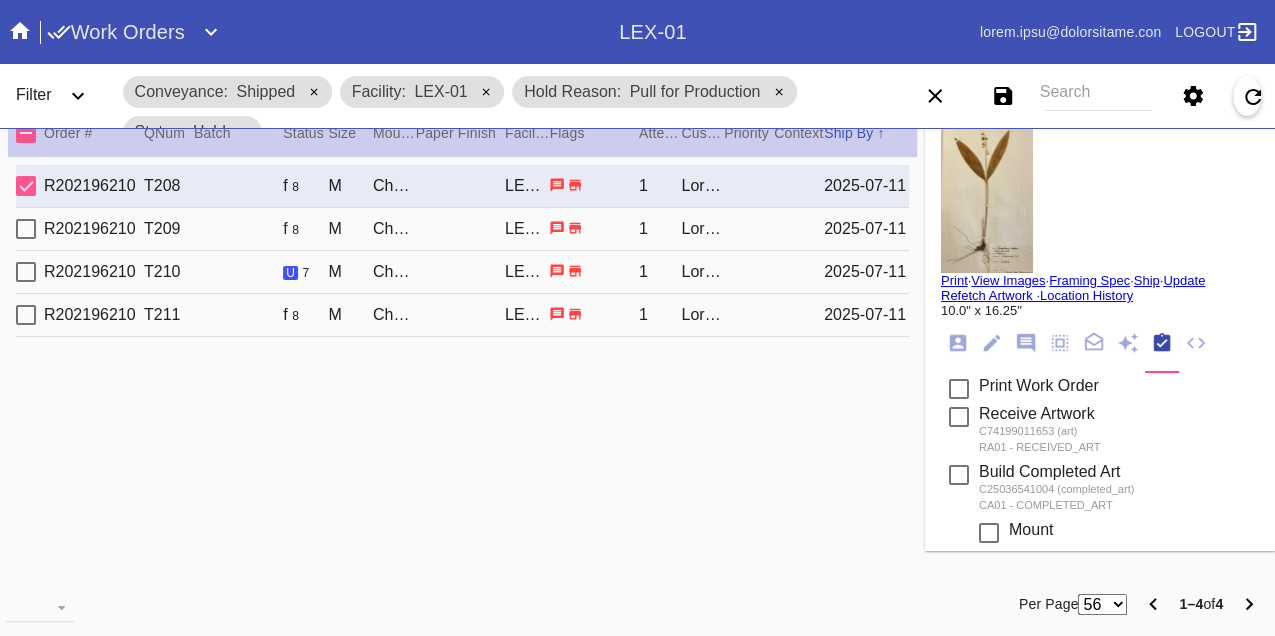 click on "Print" at bounding box center (954, 280) 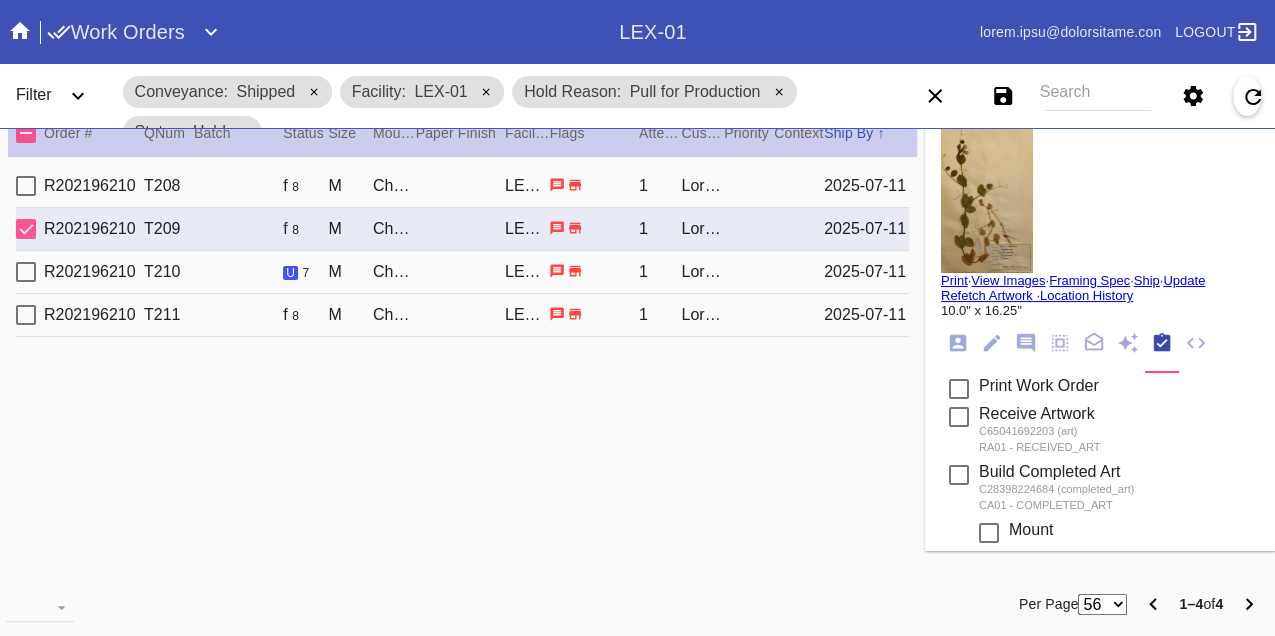 click on "Print" at bounding box center [954, 280] 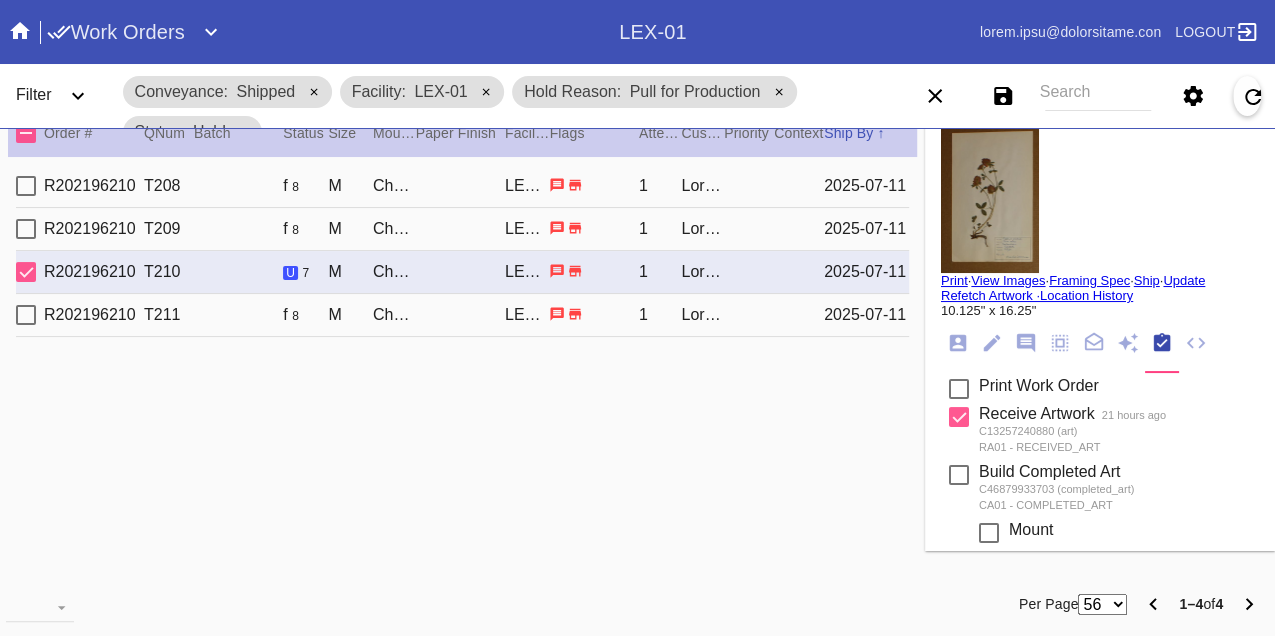 click on "Print" at bounding box center (954, 280) 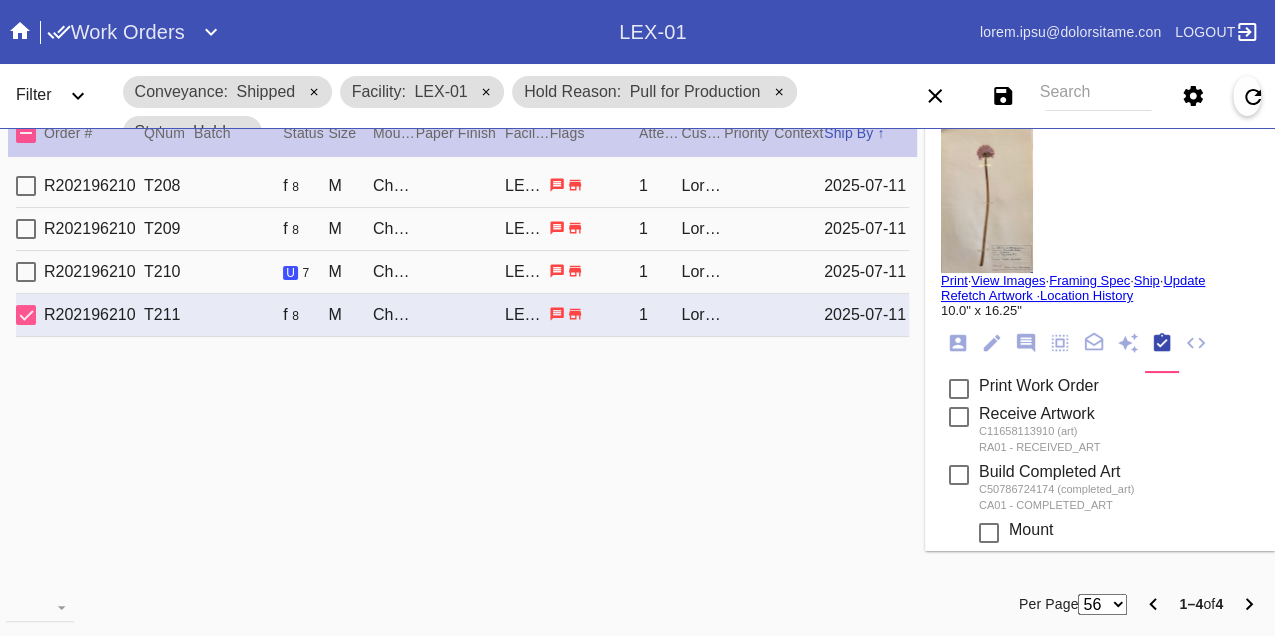 click on "Print" at bounding box center (954, 280) 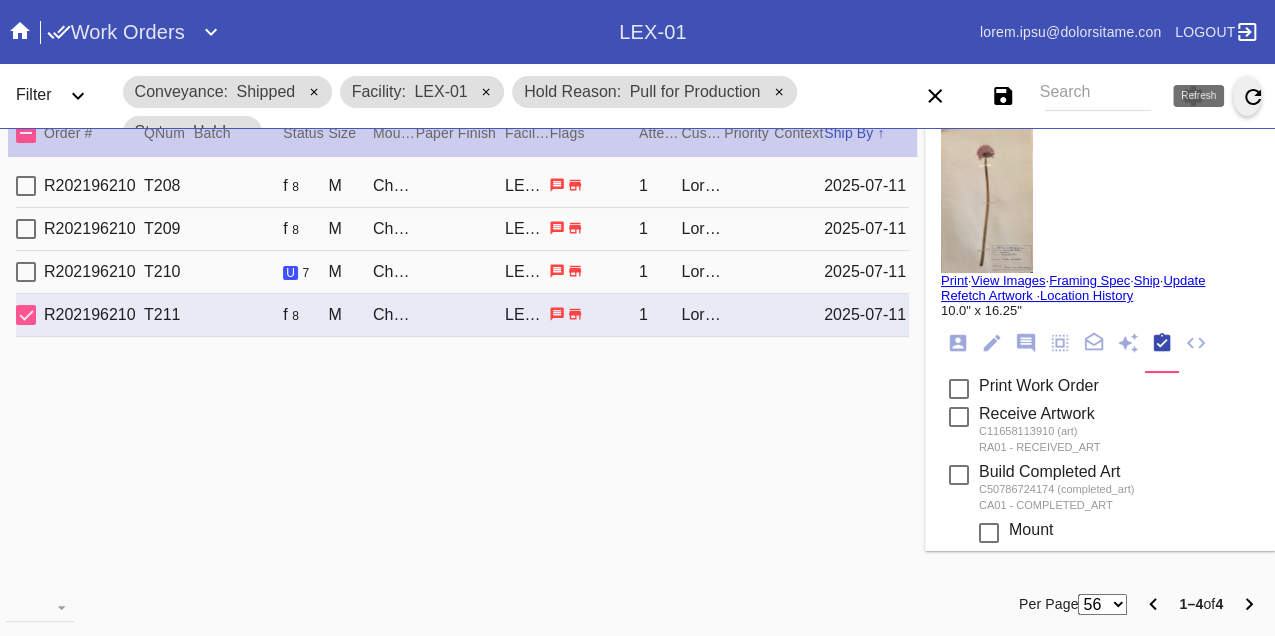 click at bounding box center [1253, 97] 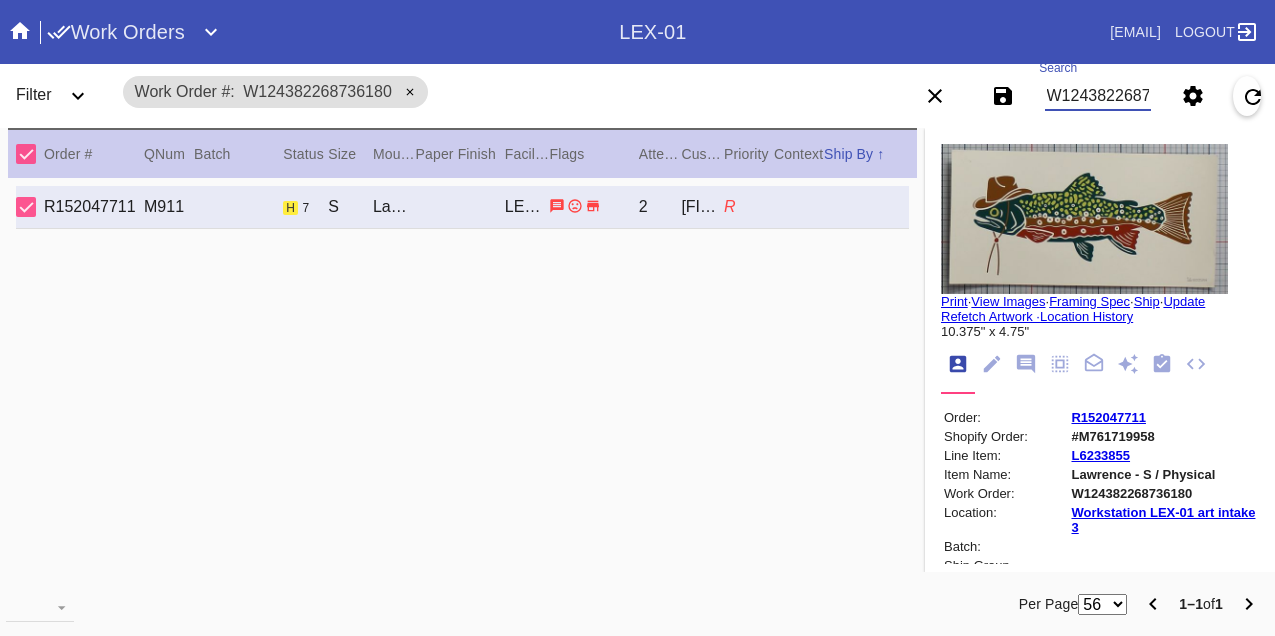 scroll, scrollTop: 0, scrollLeft: 0, axis: both 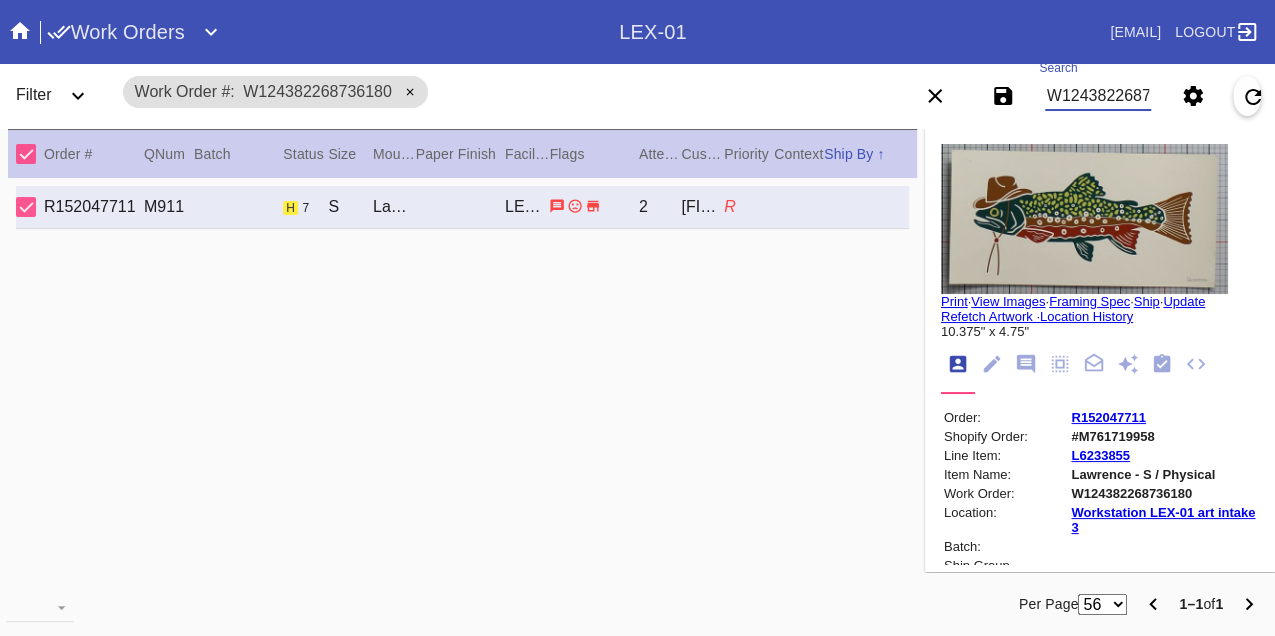 click on "W124382268736180" at bounding box center (1098, 96) 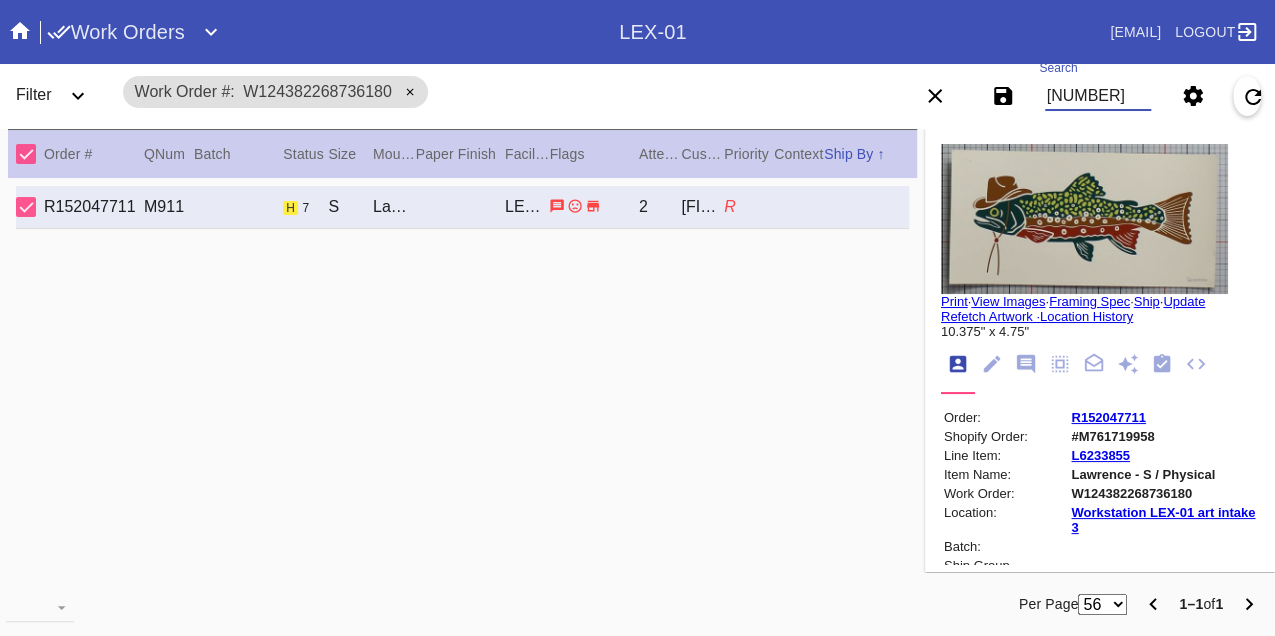 scroll, scrollTop: 0, scrollLeft: 48, axis: horizontal 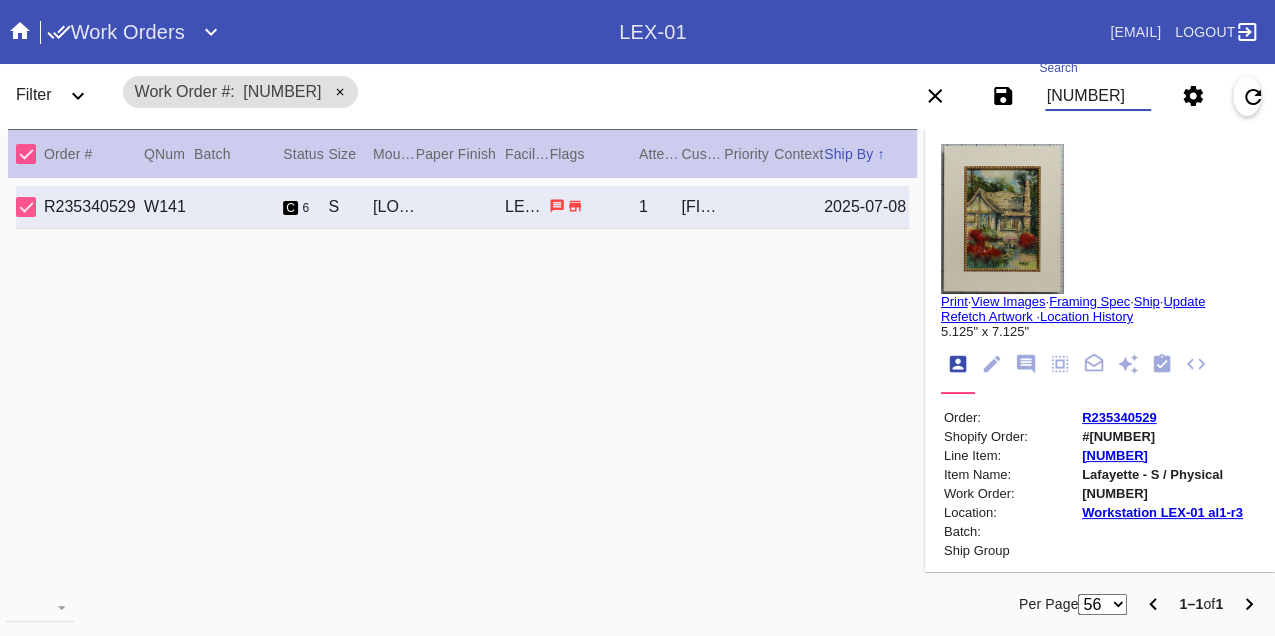 click on "[NUMBER]" at bounding box center (1098, 96) 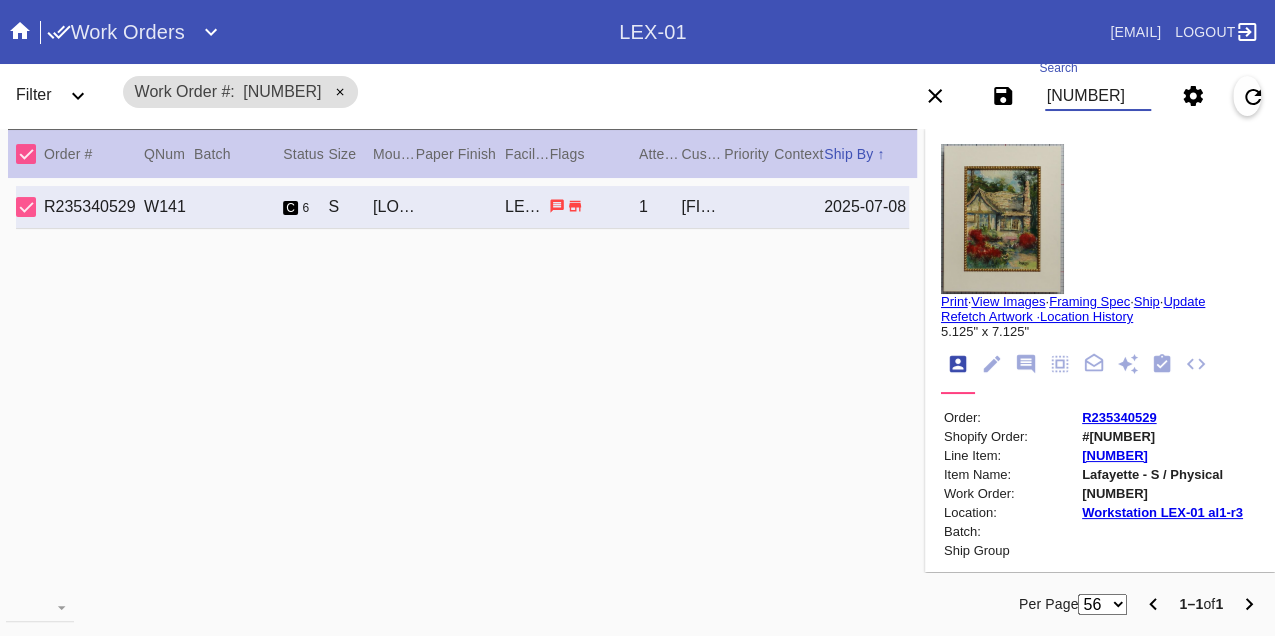 paste on "[NUMBER]" 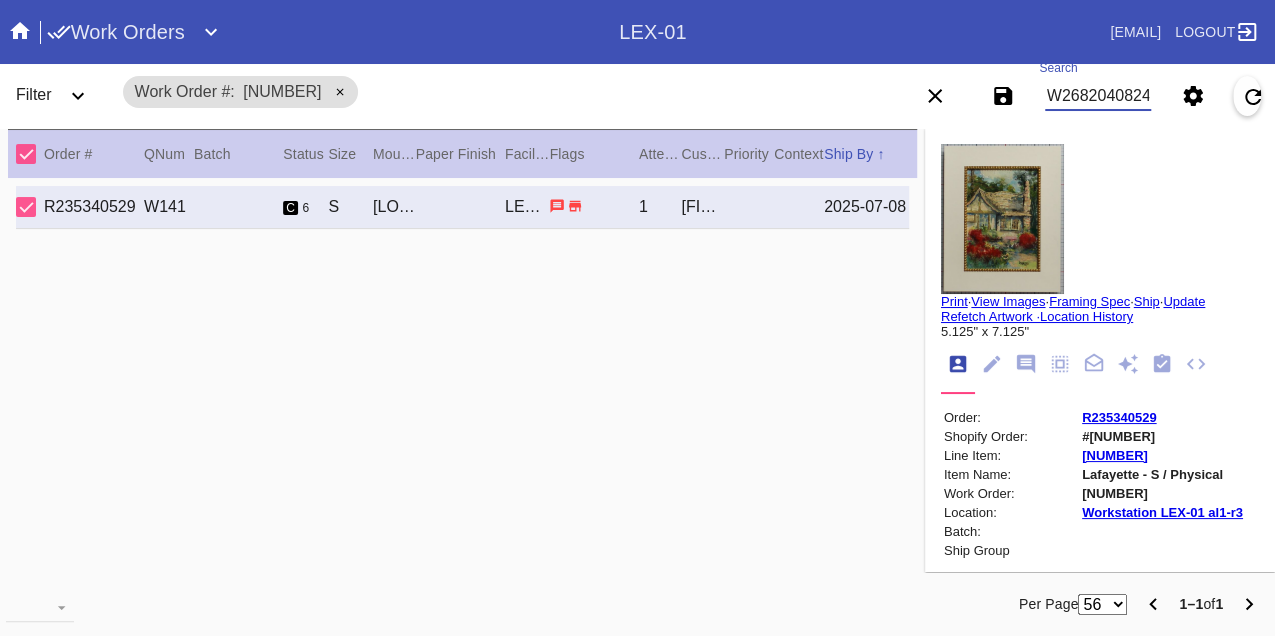 scroll, scrollTop: 0, scrollLeft: 48, axis: horizontal 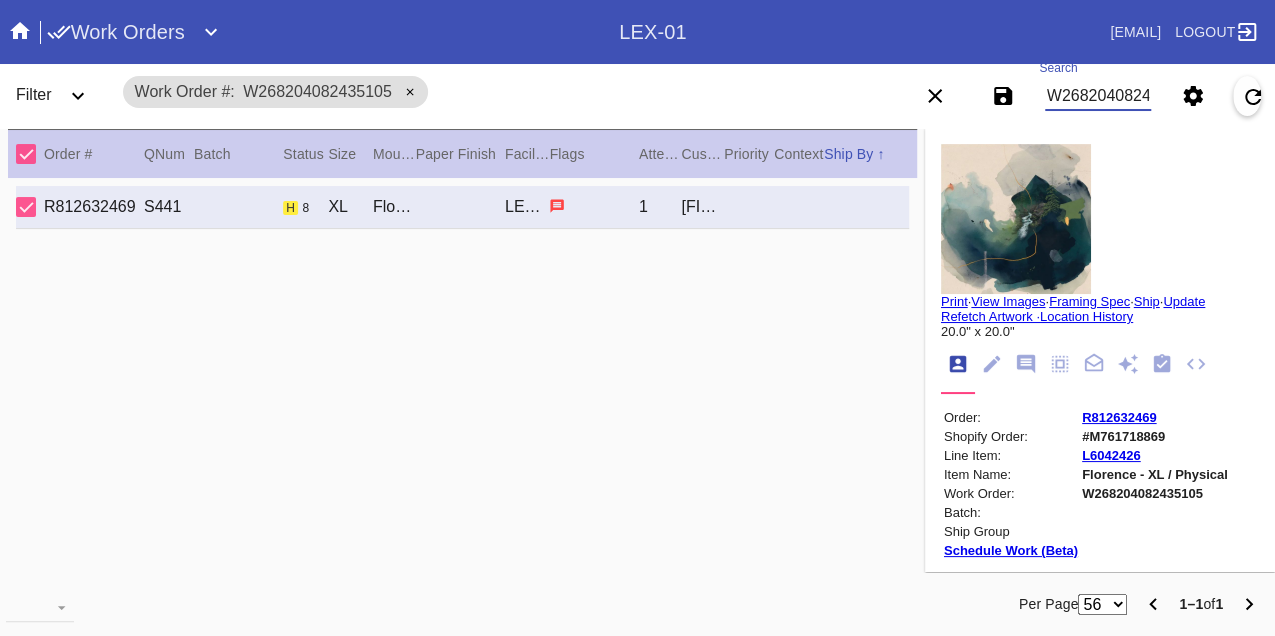 click on "W268204082435105" at bounding box center [1098, 96] 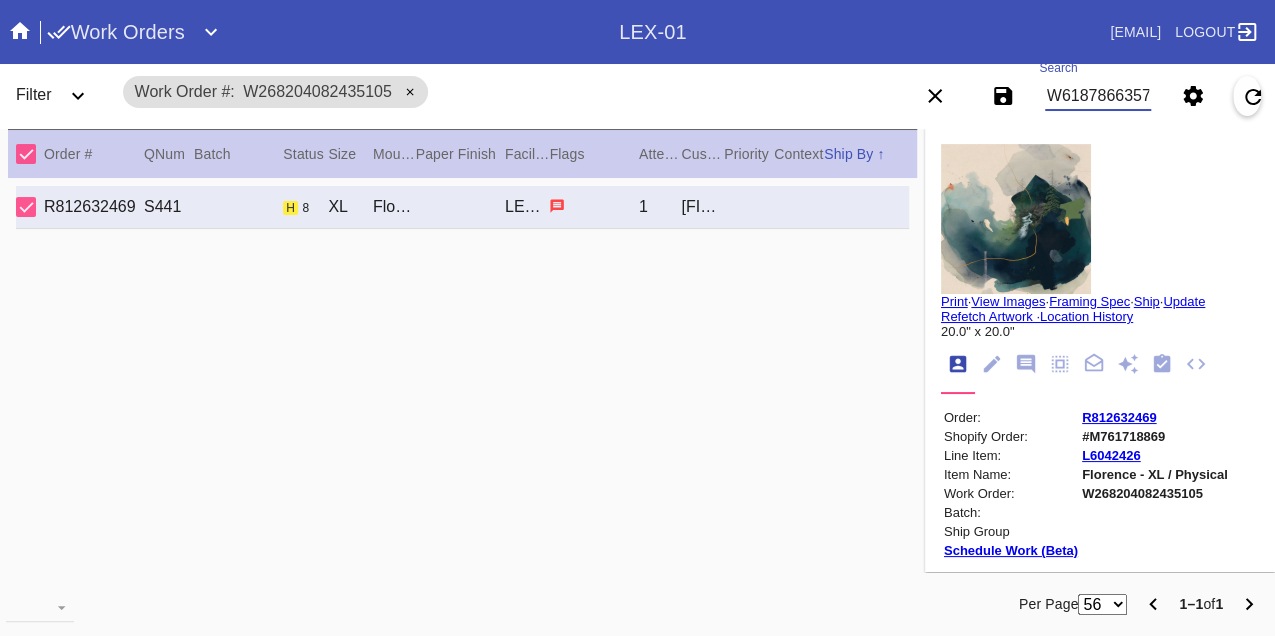 scroll, scrollTop: 0, scrollLeft: 48, axis: horizontal 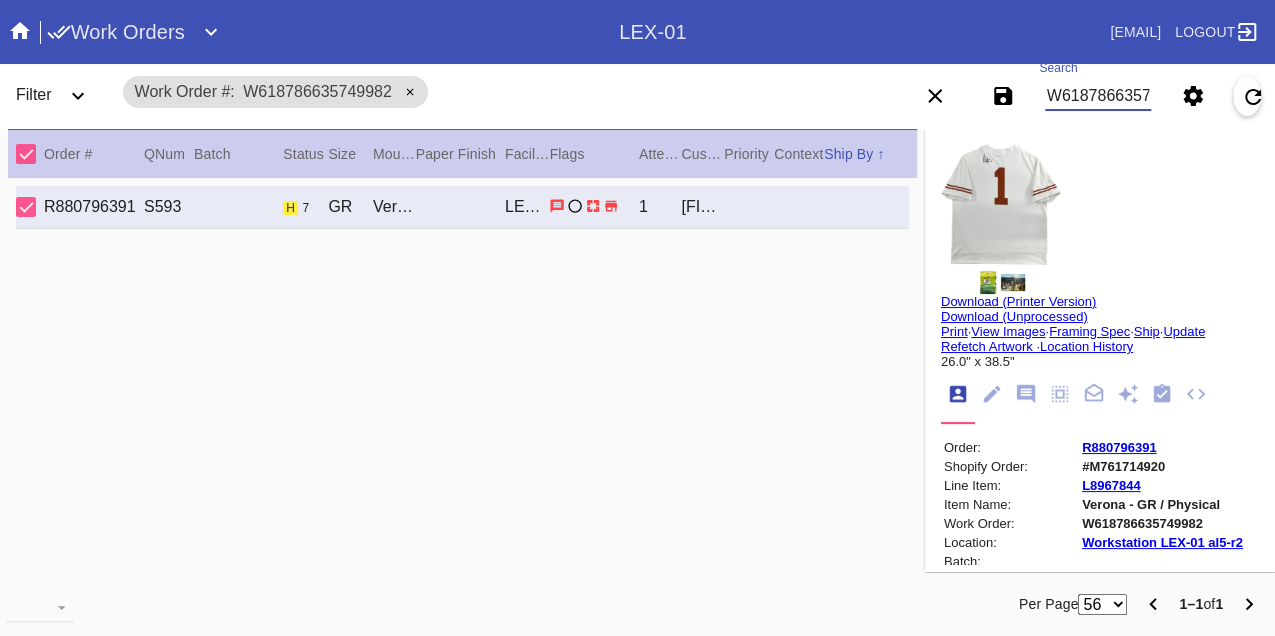 click on "W618786635749982" at bounding box center (1098, 96) 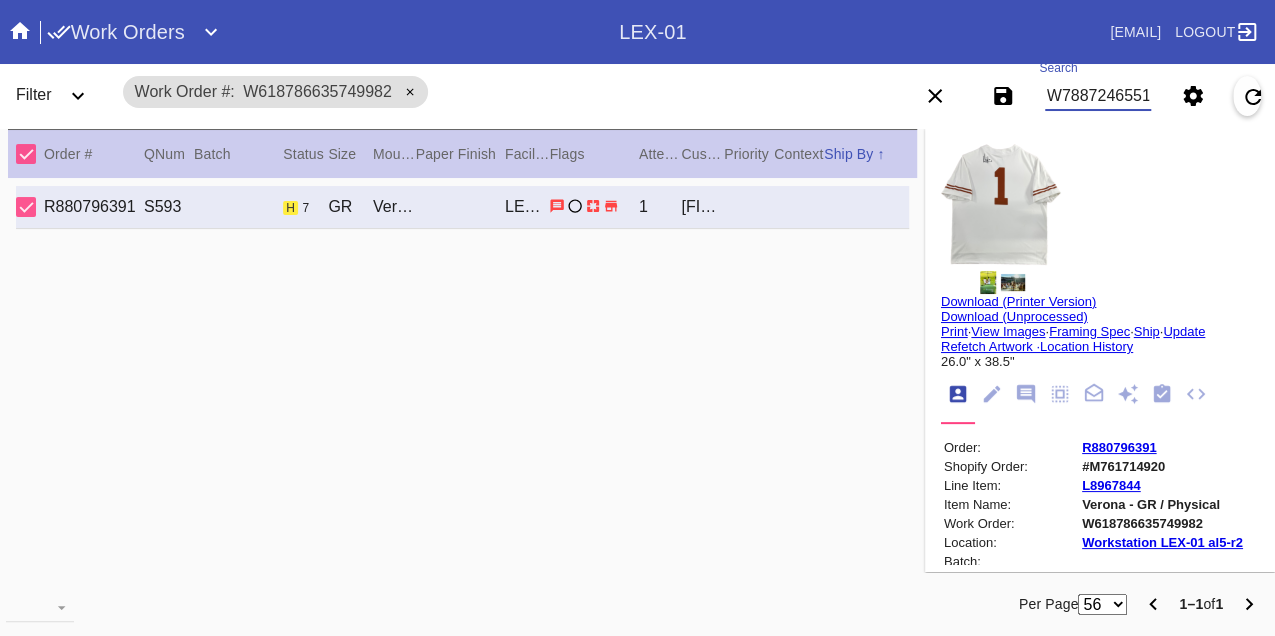 scroll, scrollTop: 0, scrollLeft: 48, axis: horizontal 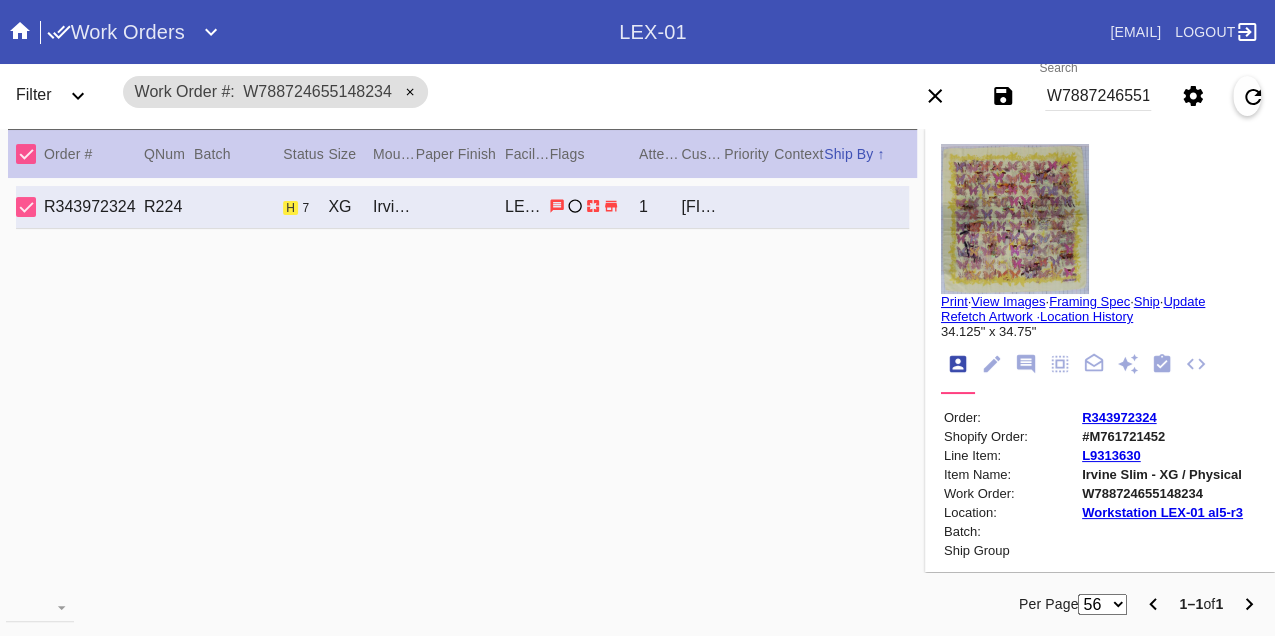 click on "W788724655148234" at bounding box center [1098, 96] 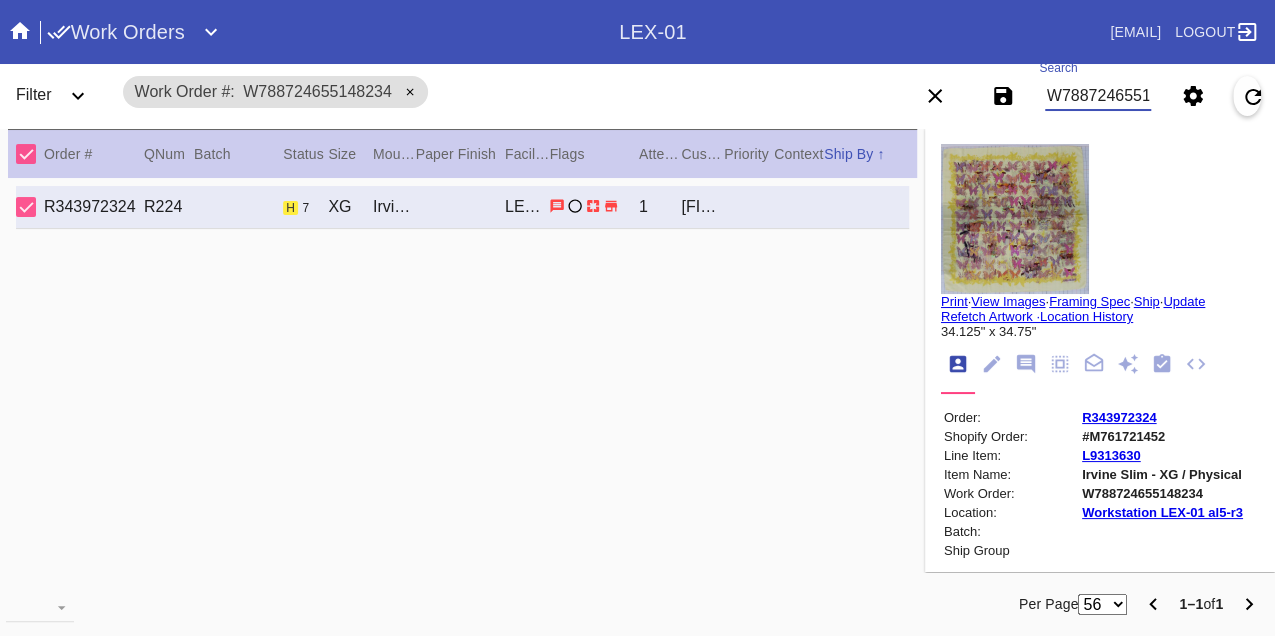 click on "W788724655148234" at bounding box center (1098, 96) 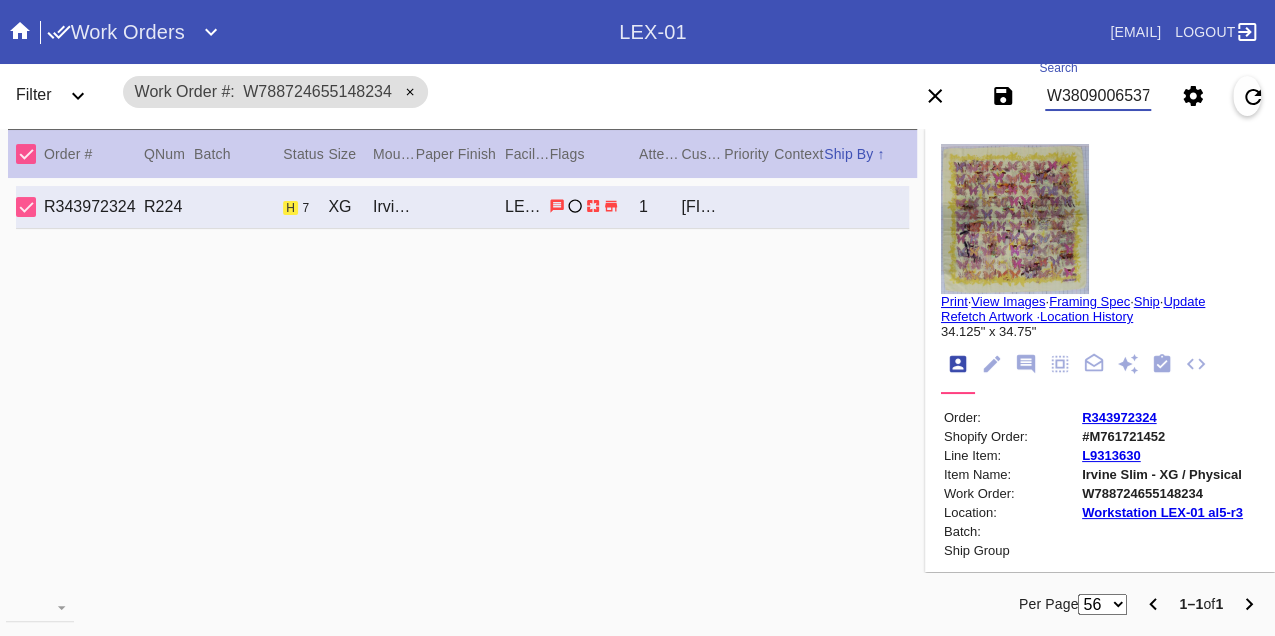 scroll, scrollTop: 0, scrollLeft: 48, axis: horizontal 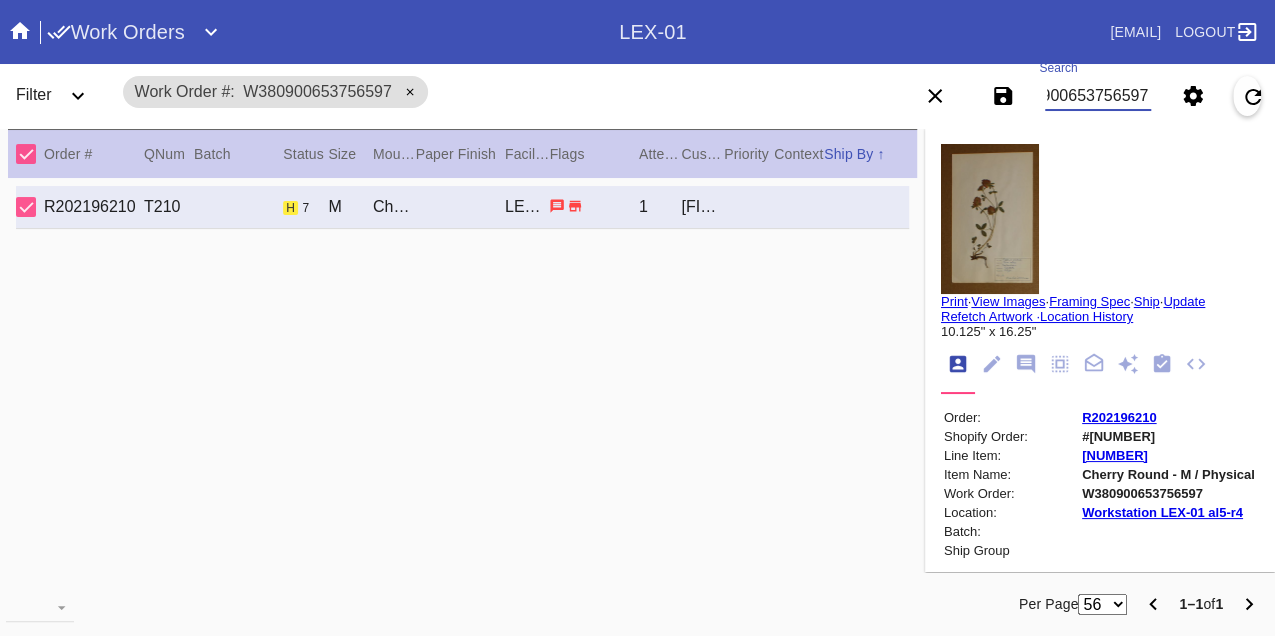 click on "W380900653756597" at bounding box center (1098, 96) 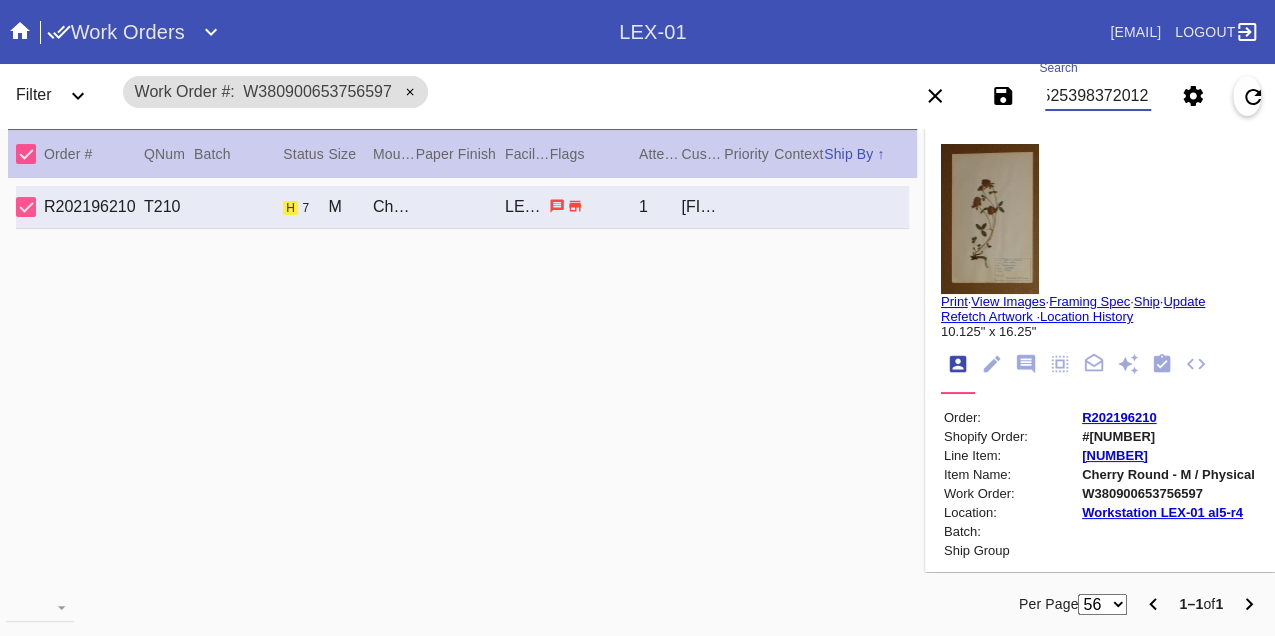 scroll, scrollTop: 0, scrollLeft: 48, axis: horizontal 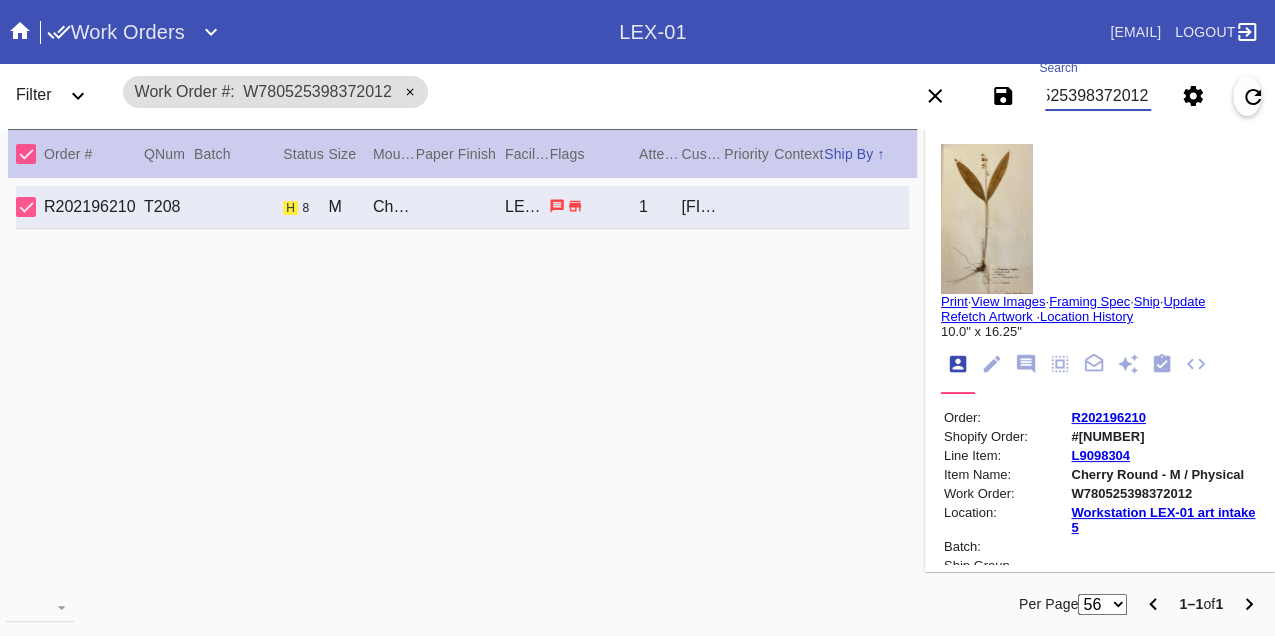 click on "W780525398372012" at bounding box center [1098, 96] 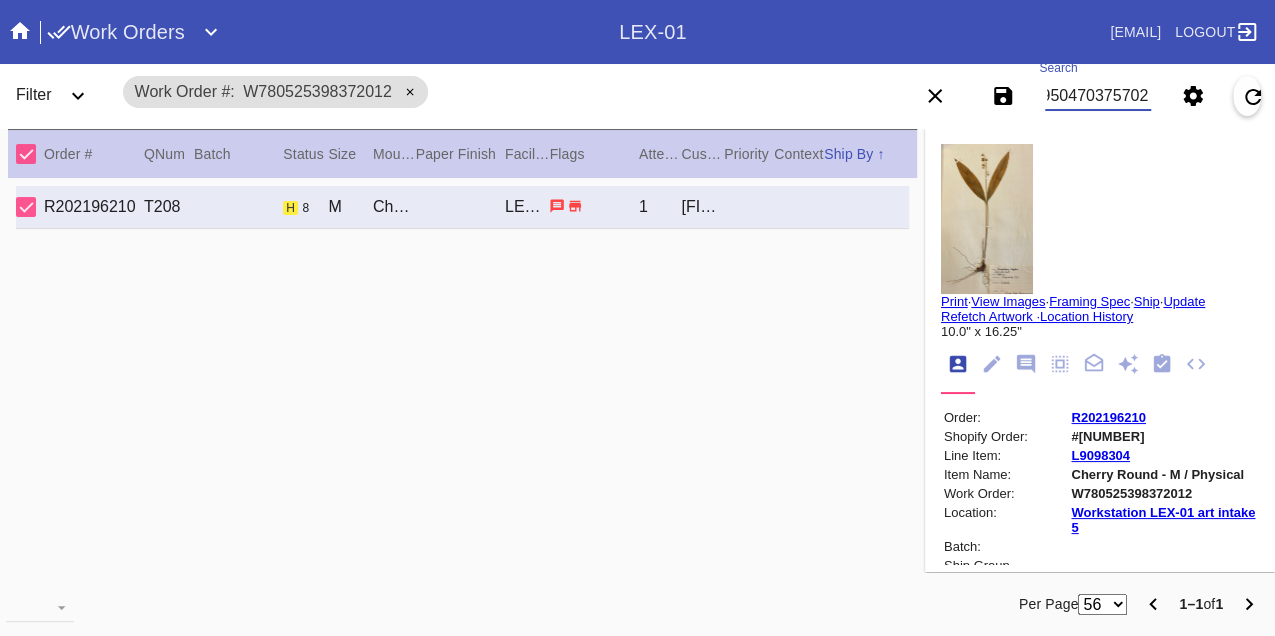 scroll, scrollTop: 0, scrollLeft: 48, axis: horizontal 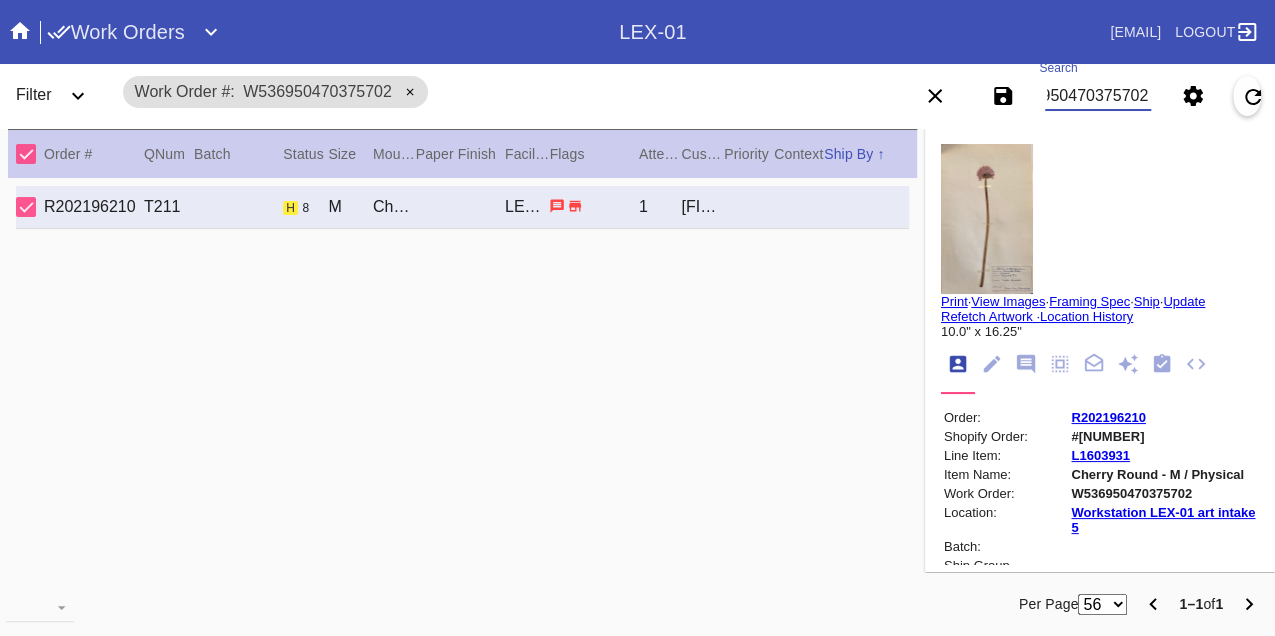 click on "W536950470375702" at bounding box center (1098, 96) 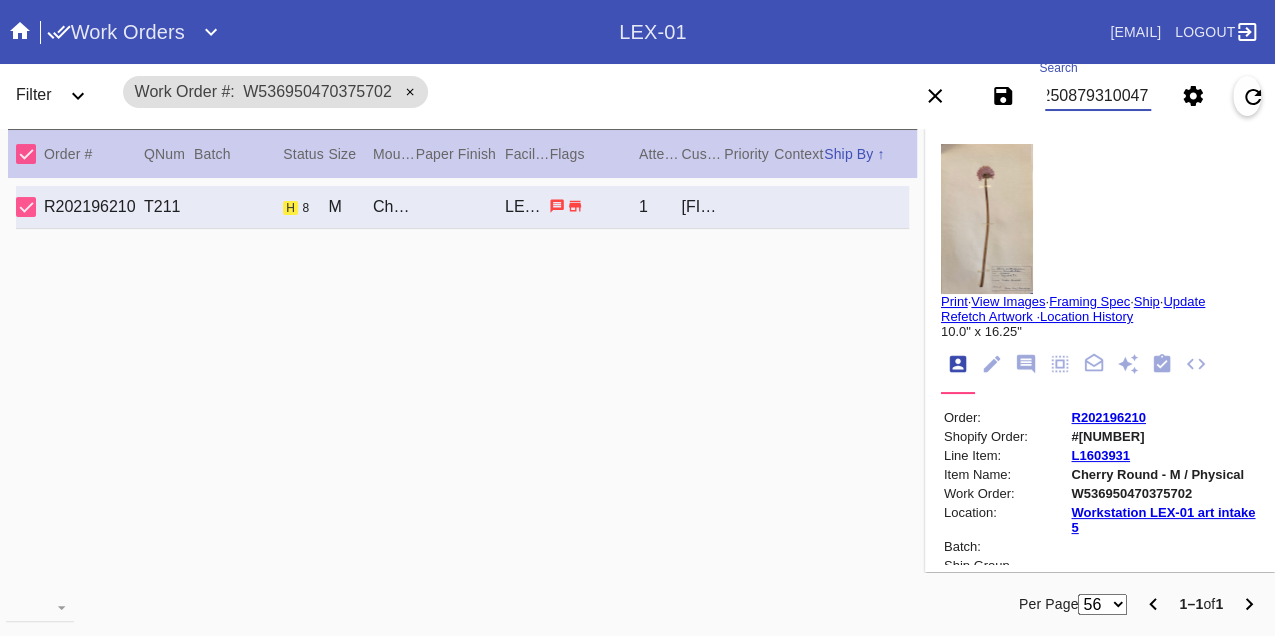 scroll, scrollTop: 0, scrollLeft: 48, axis: horizontal 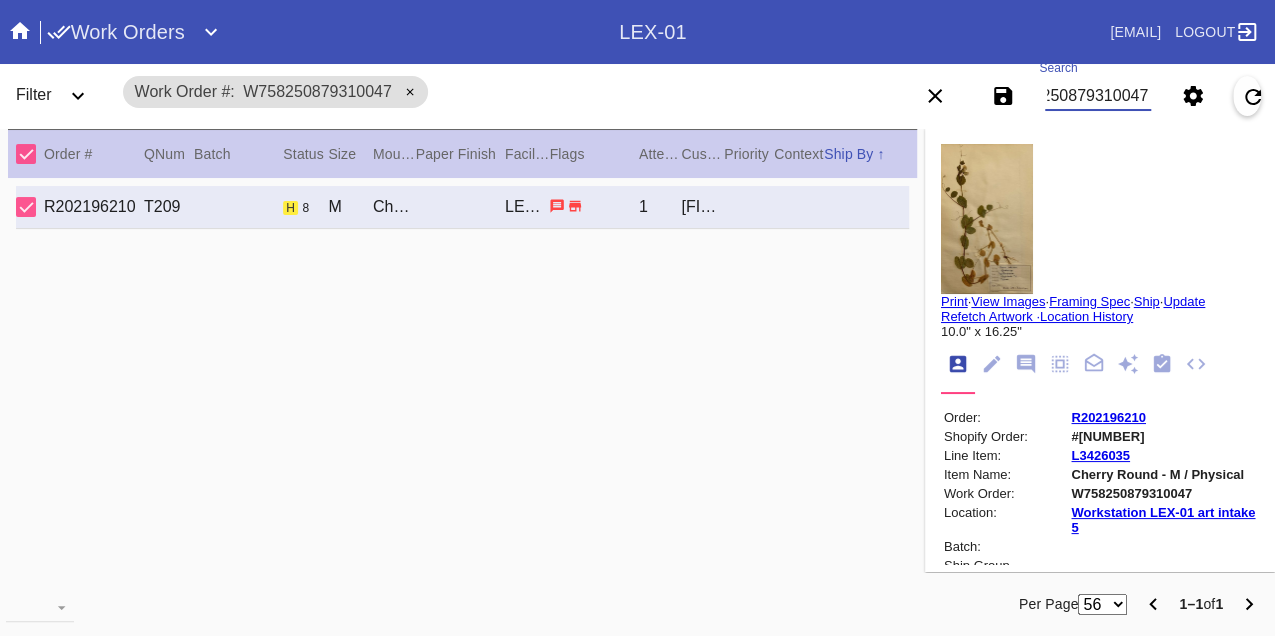 click on "W758250879310047" at bounding box center [1098, 96] 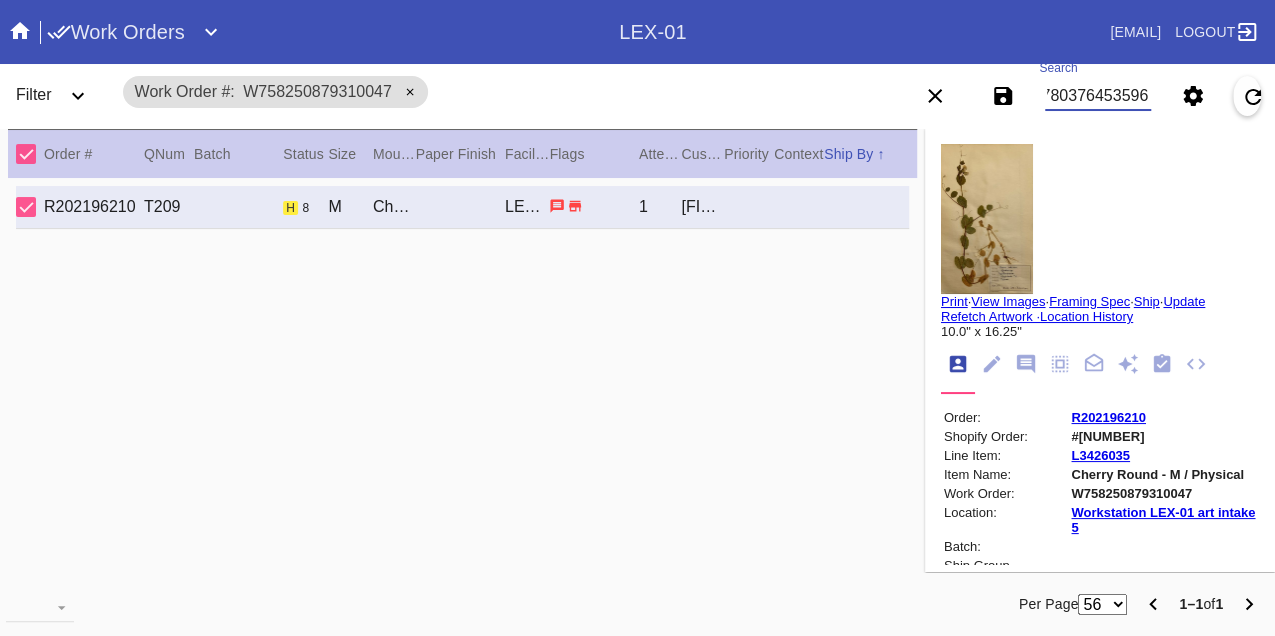 scroll, scrollTop: 0, scrollLeft: 48, axis: horizontal 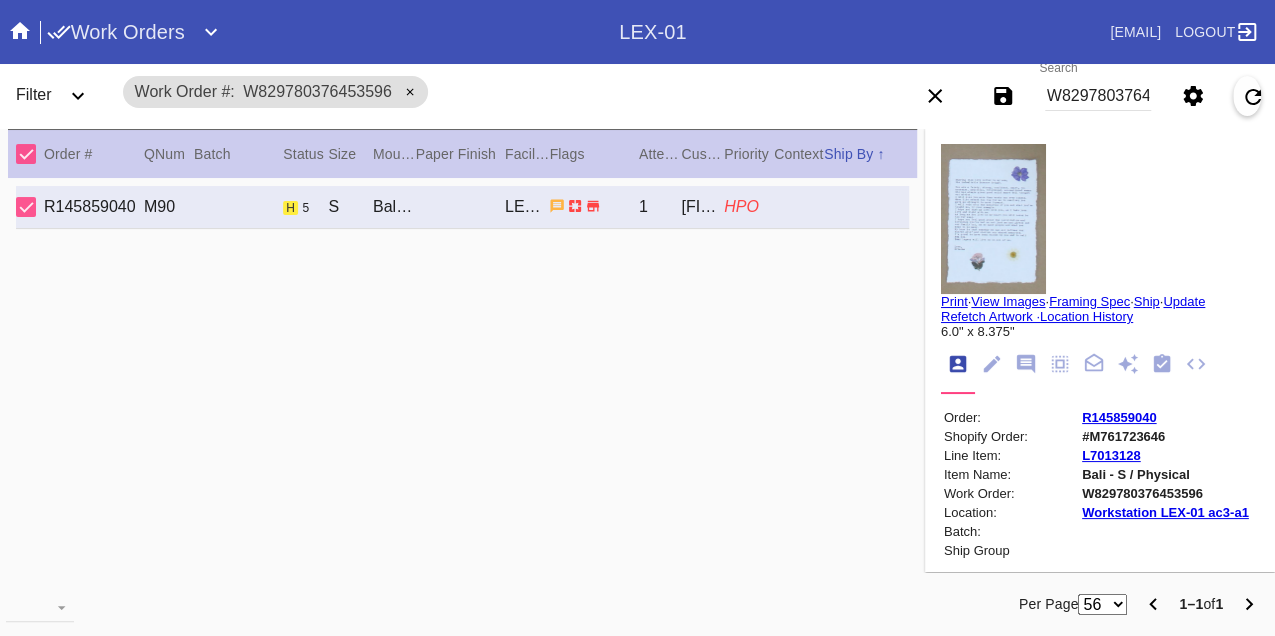 click on "W829780376453596" at bounding box center [1098, 96] 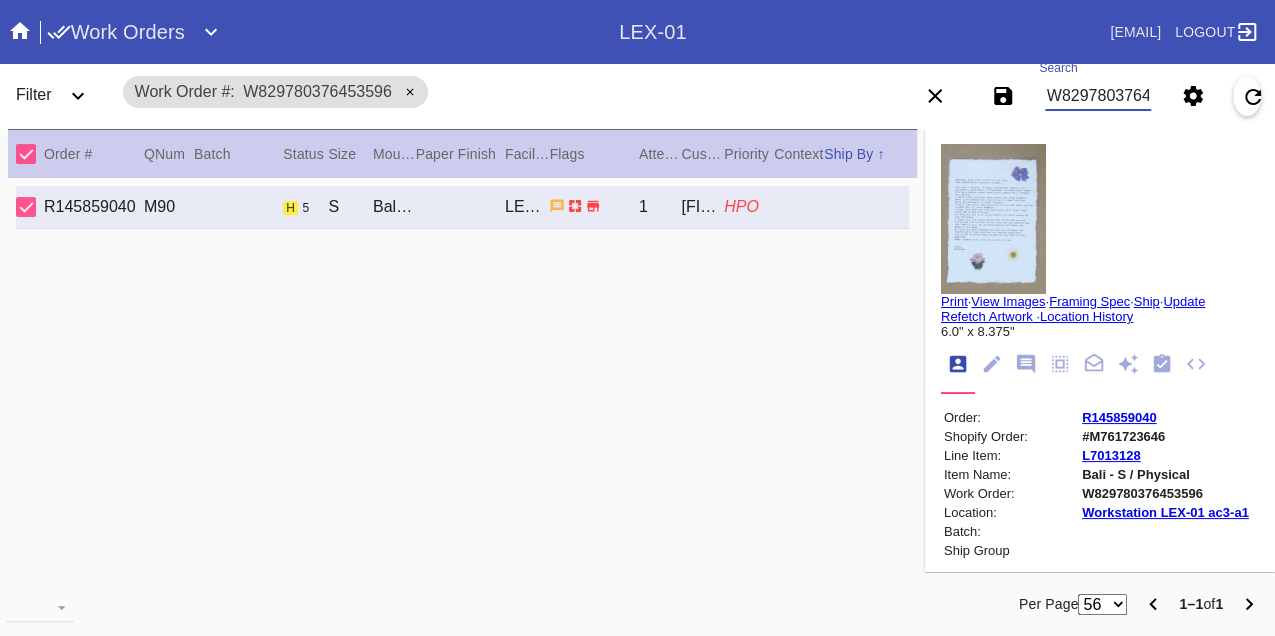 click on "W829780376453596" at bounding box center (1098, 96) 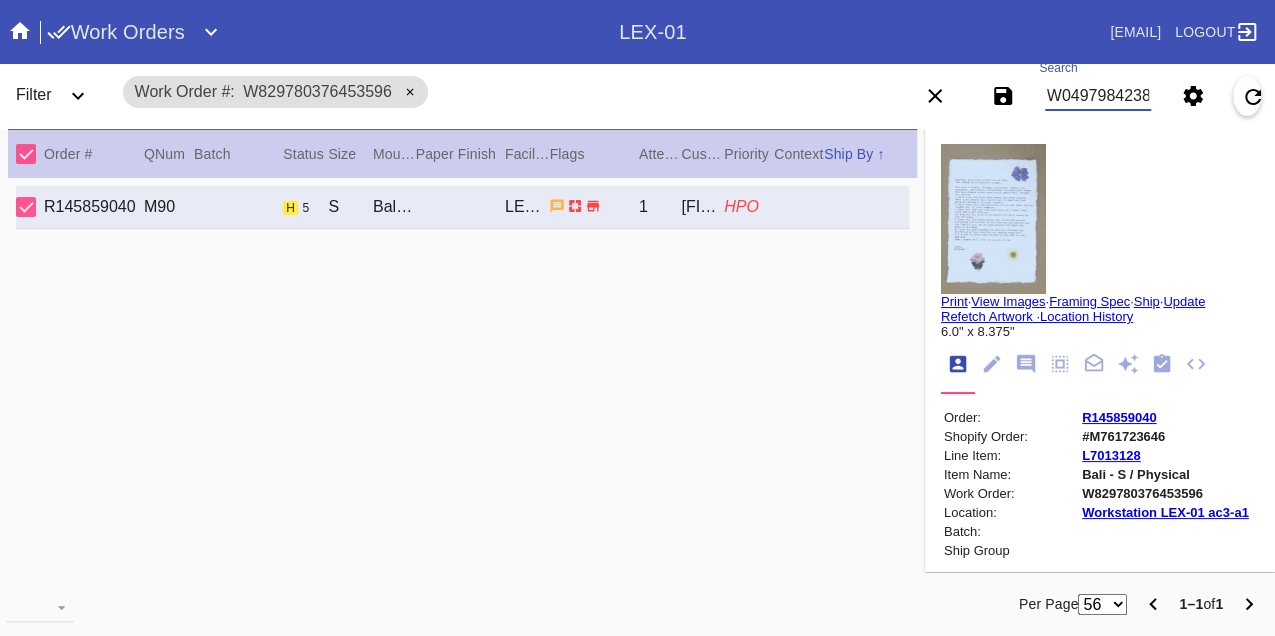 scroll, scrollTop: 0, scrollLeft: 48, axis: horizontal 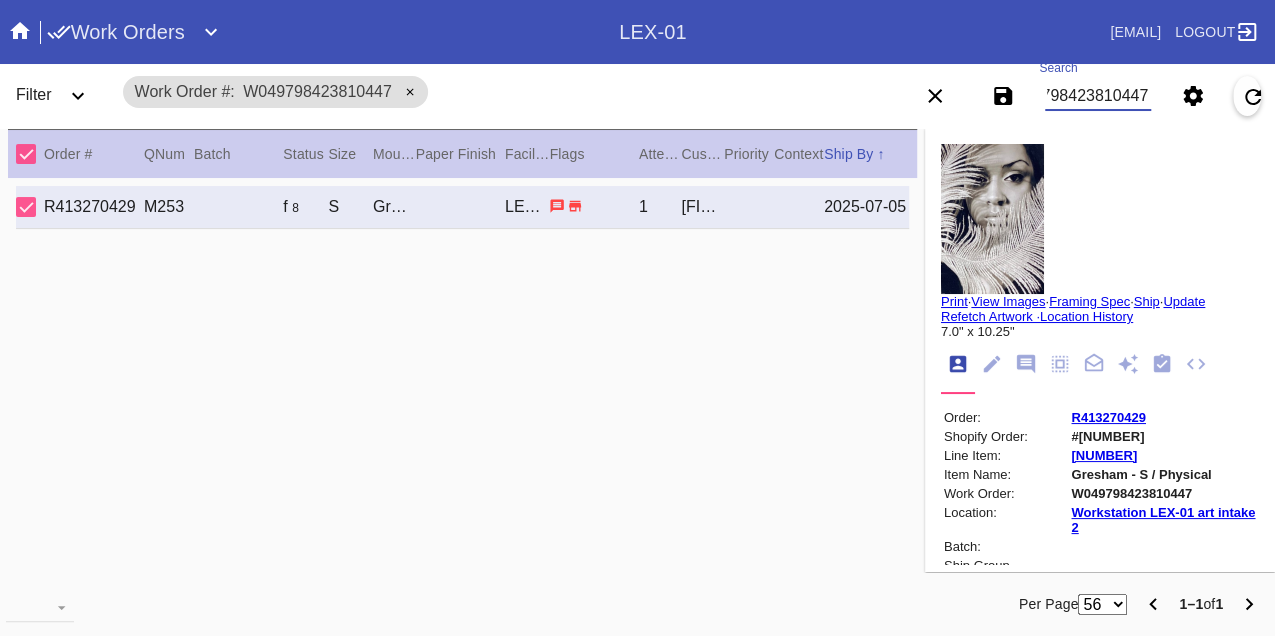 click on "W049798423810447" at bounding box center [1098, 96] 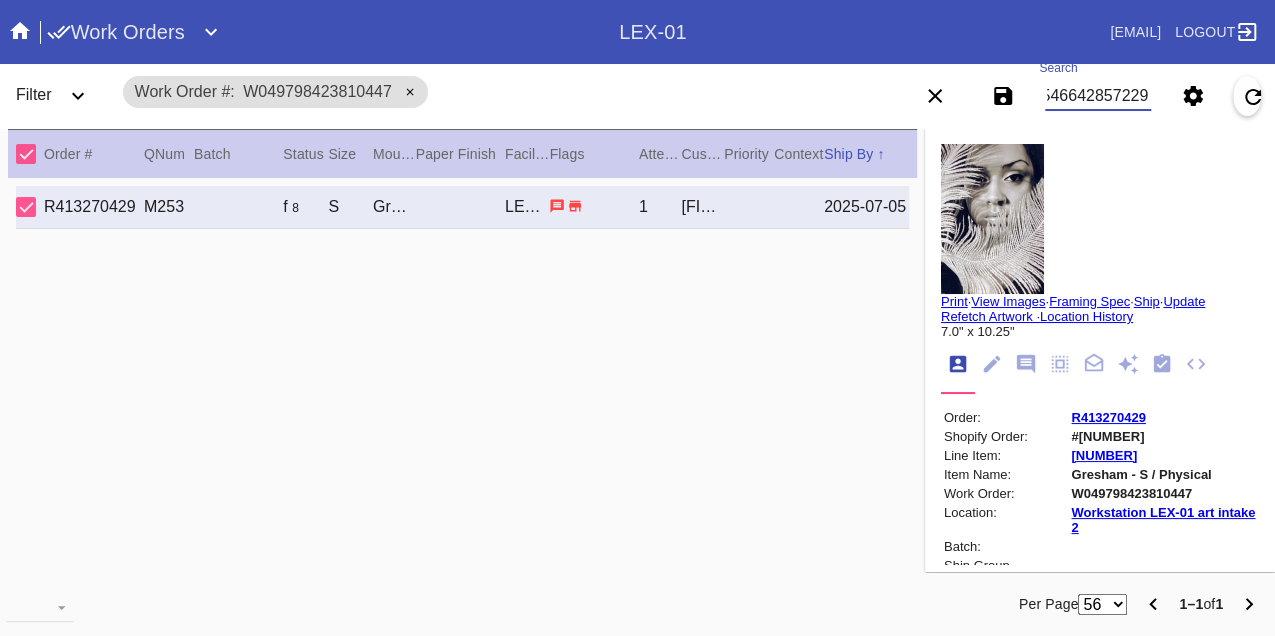 scroll, scrollTop: 0, scrollLeft: 48, axis: horizontal 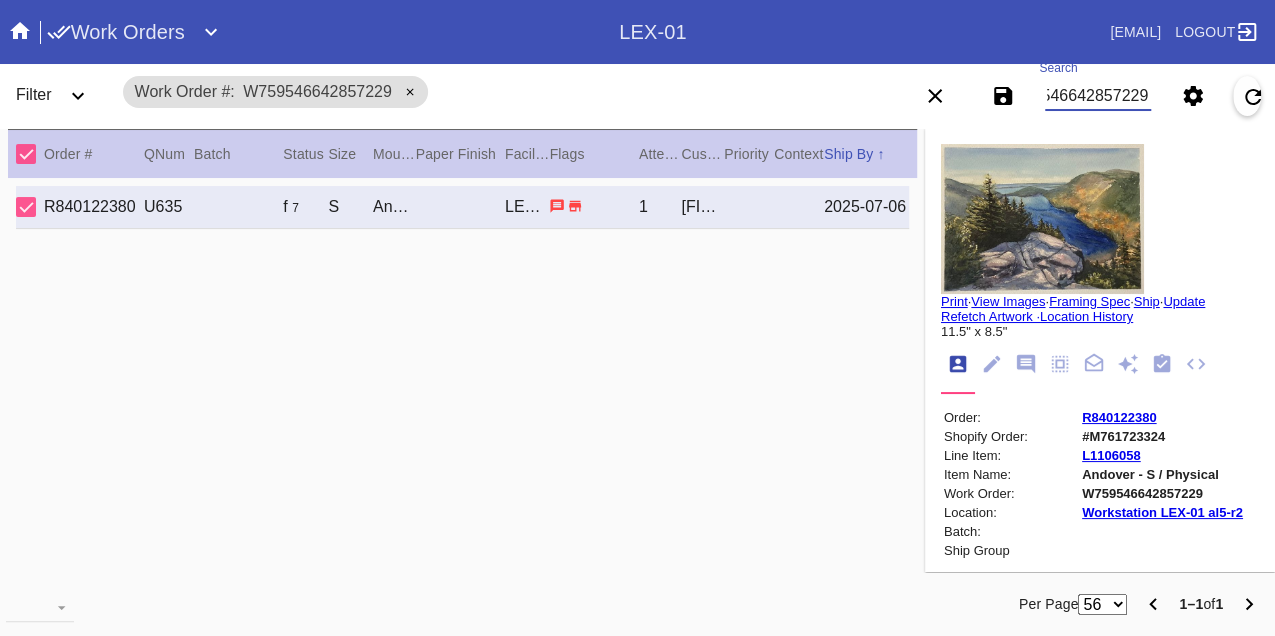 click on "W759546642857229" at bounding box center (1098, 96) 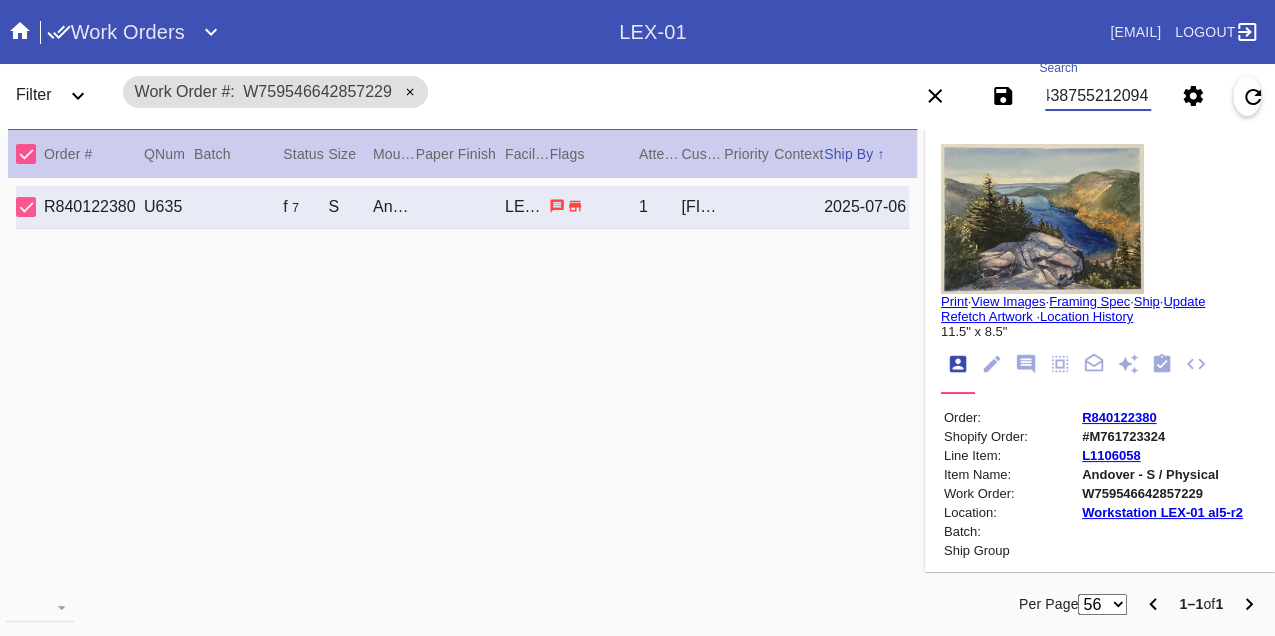 scroll, scrollTop: 0, scrollLeft: 48, axis: horizontal 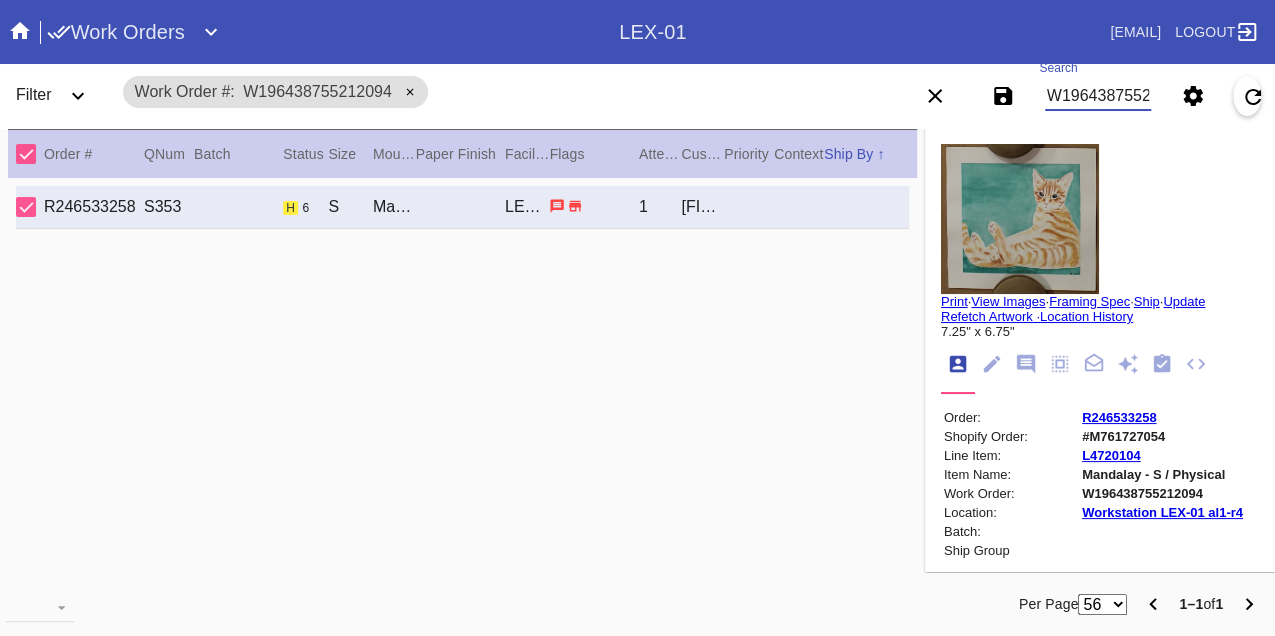 click on "W196438755212094" at bounding box center [1098, 96] 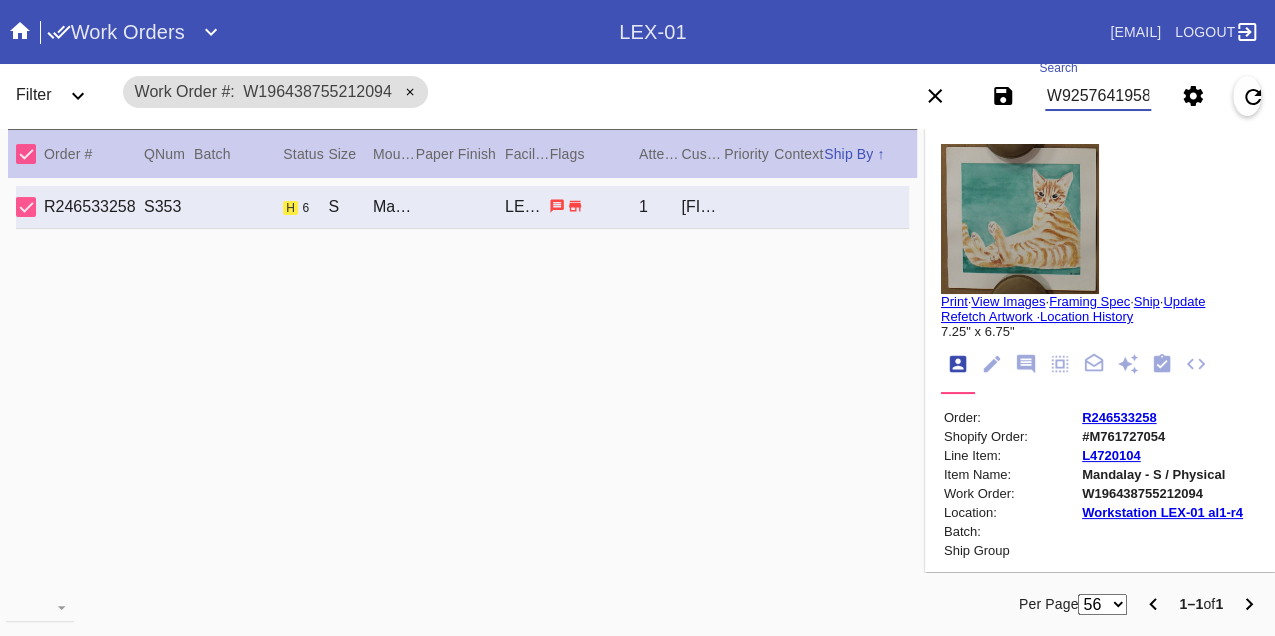 scroll, scrollTop: 0, scrollLeft: 48, axis: horizontal 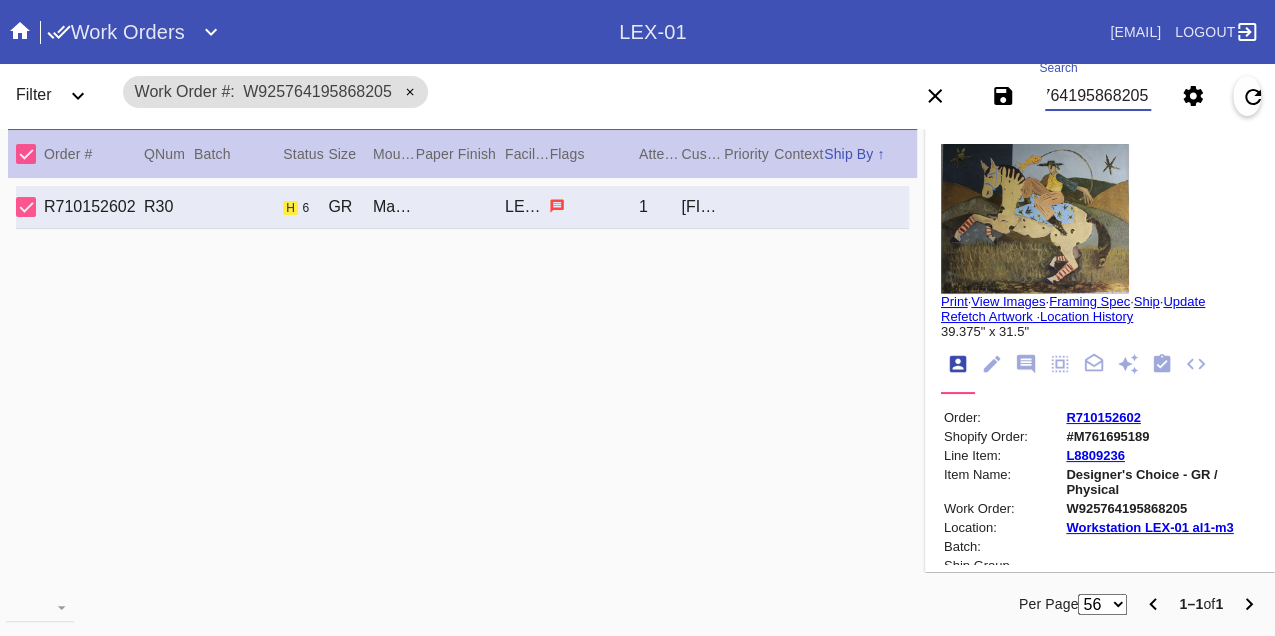 type on "W925764195868205" 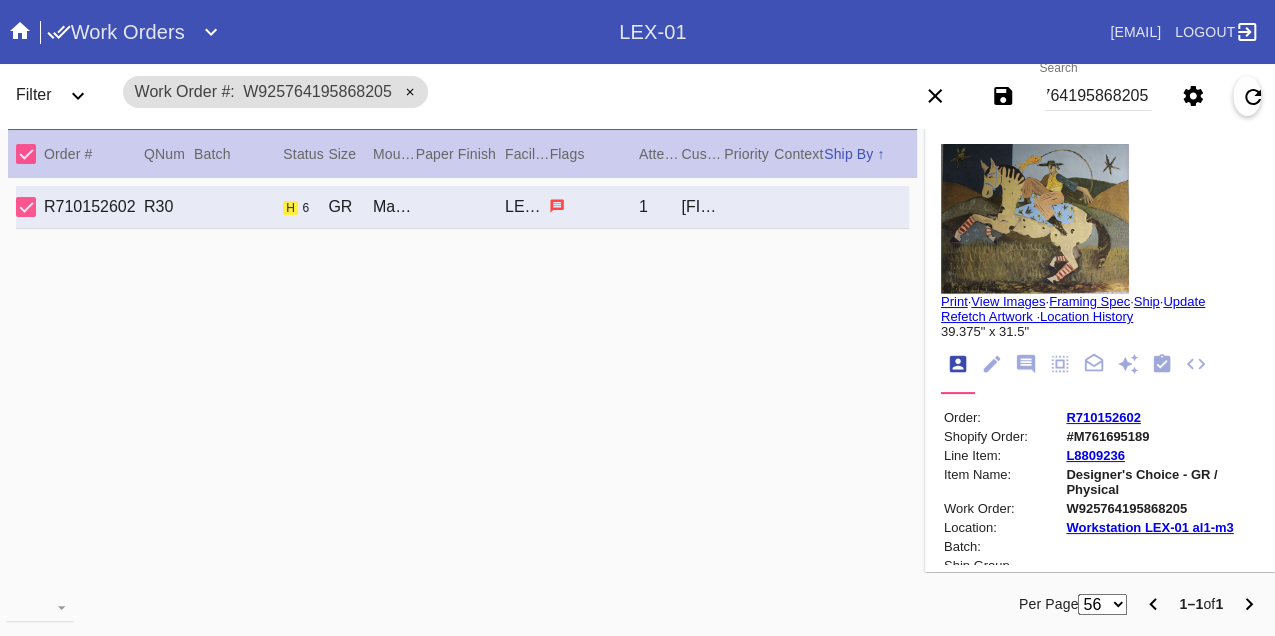 scroll, scrollTop: 0, scrollLeft: 0, axis: both 